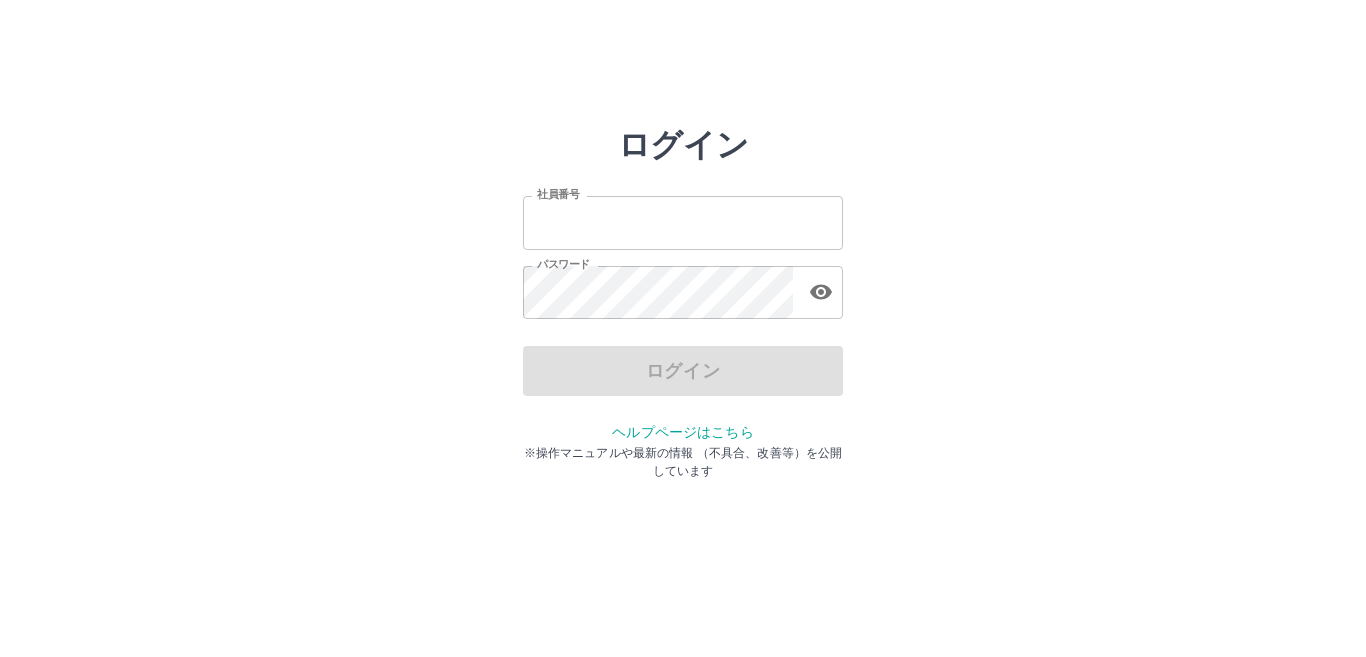 scroll, scrollTop: 0, scrollLeft: 0, axis: both 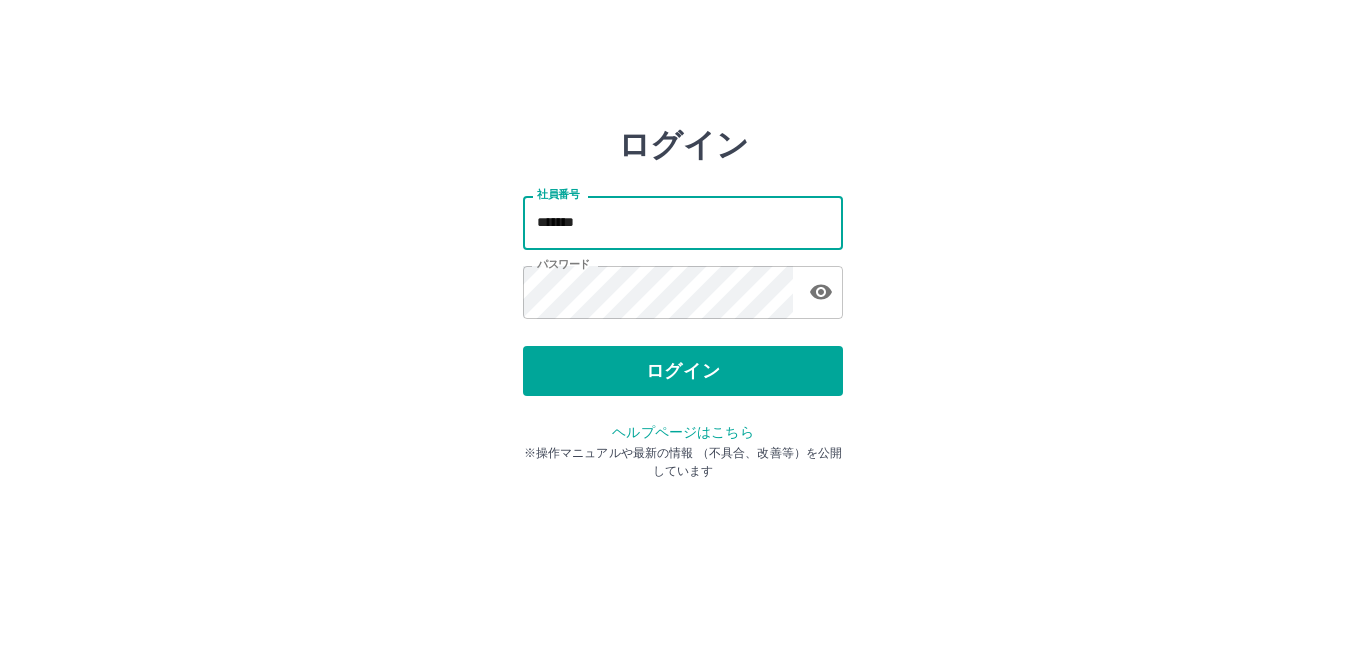click on "*******" at bounding box center [683, 222] 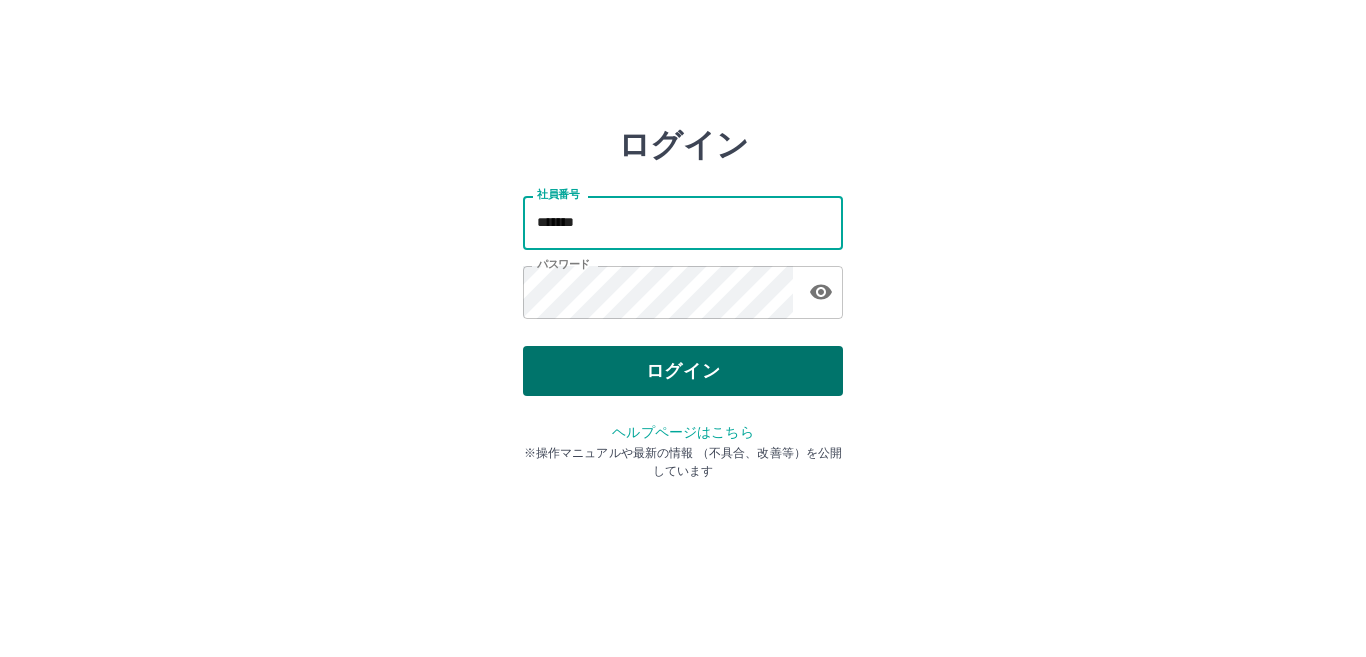 type on "*******" 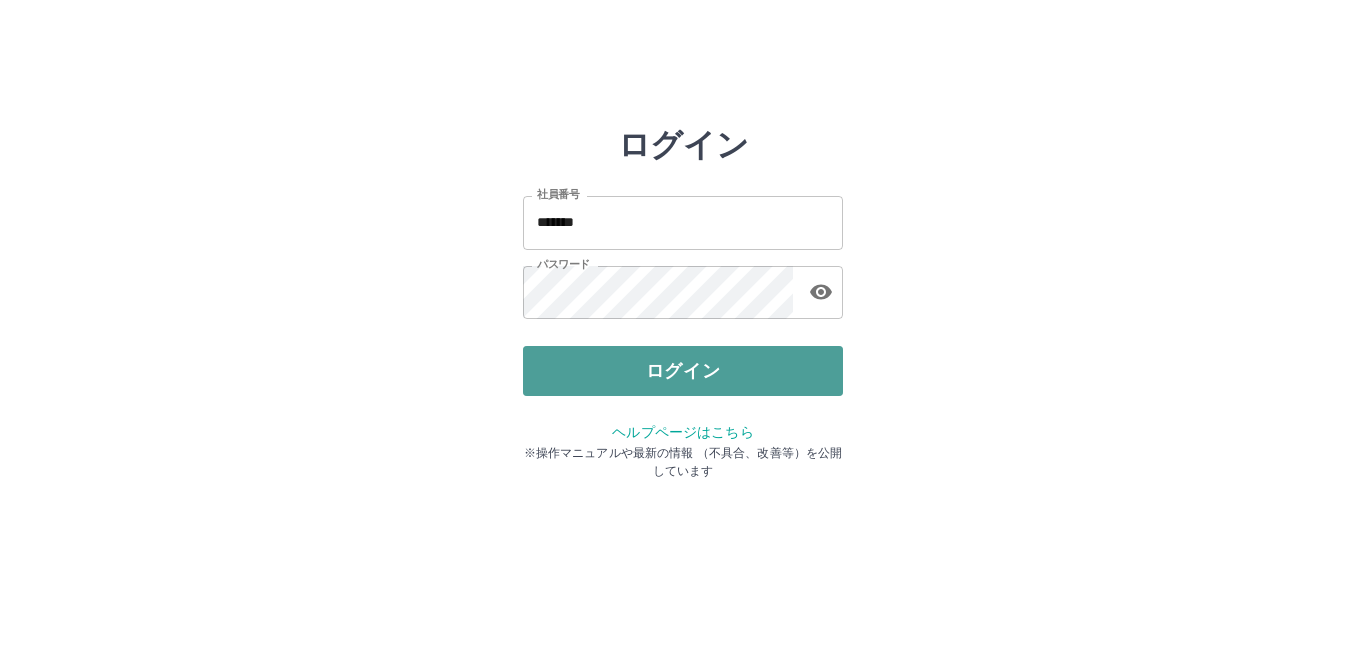 click on "ログイン" at bounding box center (683, 371) 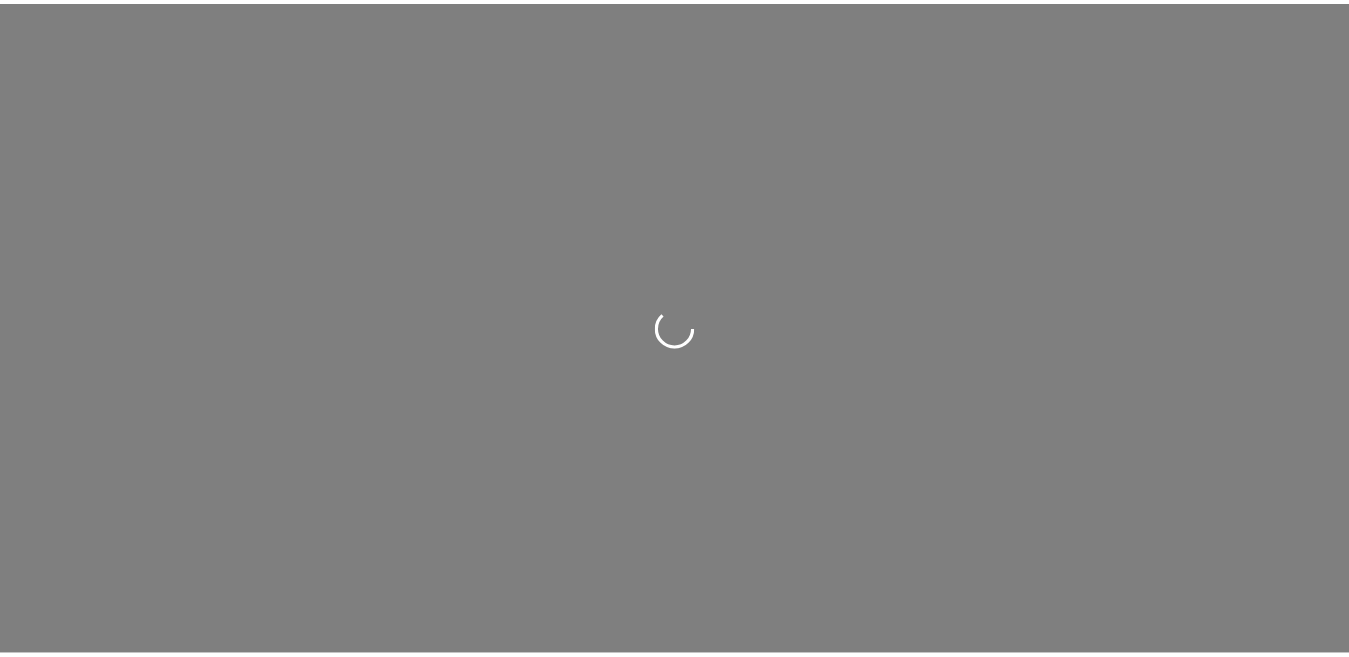 scroll, scrollTop: 0, scrollLeft: 0, axis: both 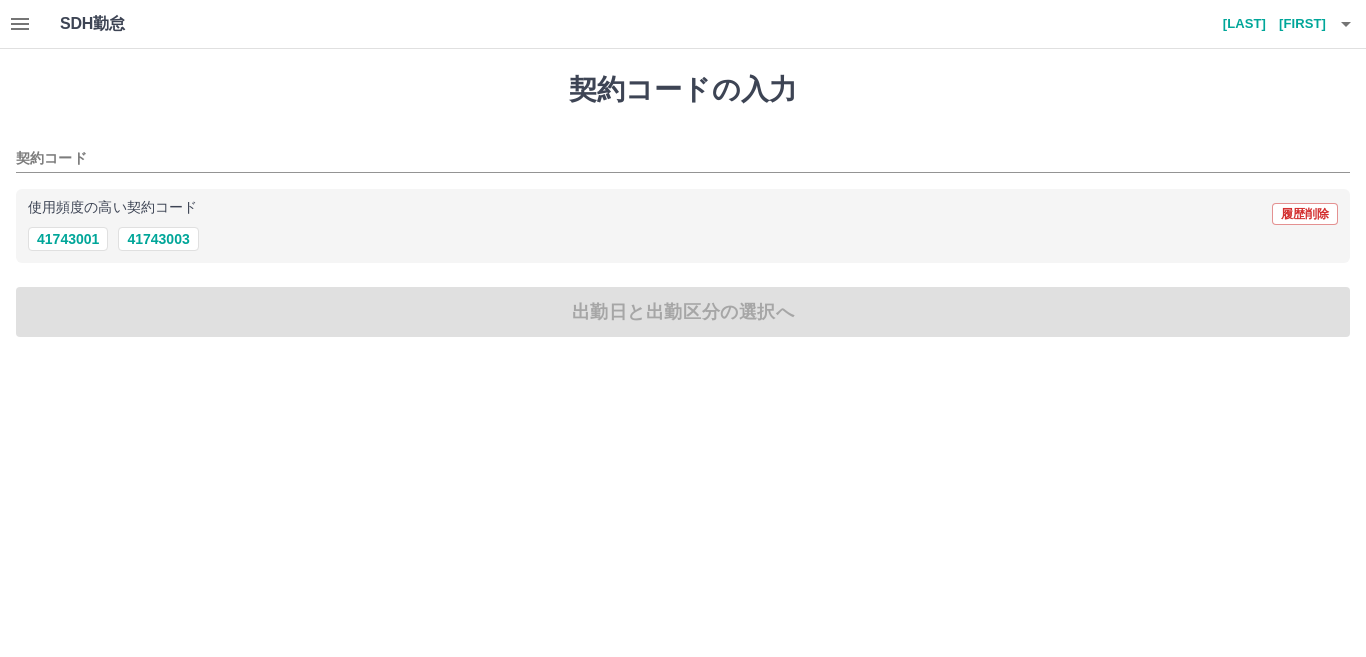 click 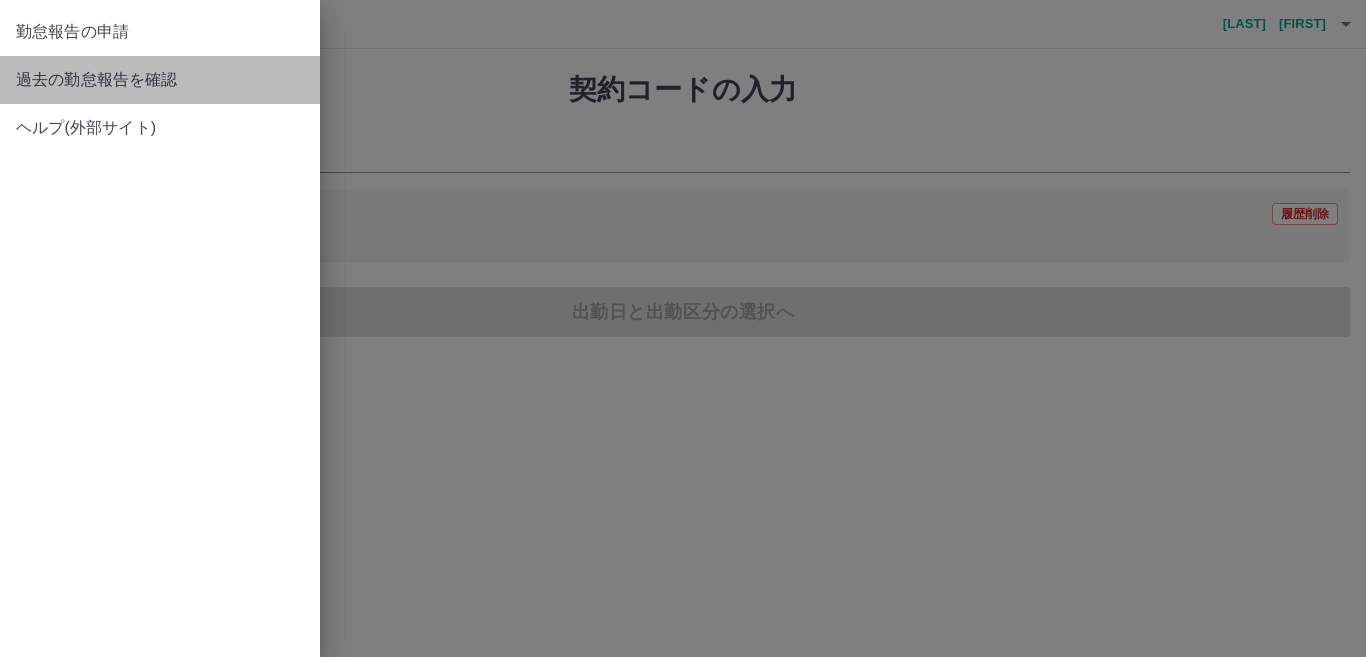 click on "過去の勤怠報告を確認" at bounding box center [160, 80] 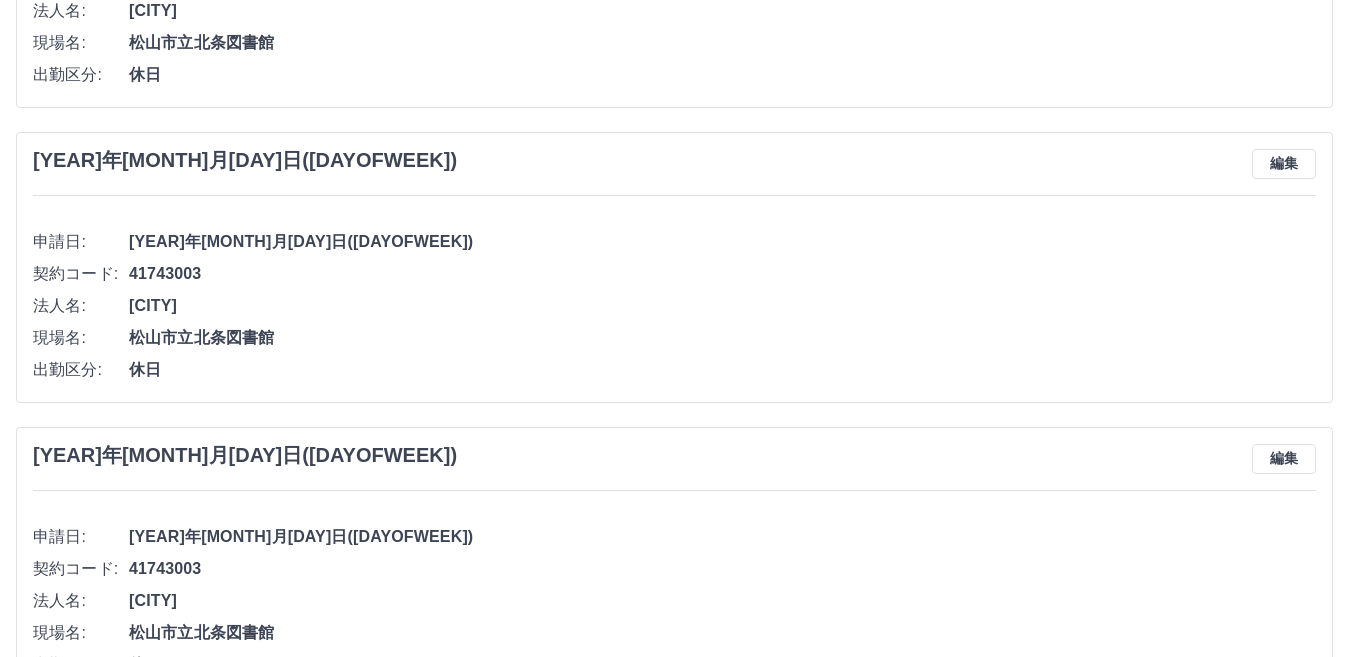 scroll, scrollTop: 413, scrollLeft: 0, axis: vertical 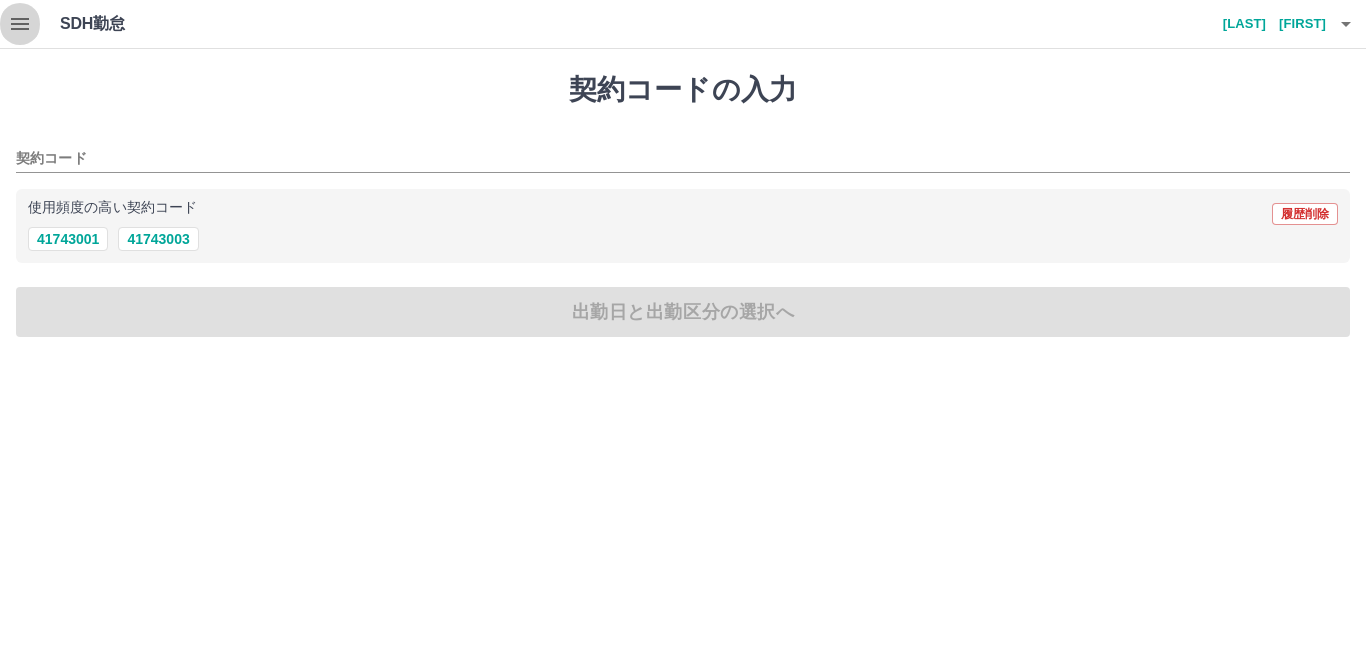 click 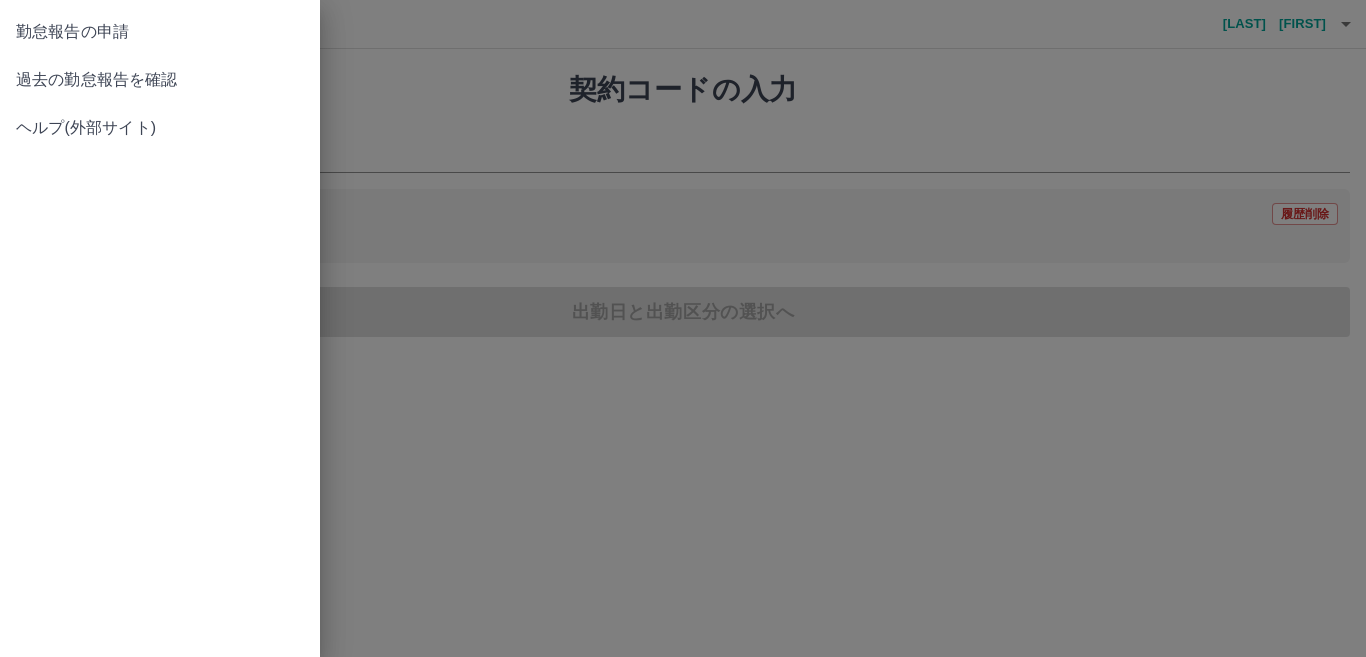 click at bounding box center [683, 328] 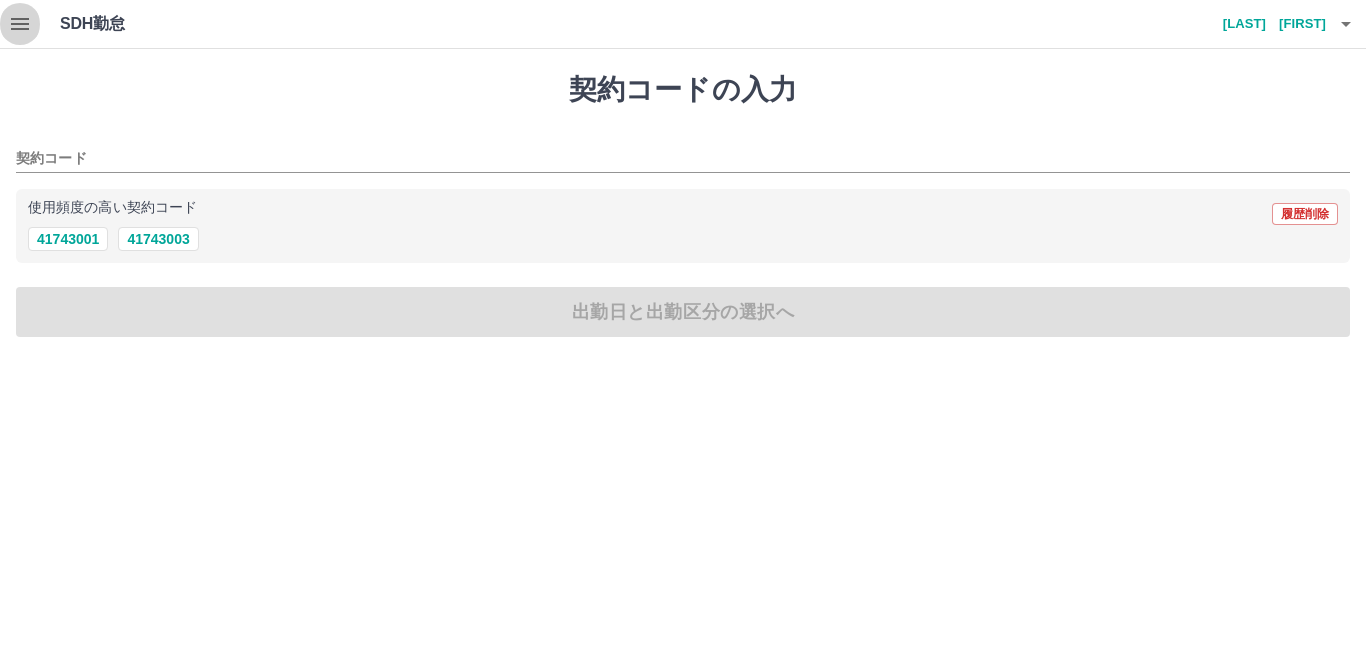click 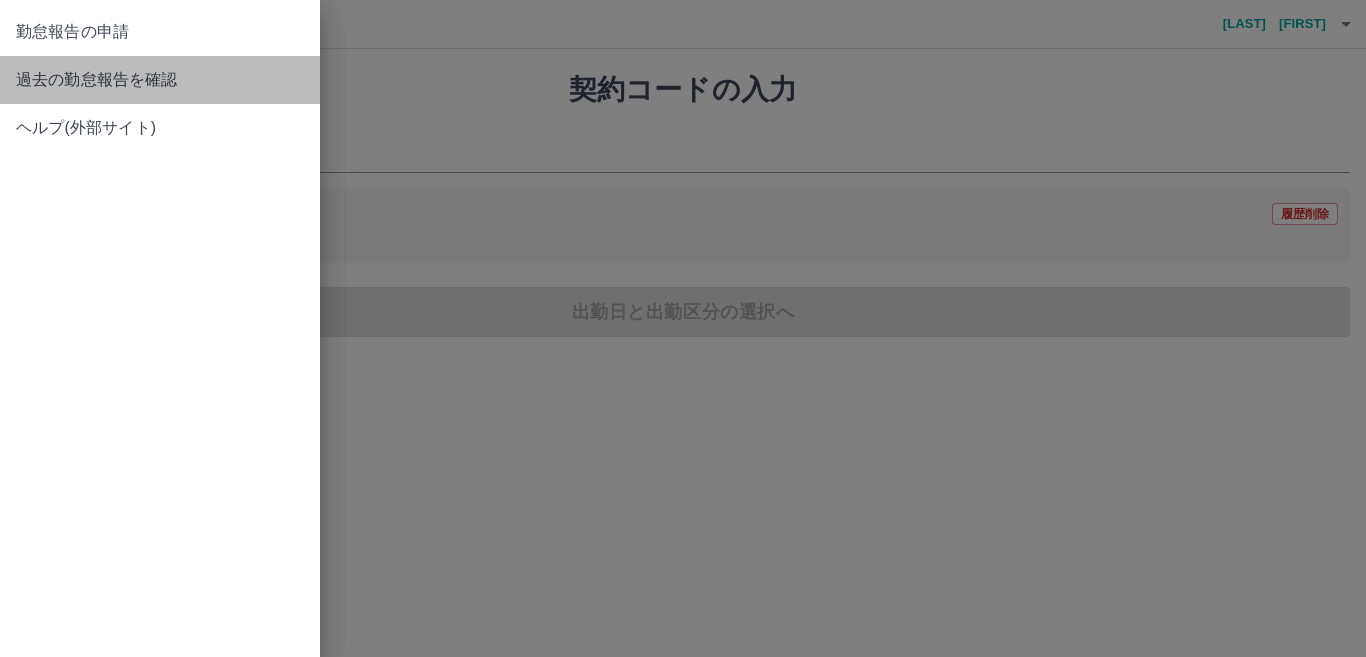 click on "過去の勤怠報告を確認" at bounding box center [160, 80] 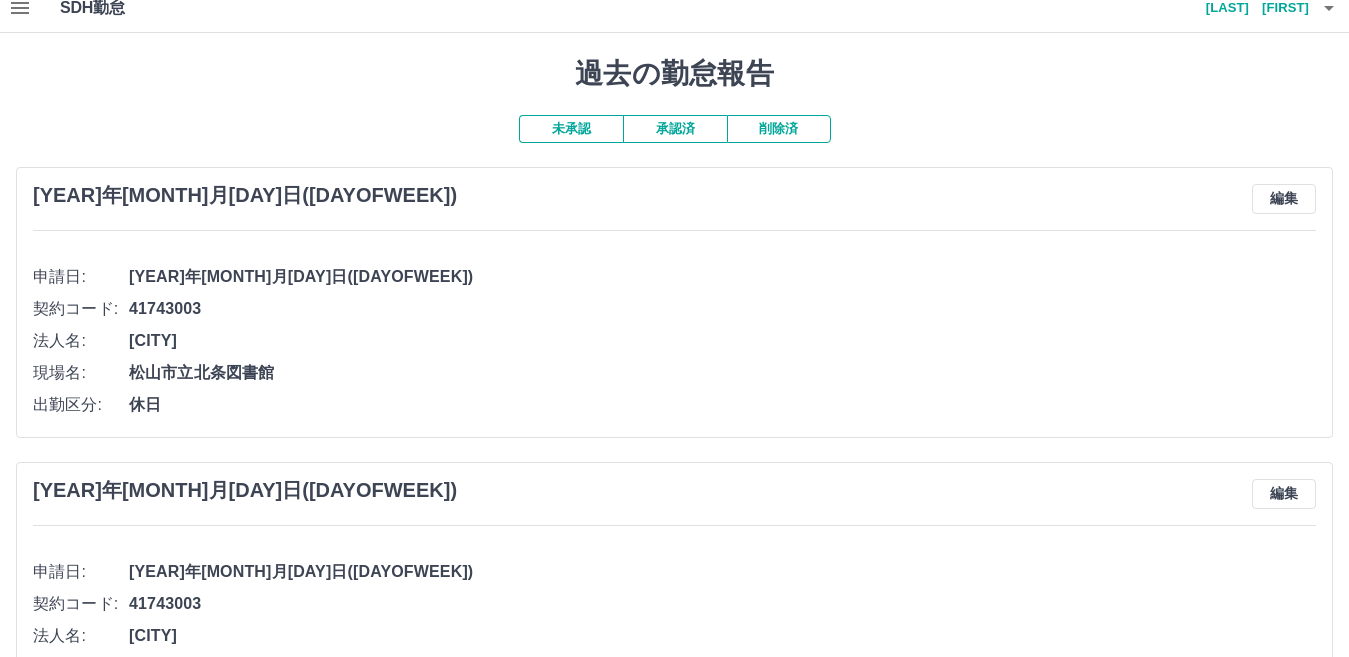 scroll, scrollTop: 0, scrollLeft: 0, axis: both 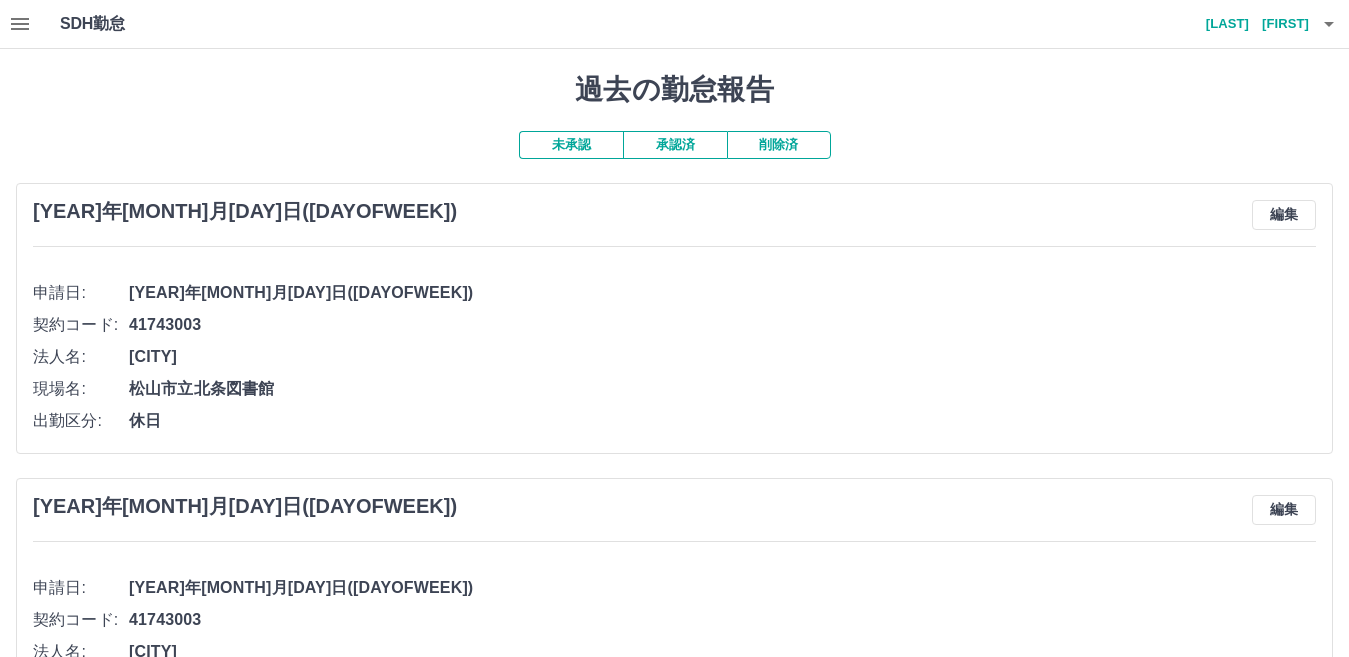 click on "未承認" at bounding box center [571, 145] 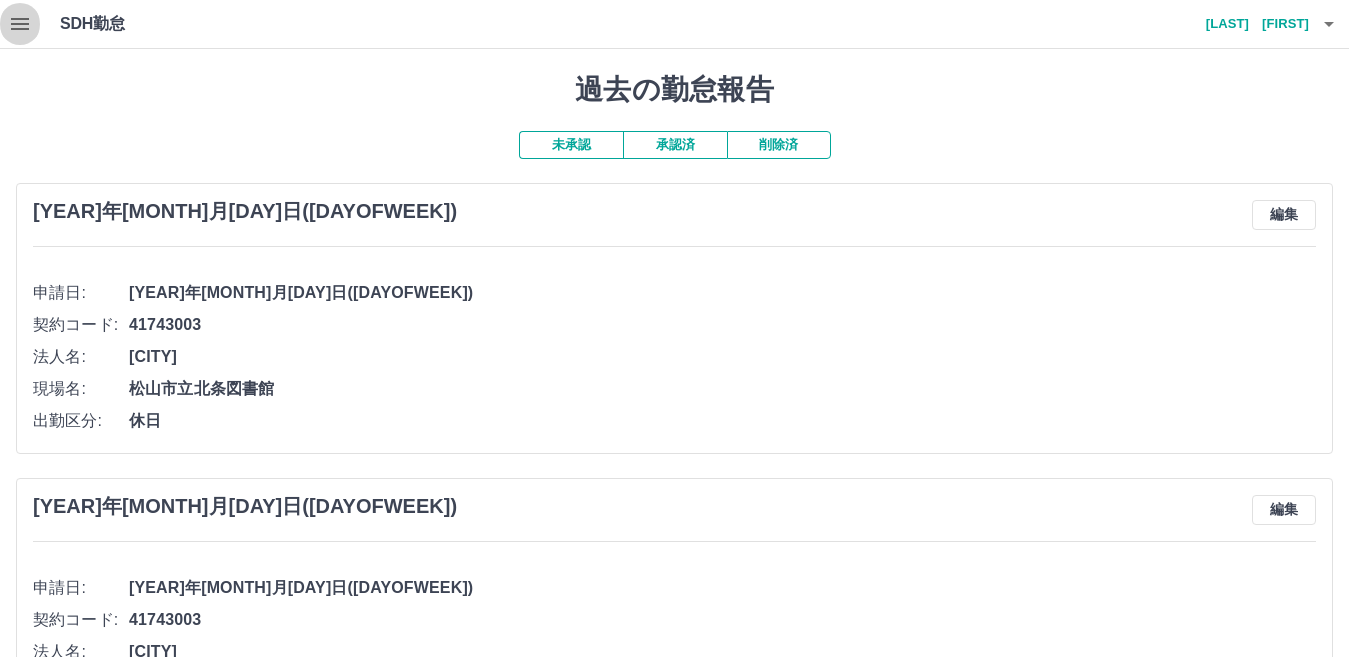 click 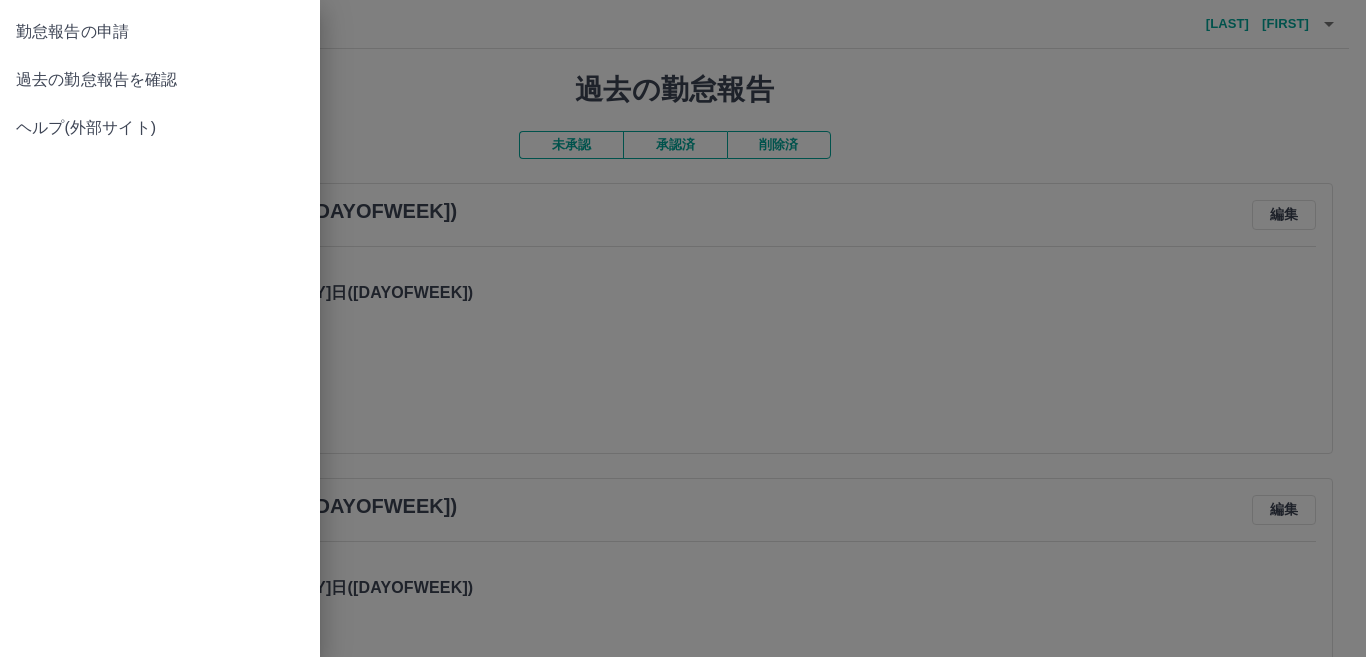 click at bounding box center (683, 328) 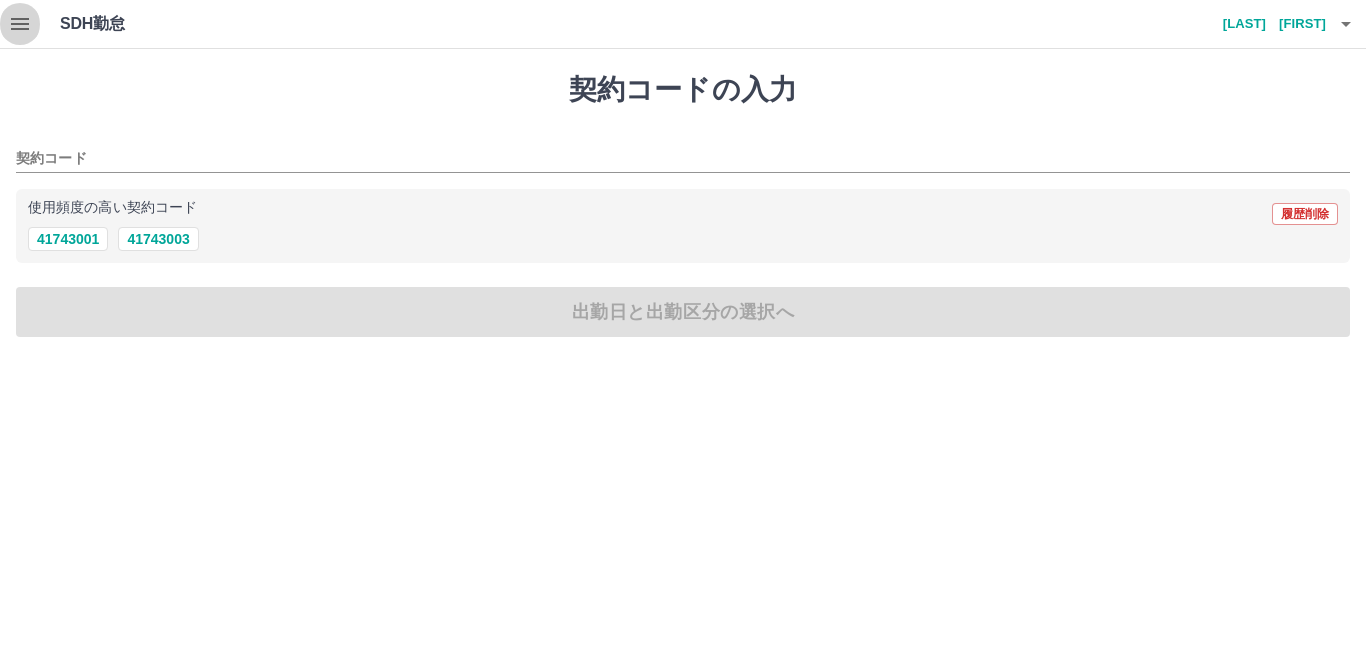 click 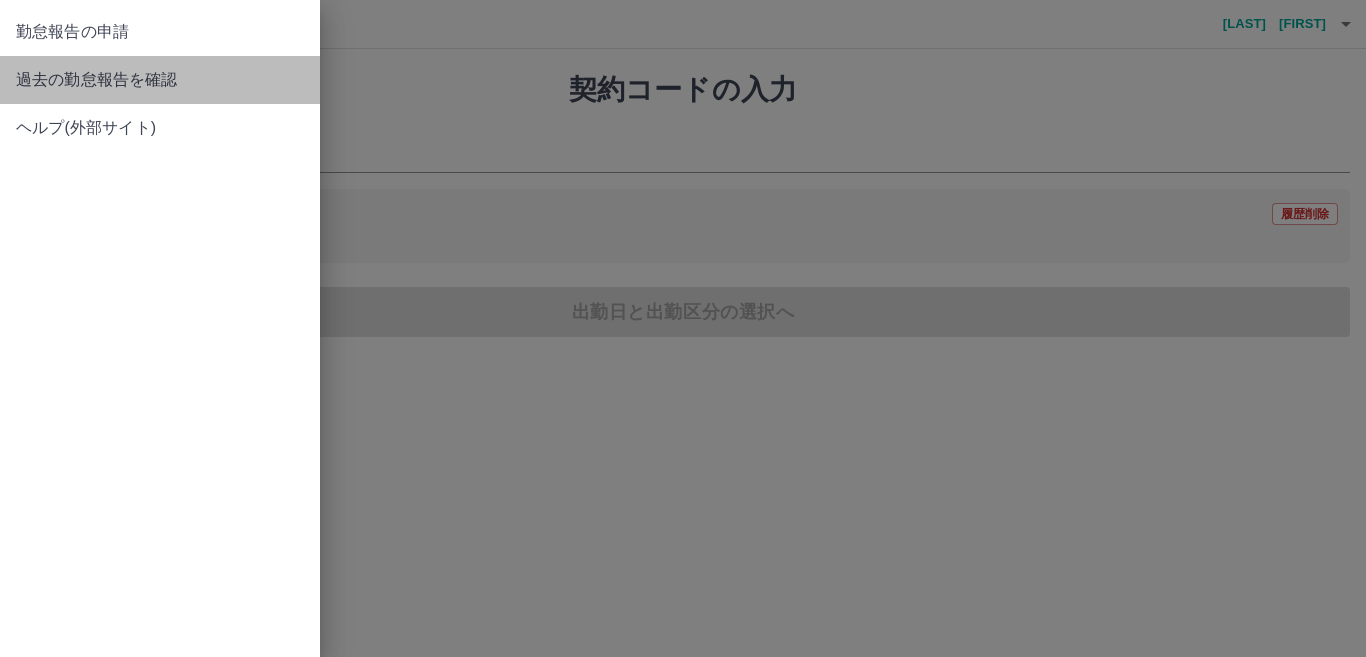 click on "過去の勤怠報告を確認" at bounding box center [160, 80] 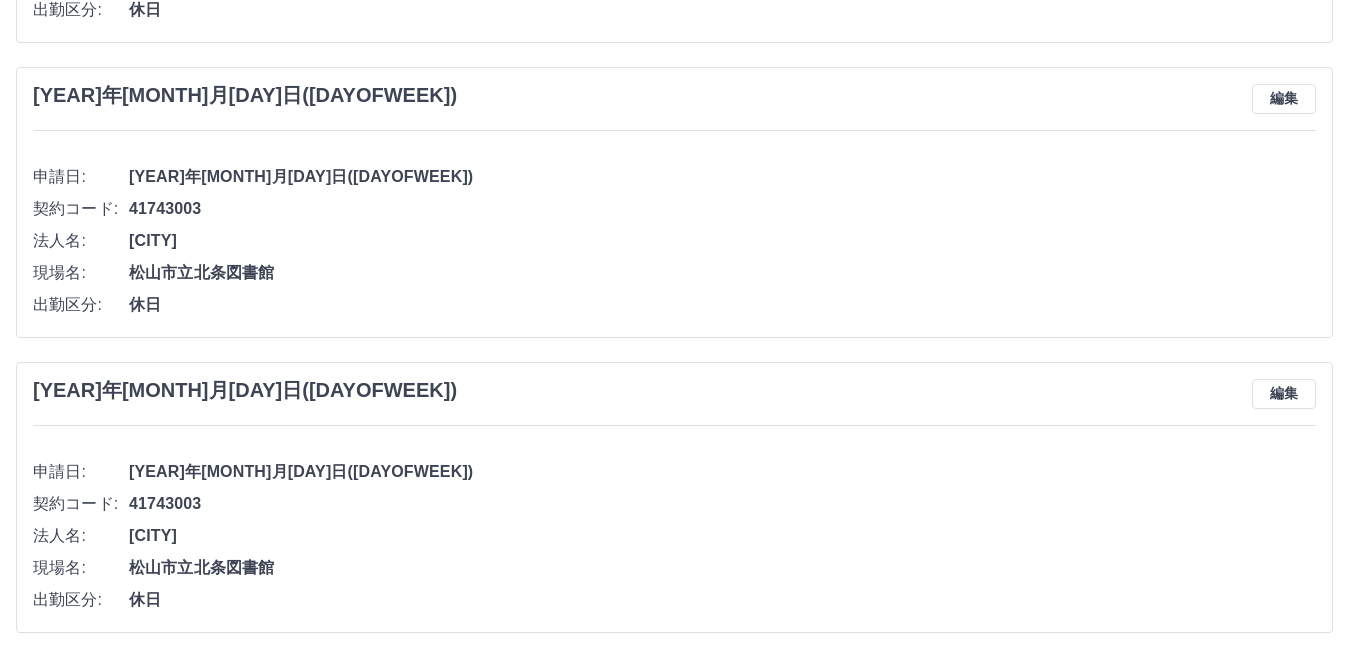 scroll, scrollTop: 0, scrollLeft: 0, axis: both 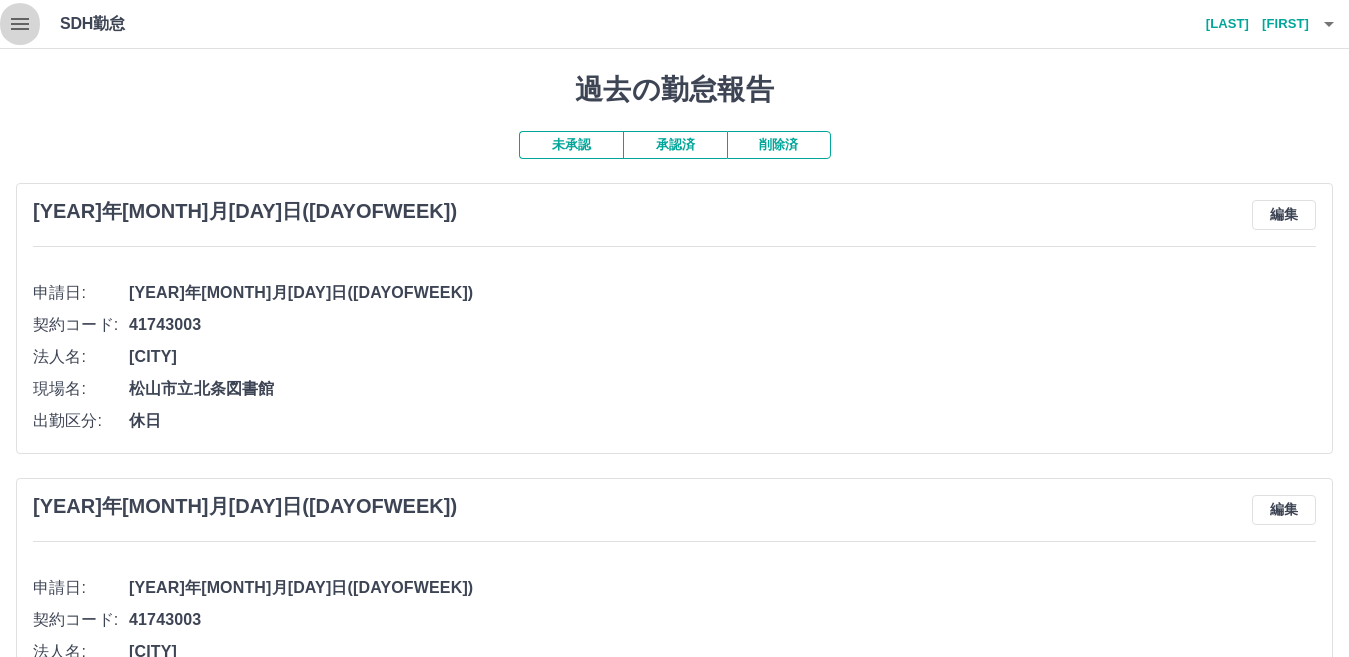 click 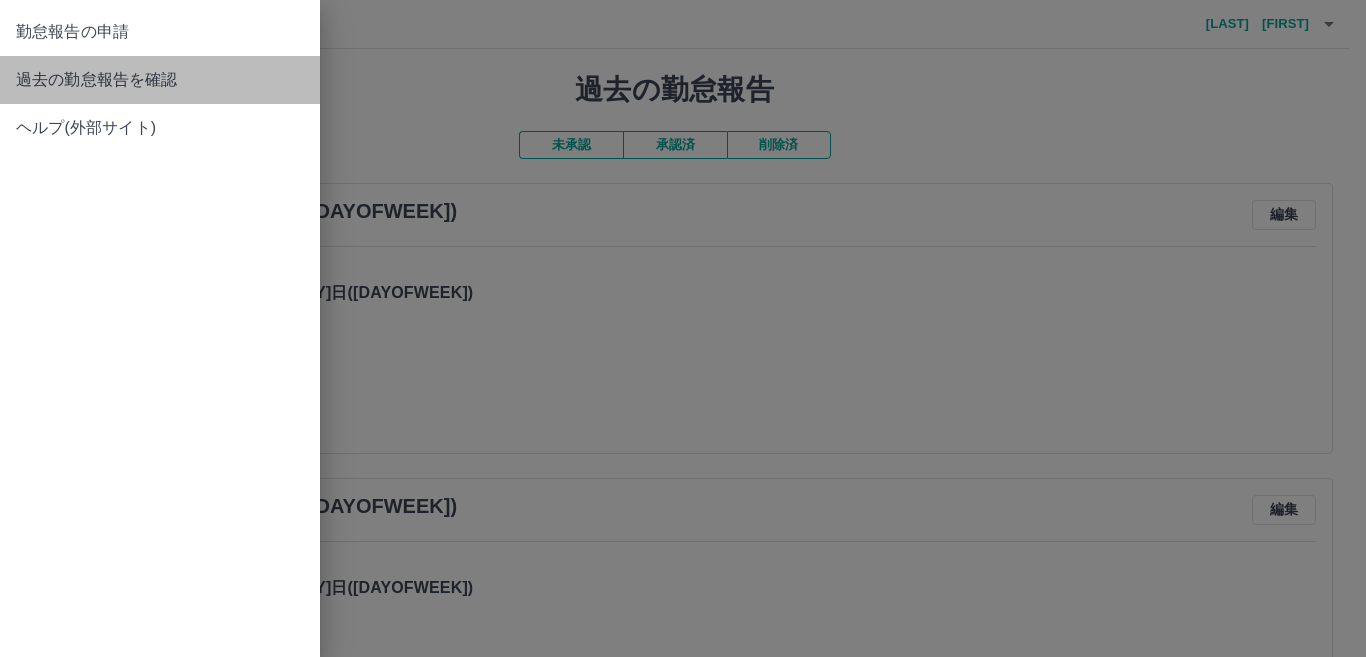 click on "過去の勤怠報告を確認" at bounding box center (160, 80) 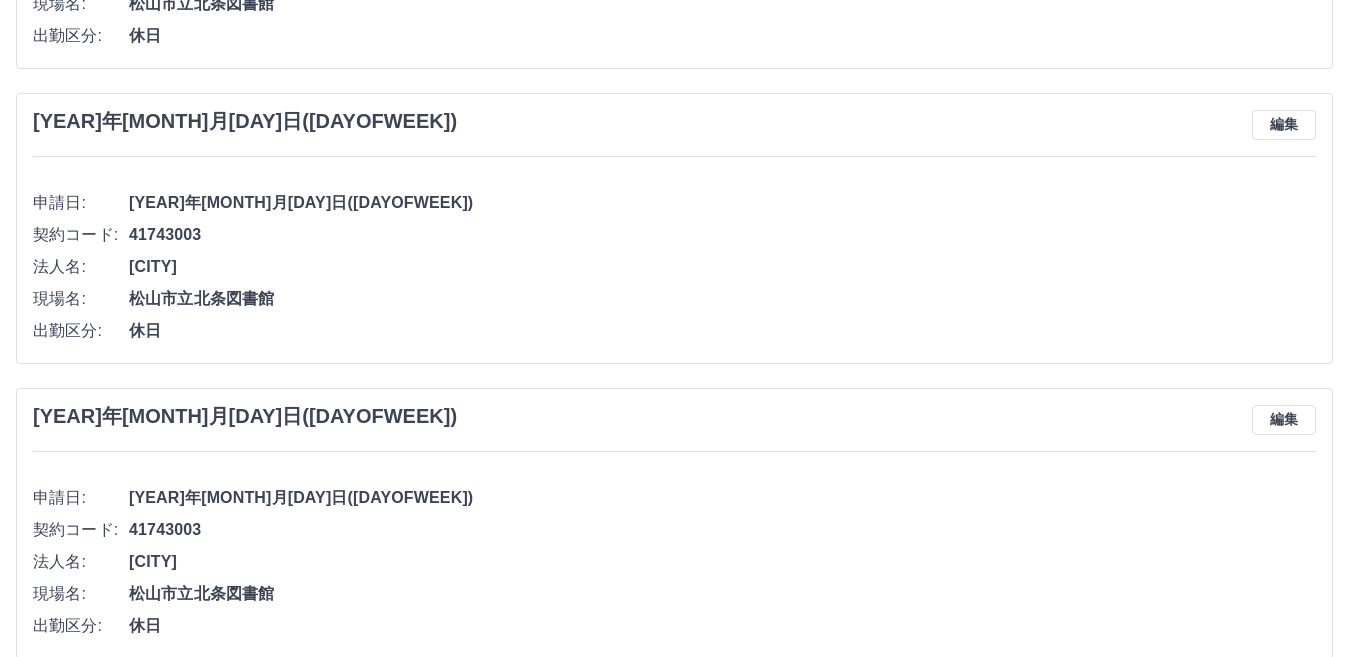 scroll, scrollTop: 373, scrollLeft: 0, axis: vertical 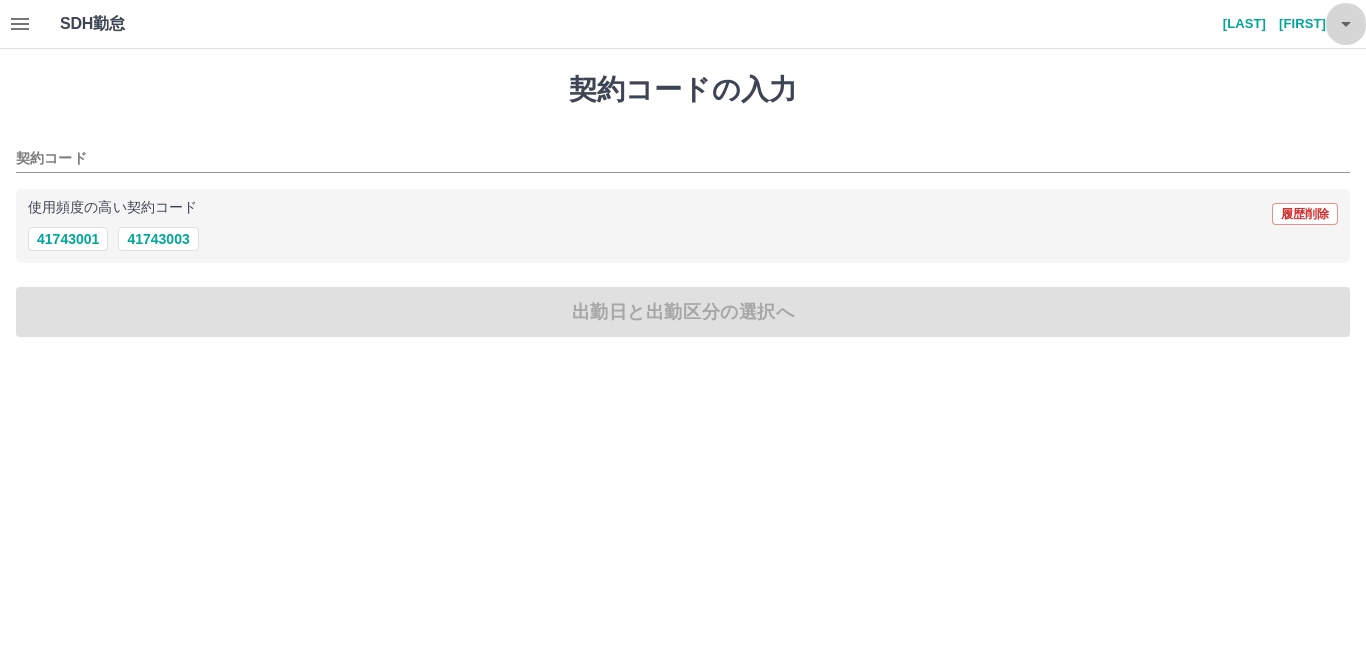 click 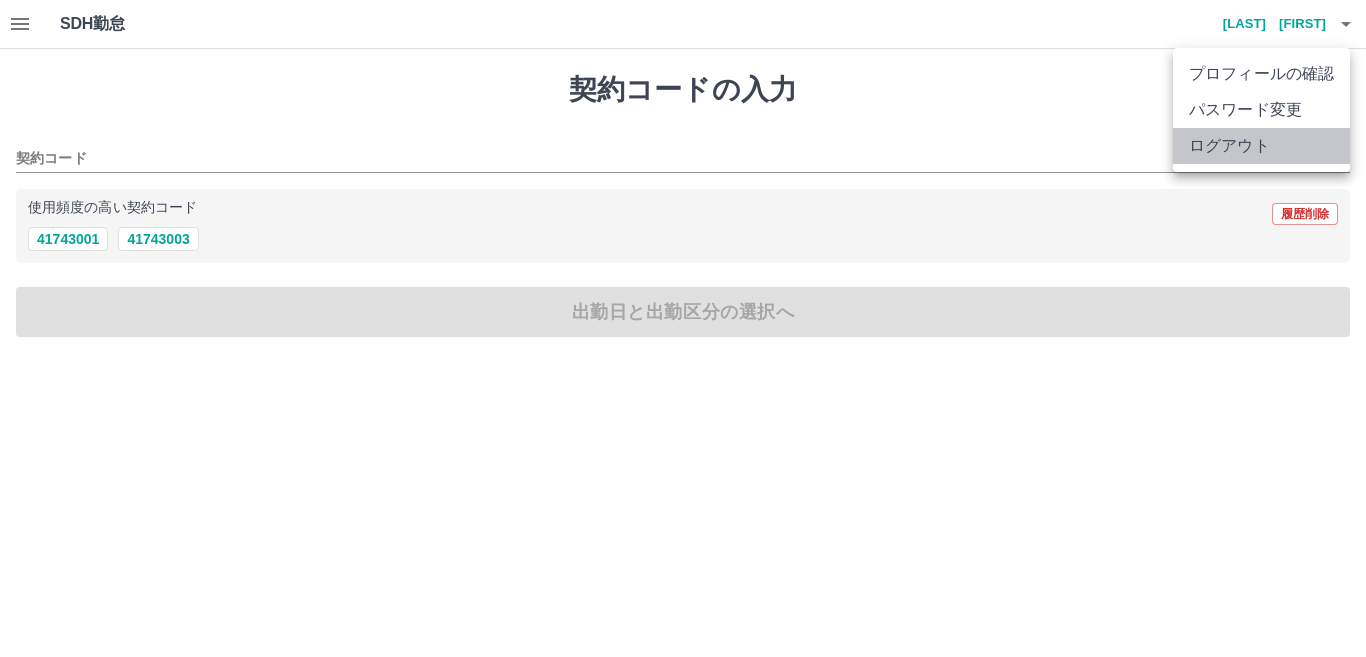 click on "ログアウト" at bounding box center [1261, 146] 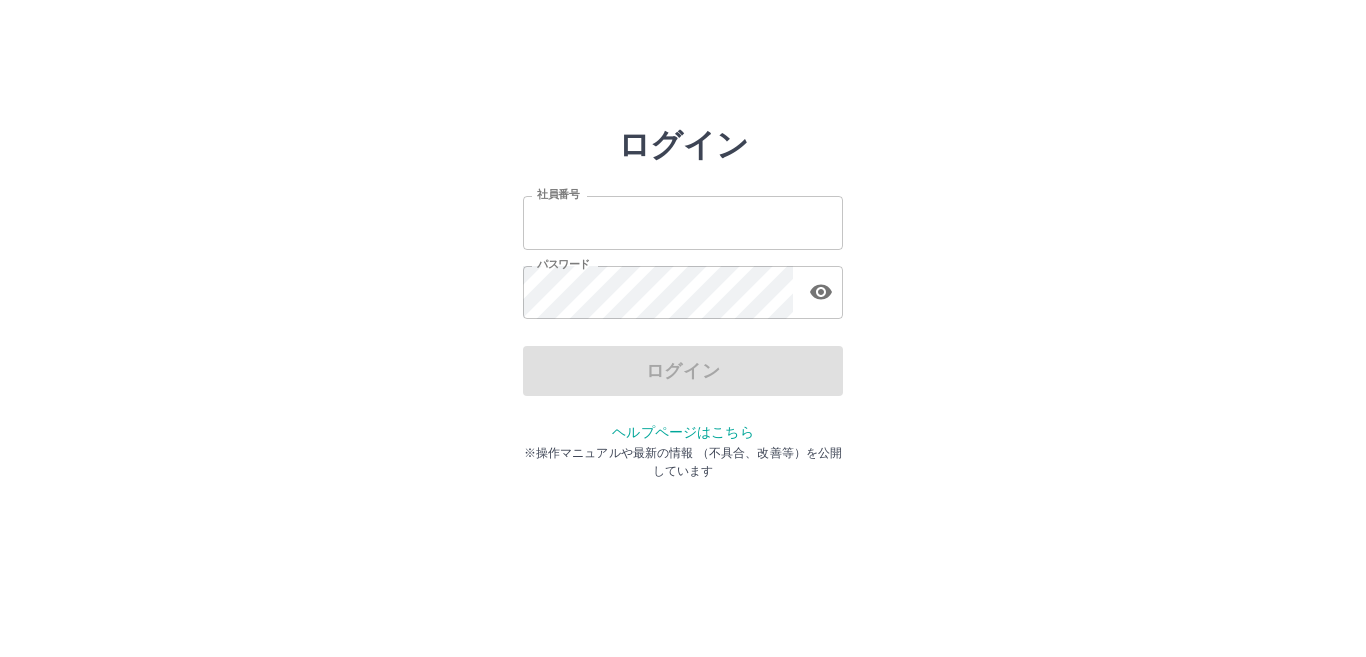 scroll, scrollTop: 0, scrollLeft: 0, axis: both 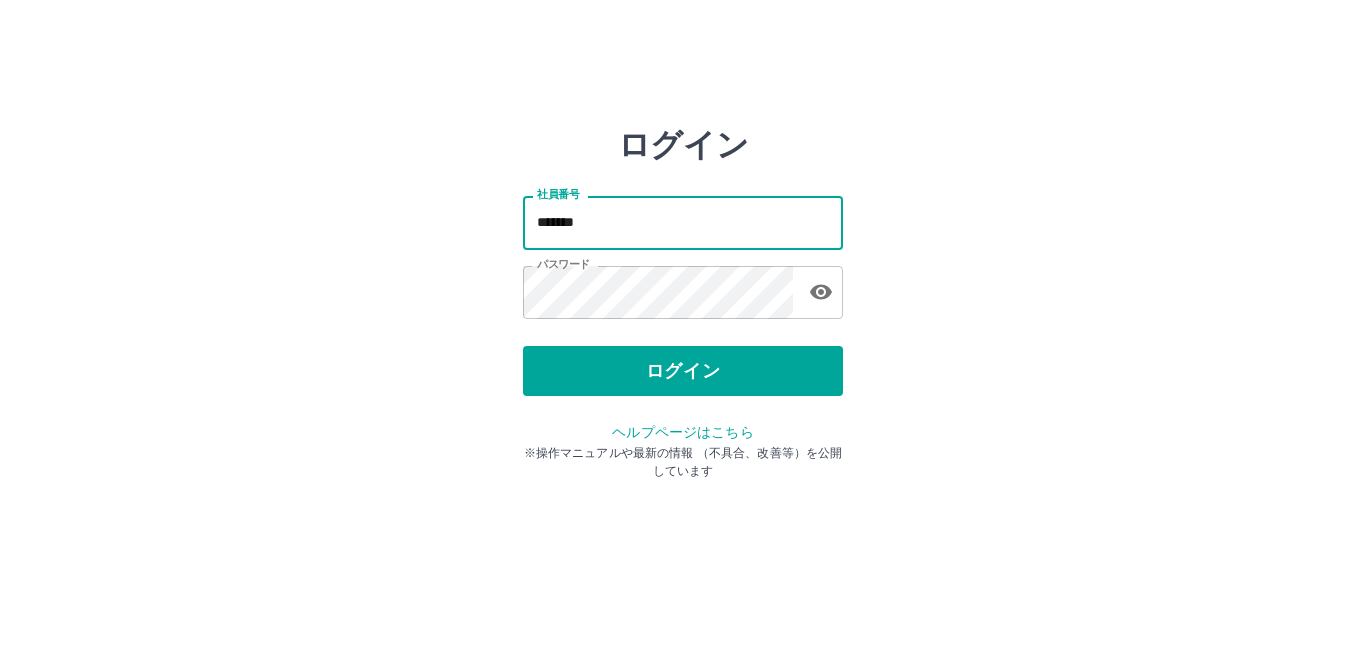 click on "*******" at bounding box center (683, 222) 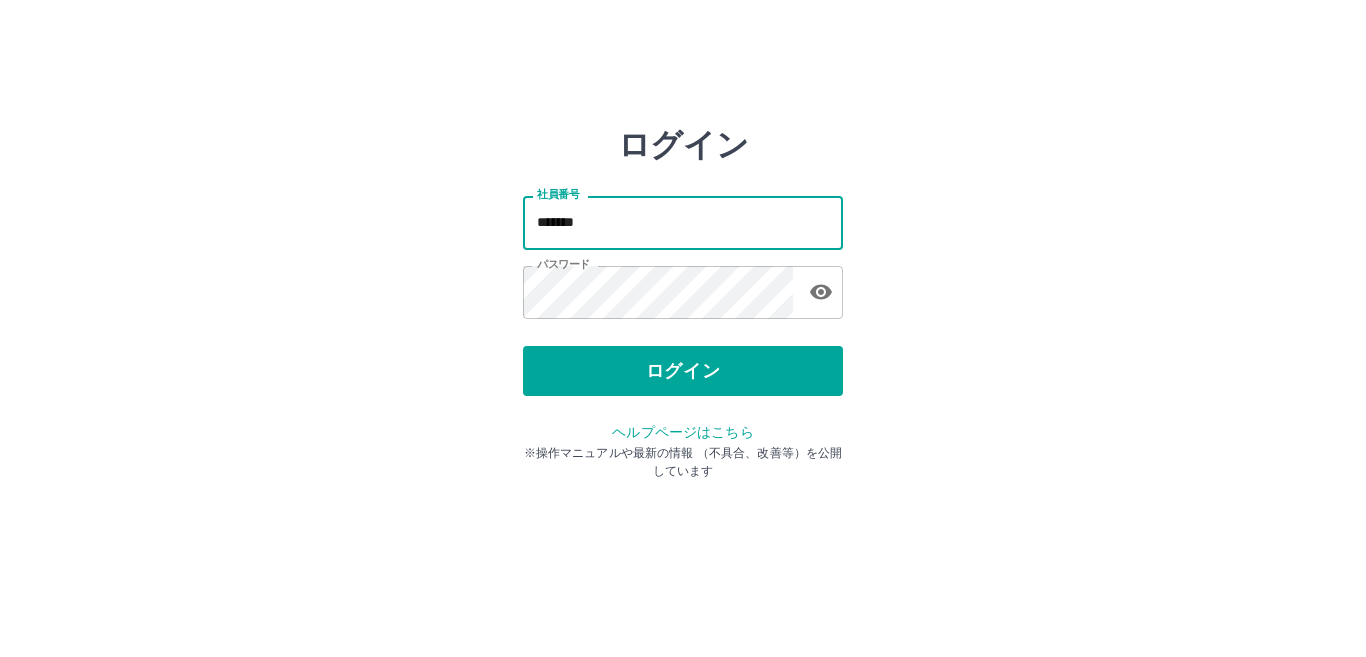 type on "*******" 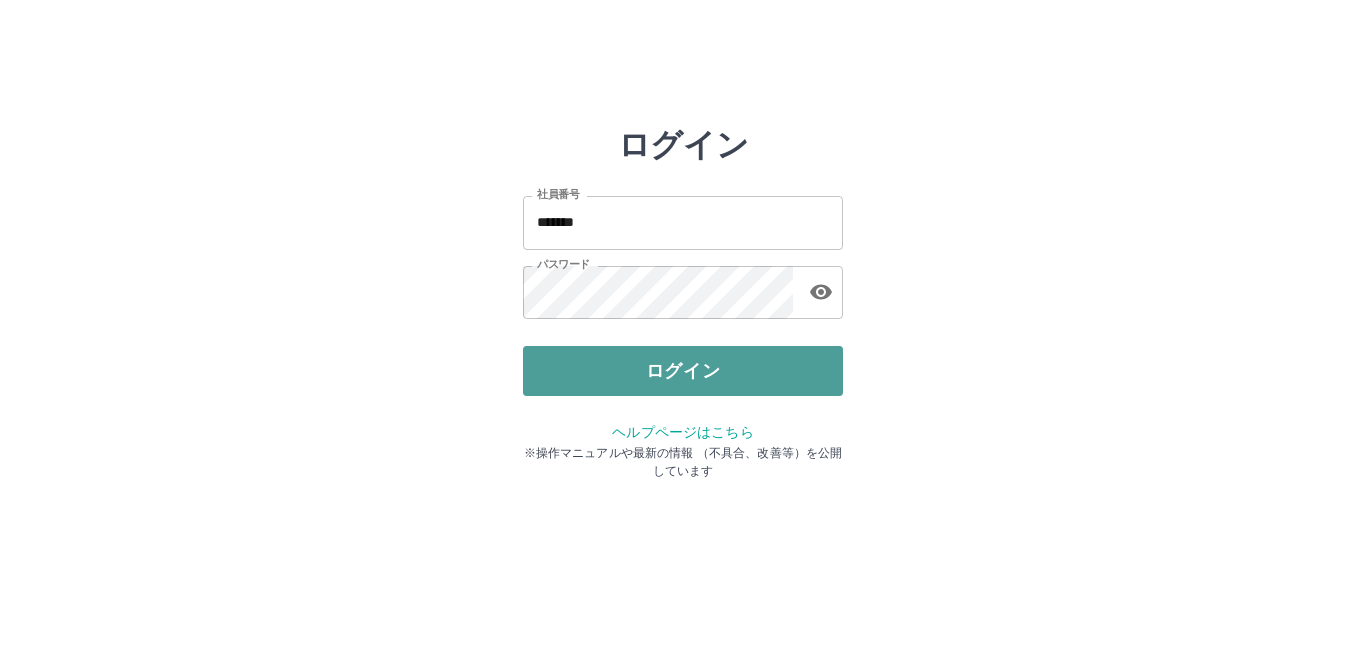 click on "ログイン" at bounding box center [683, 371] 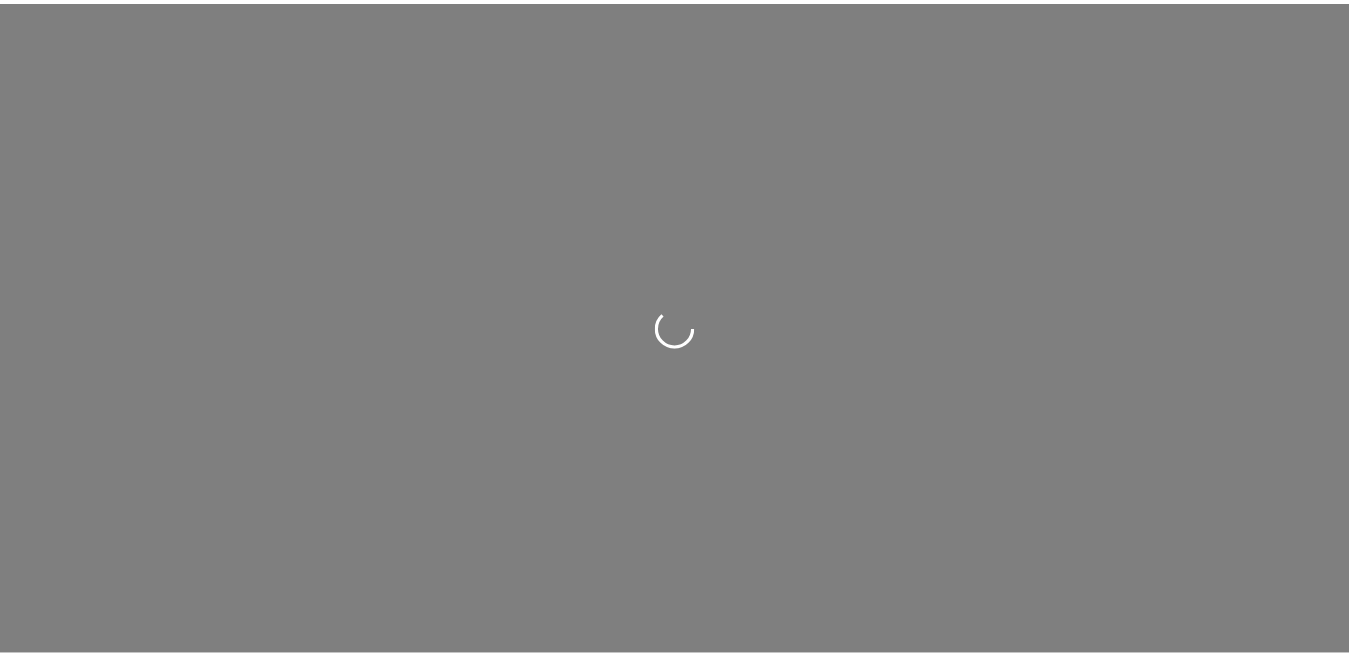 scroll, scrollTop: 0, scrollLeft: 0, axis: both 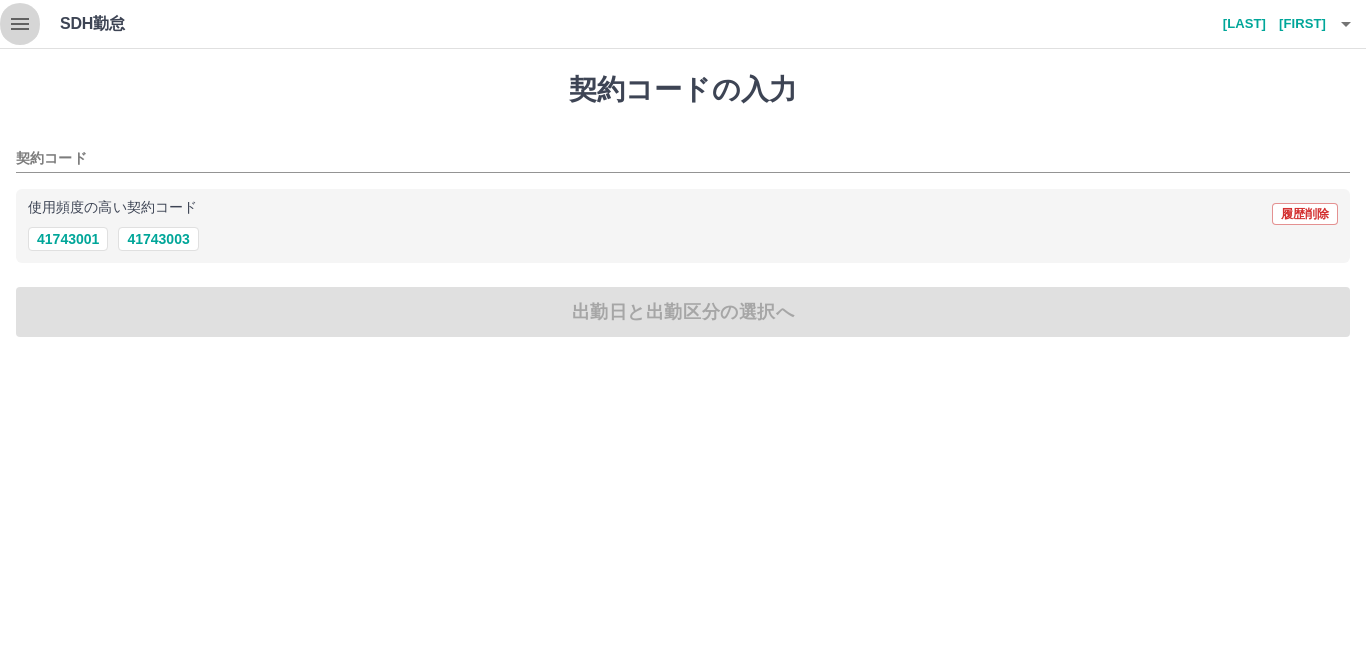 click 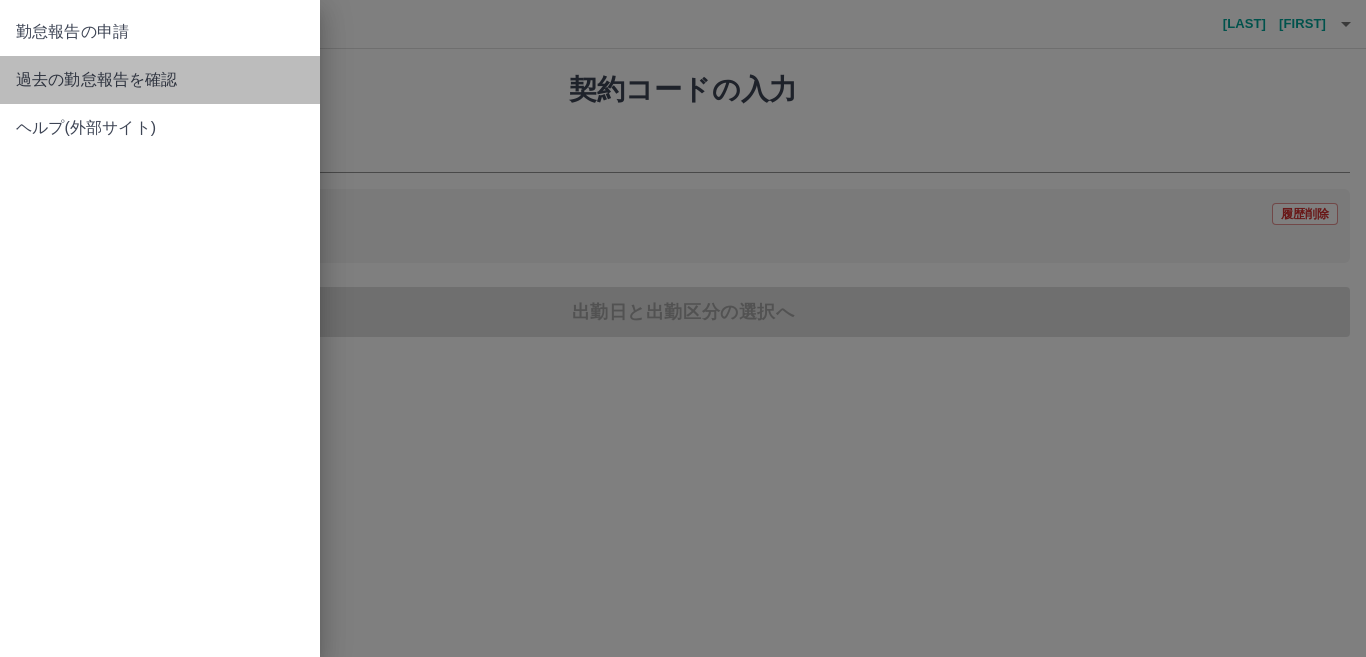 click on "過去の勤怠報告を確認" at bounding box center (160, 80) 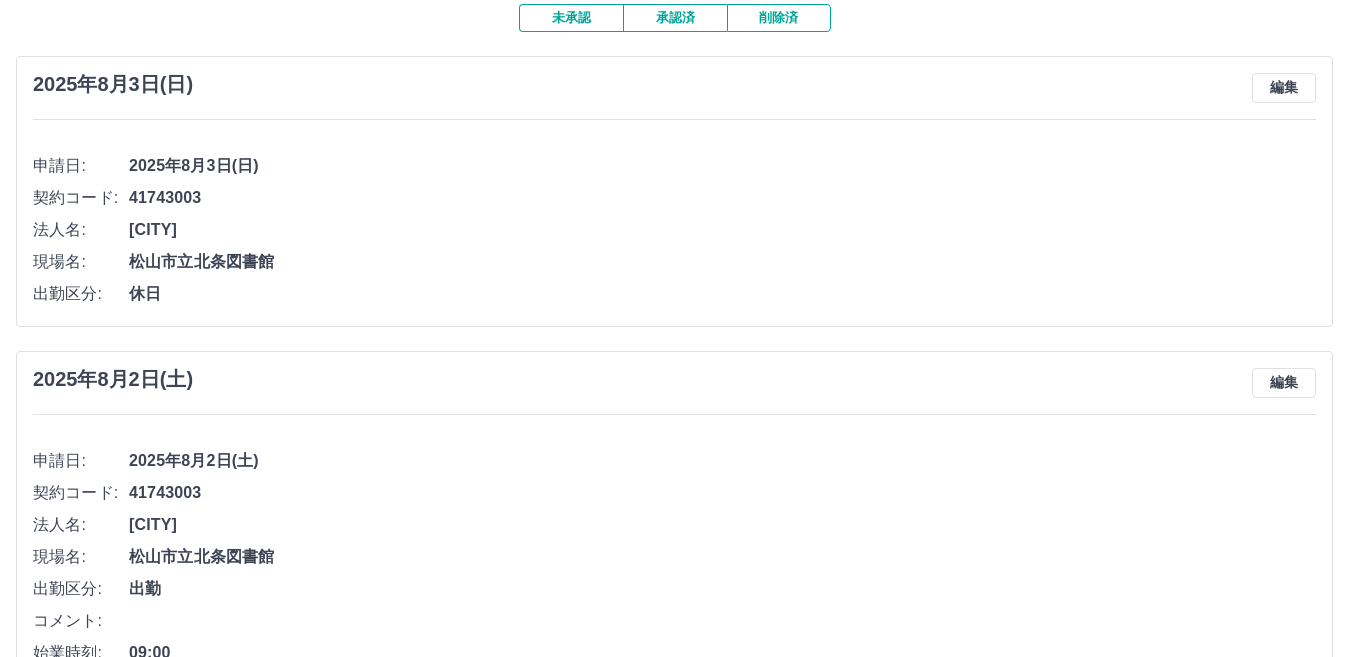scroll, scrollTop: 128, scrollLeft: 0, axis: vertical 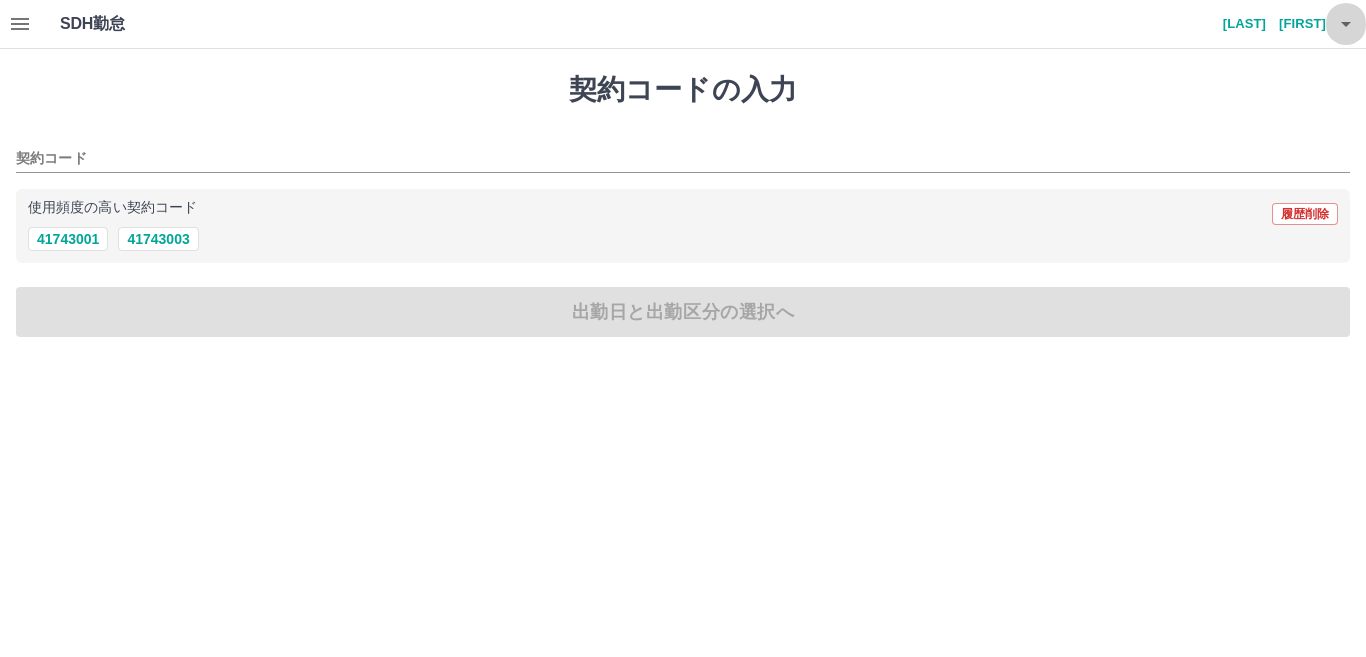 click 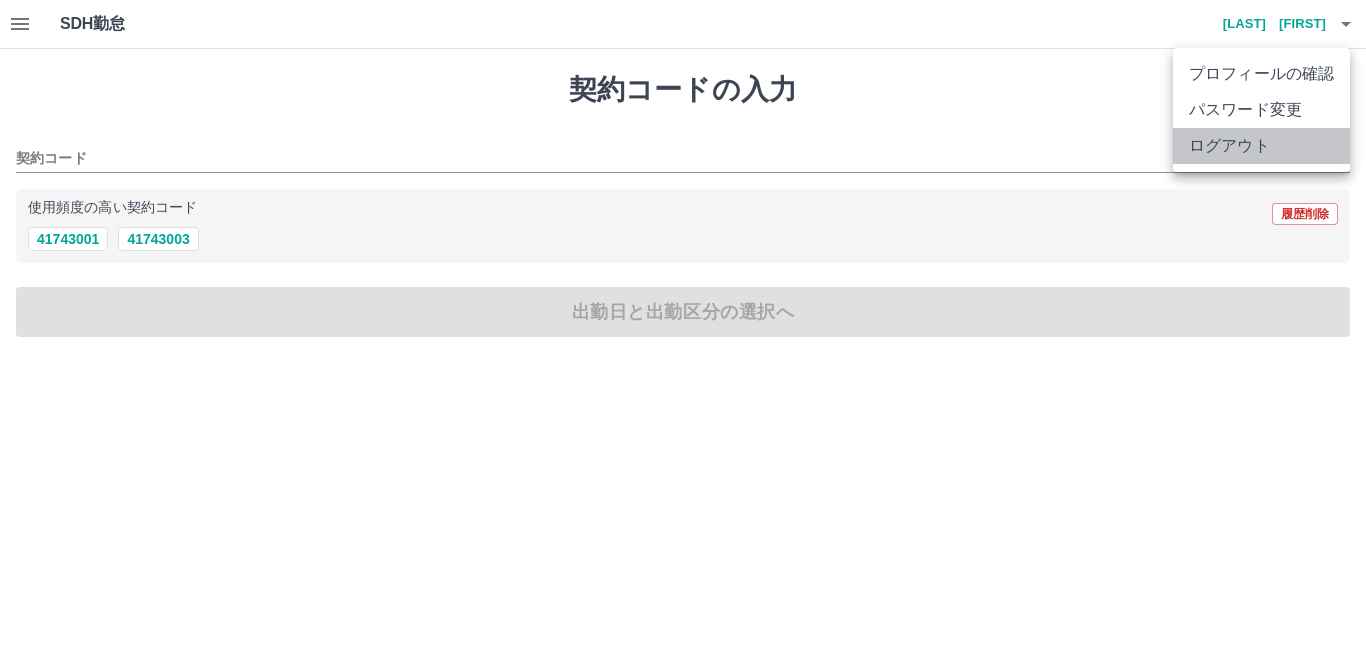 click on "ログアウト" at bounding box center (1261, 146) 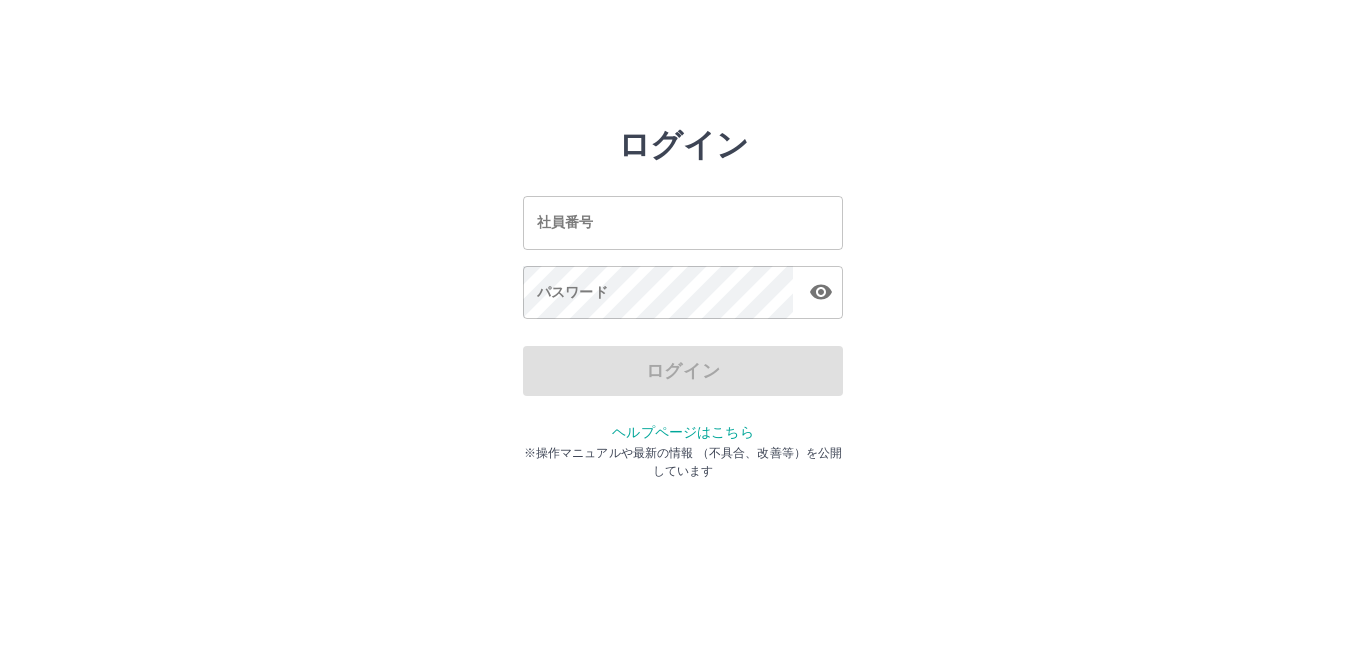 scroll, scrollTop: 0, scrollLeft: 0, axis: both 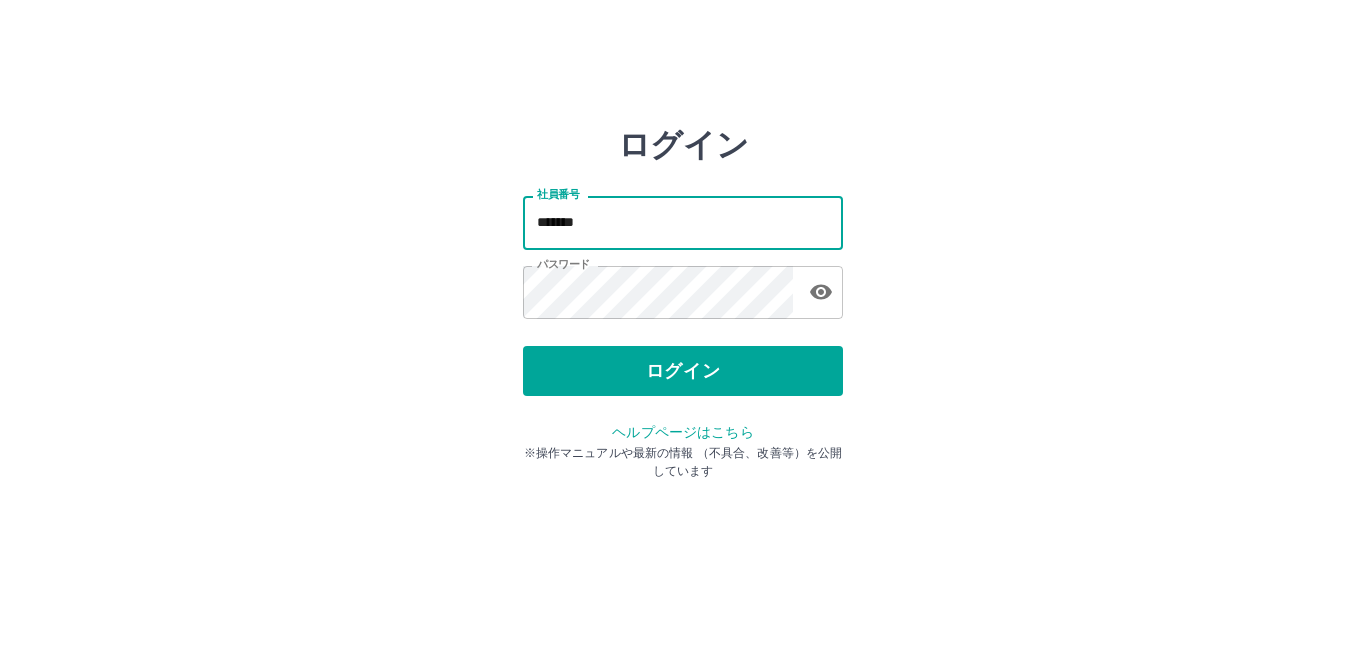 click on "*******" at bounding box center [683, 222] 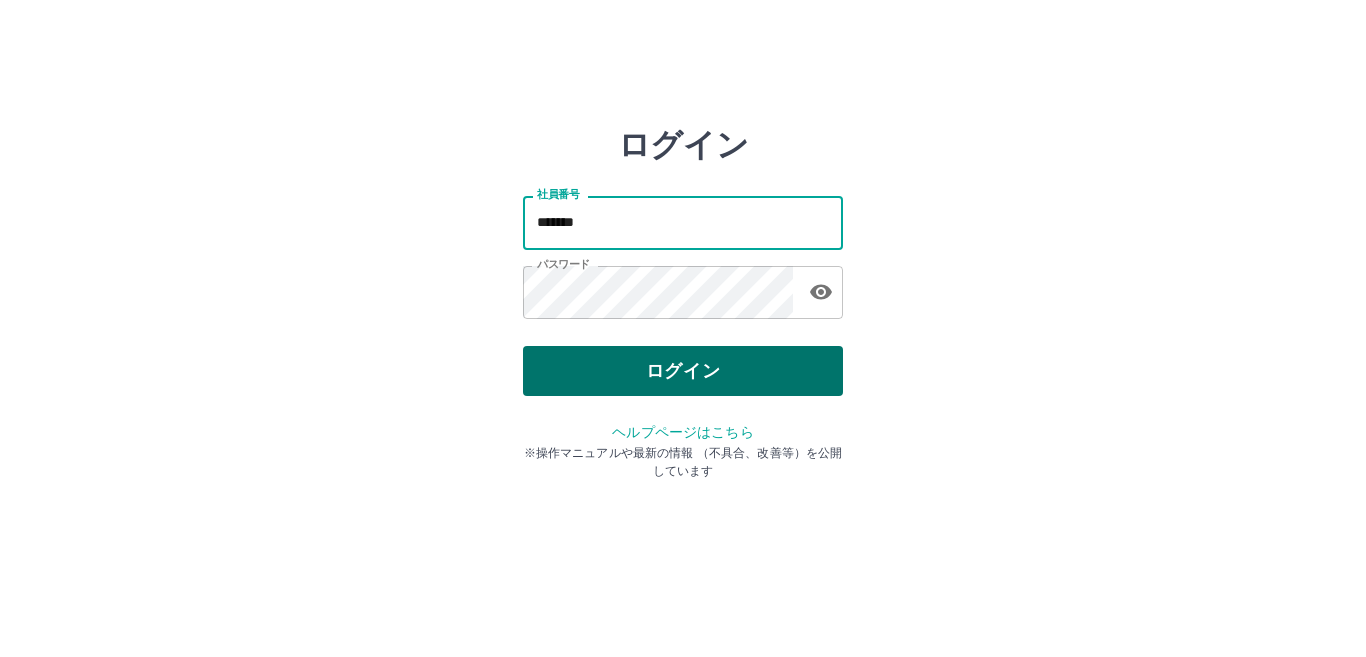 type on "*******" 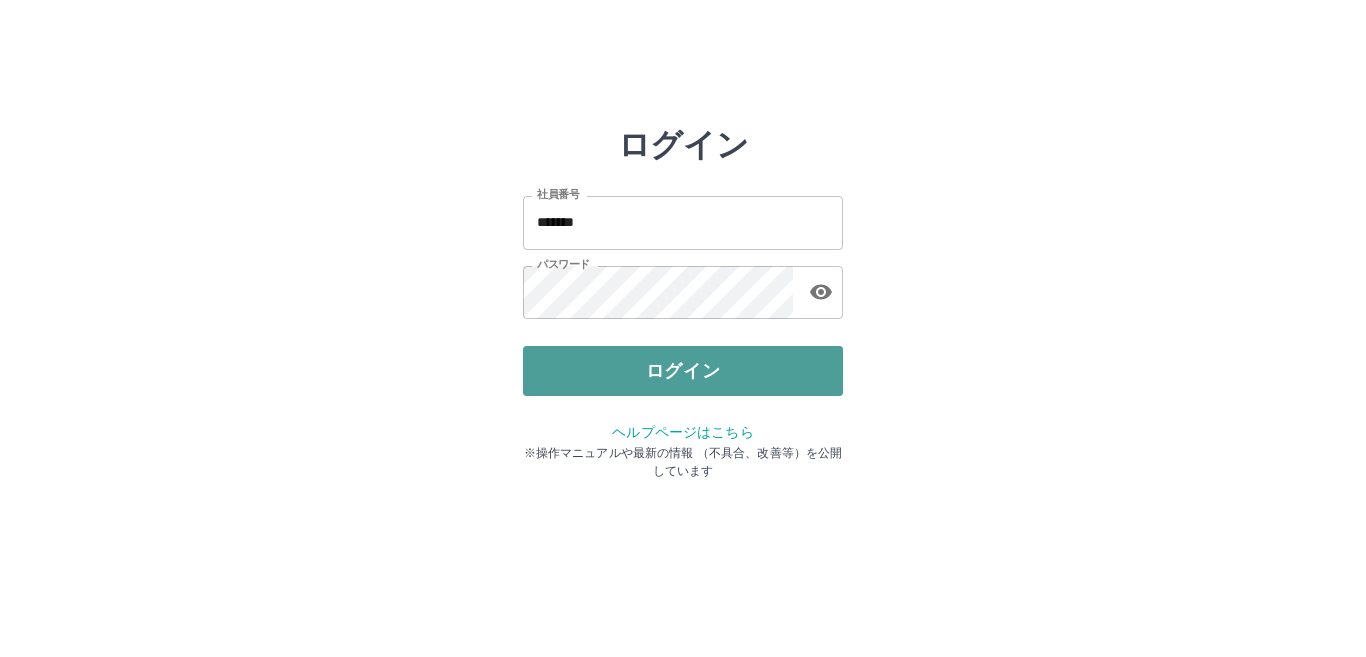 click on "ログイン" at bounding box center [683, 371] 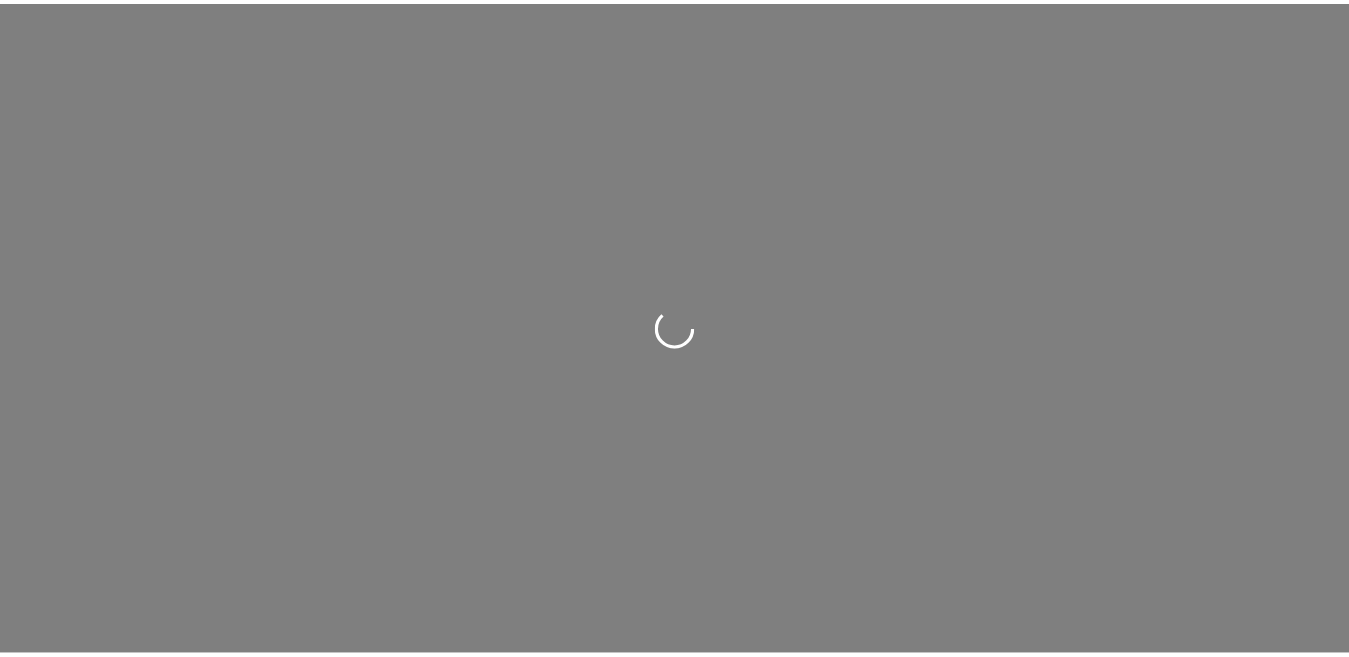scroll, scrollTop: 0, scrollLeft: 0, axis: both 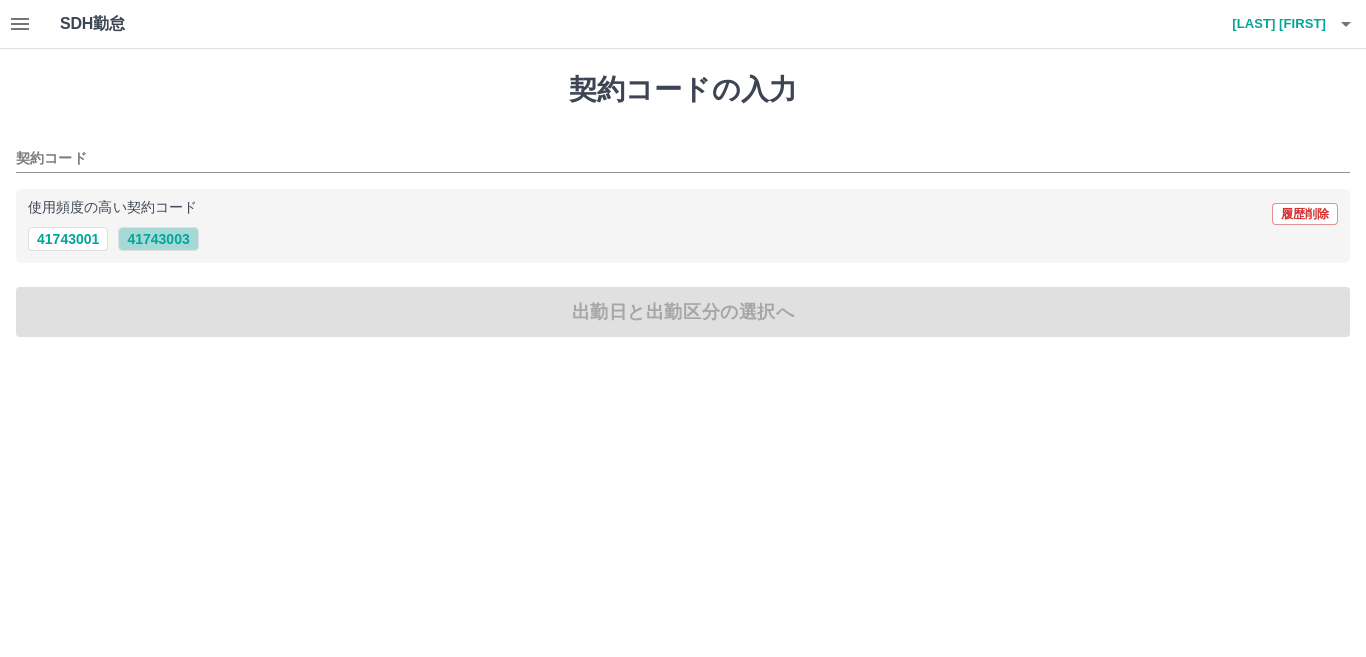 click on "41743003" at bounding box center (158, 239) 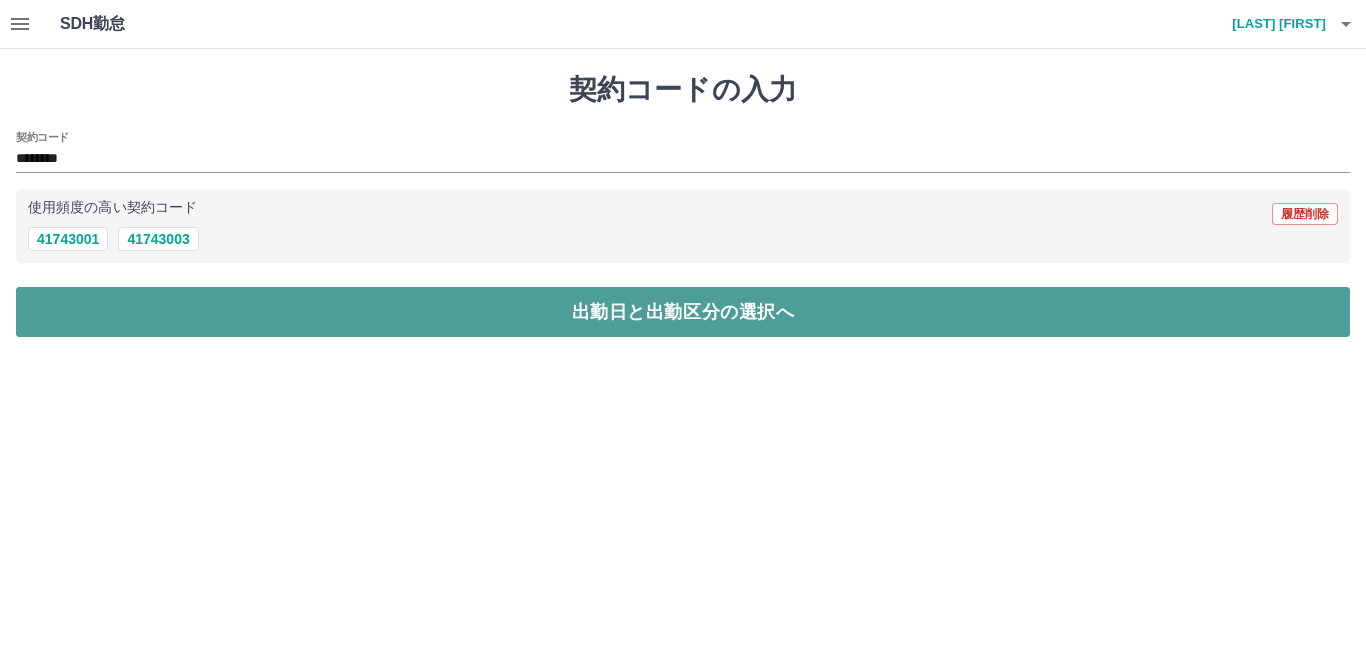 click on "出勤日と出勤区分の選択へ" at bounding box center (683, 312) 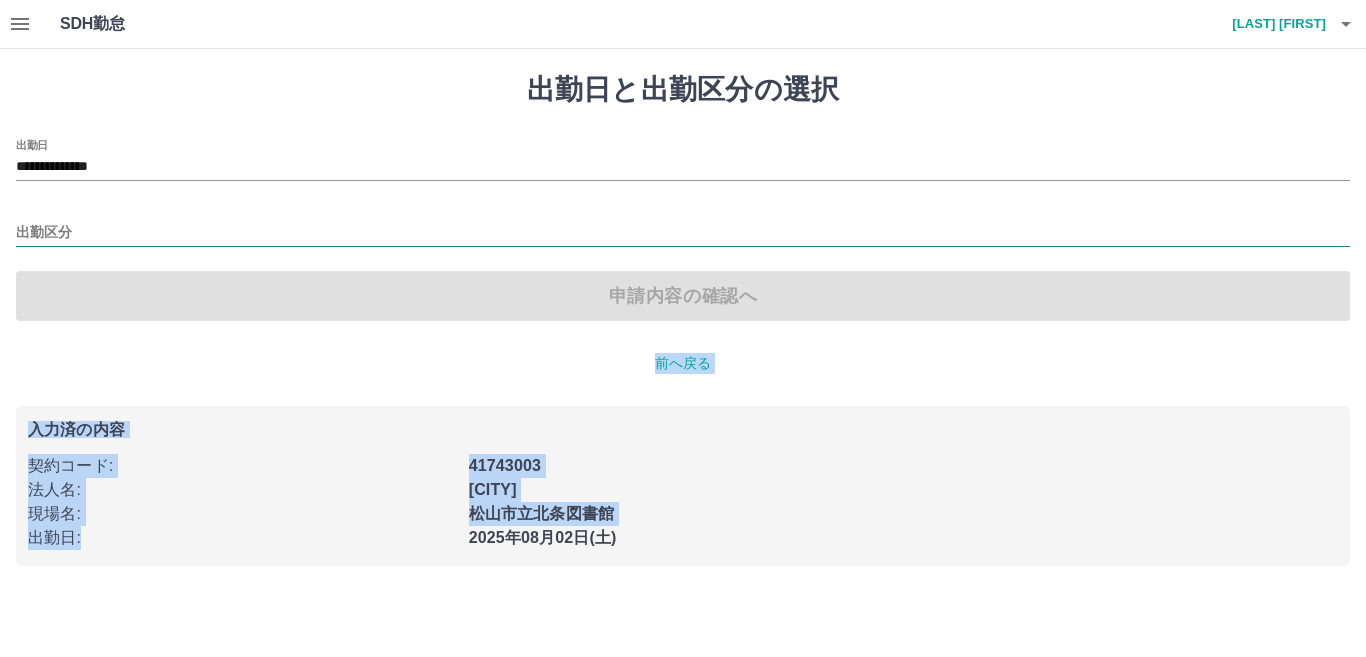 drag, startPoint x: 307, startPoint y: 531, endPoint x: 123, endPoint y: 229, distance: 353.63824 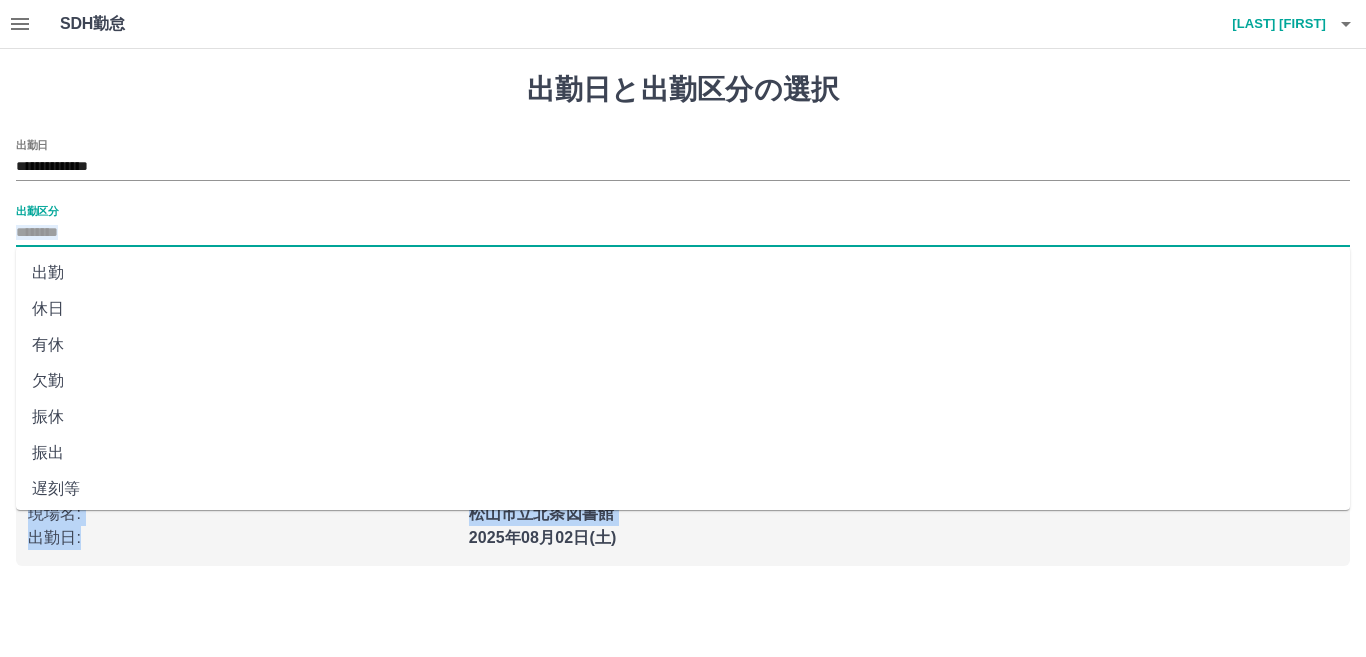 click on "出勤区分" at bounding box center (683, 233) 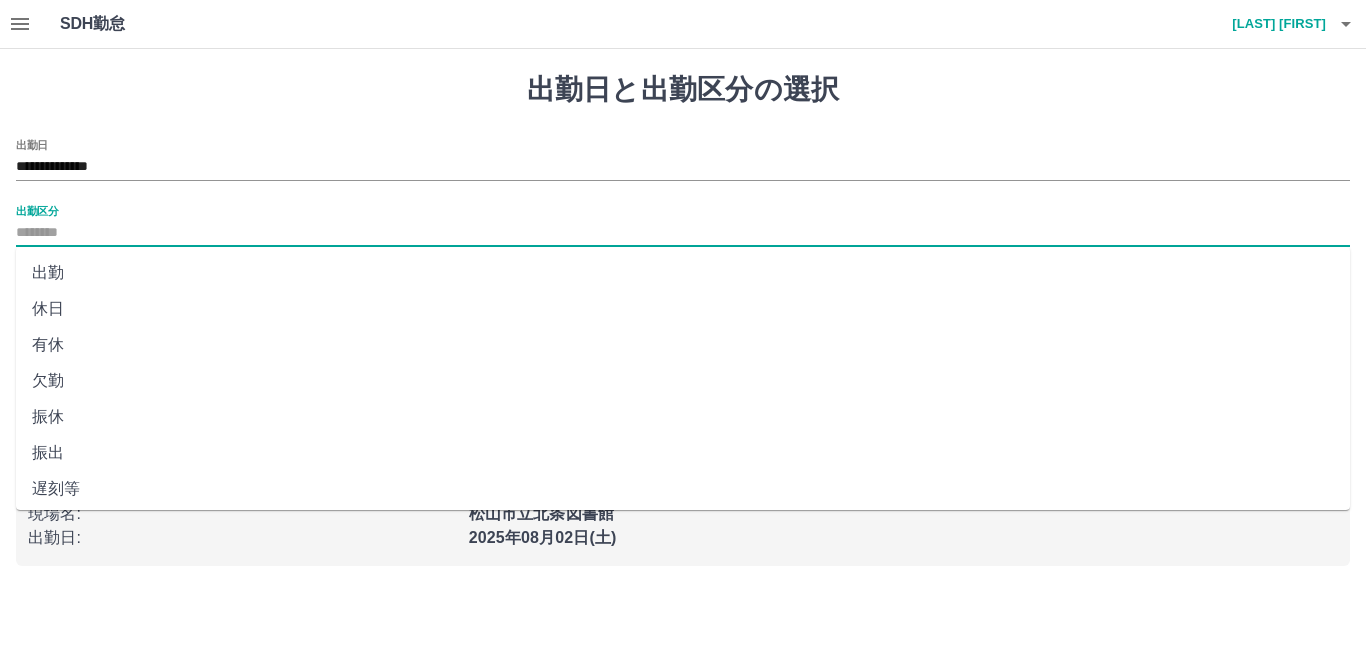 click on "出勤" at bounding box center (683, 273) 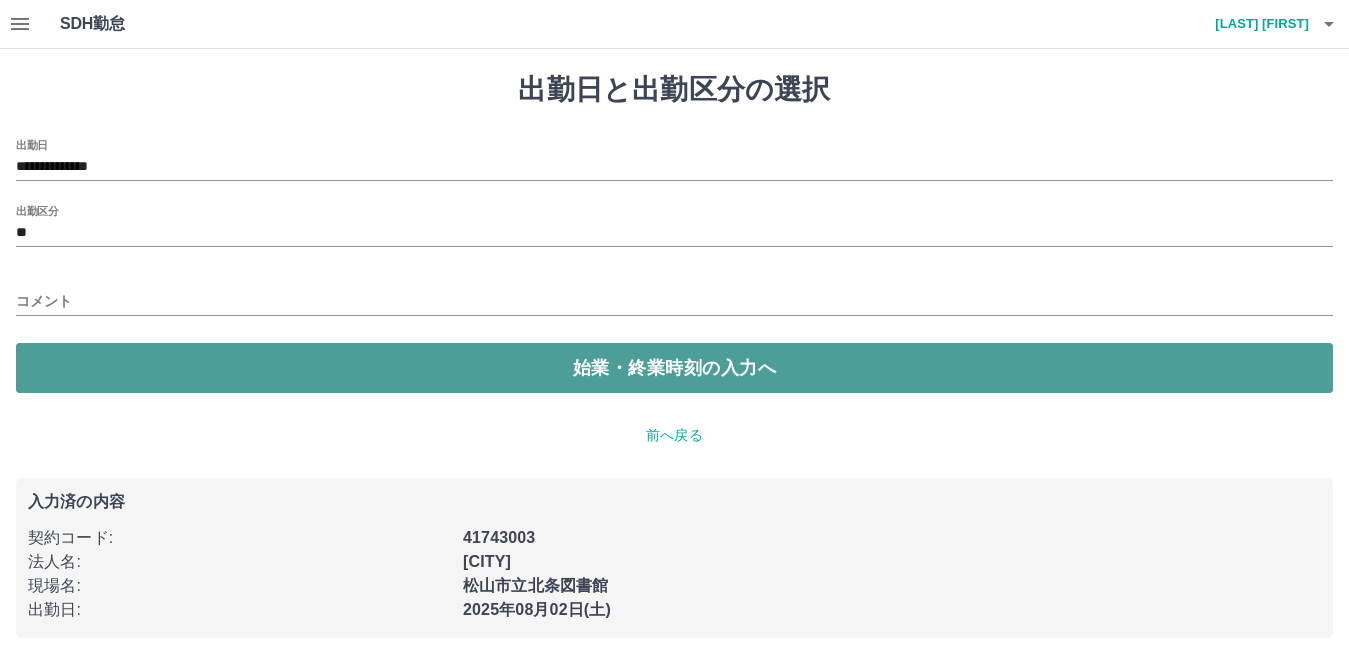 click on "始業・終業時刻の入力へ" at bounding box center (674, 368) 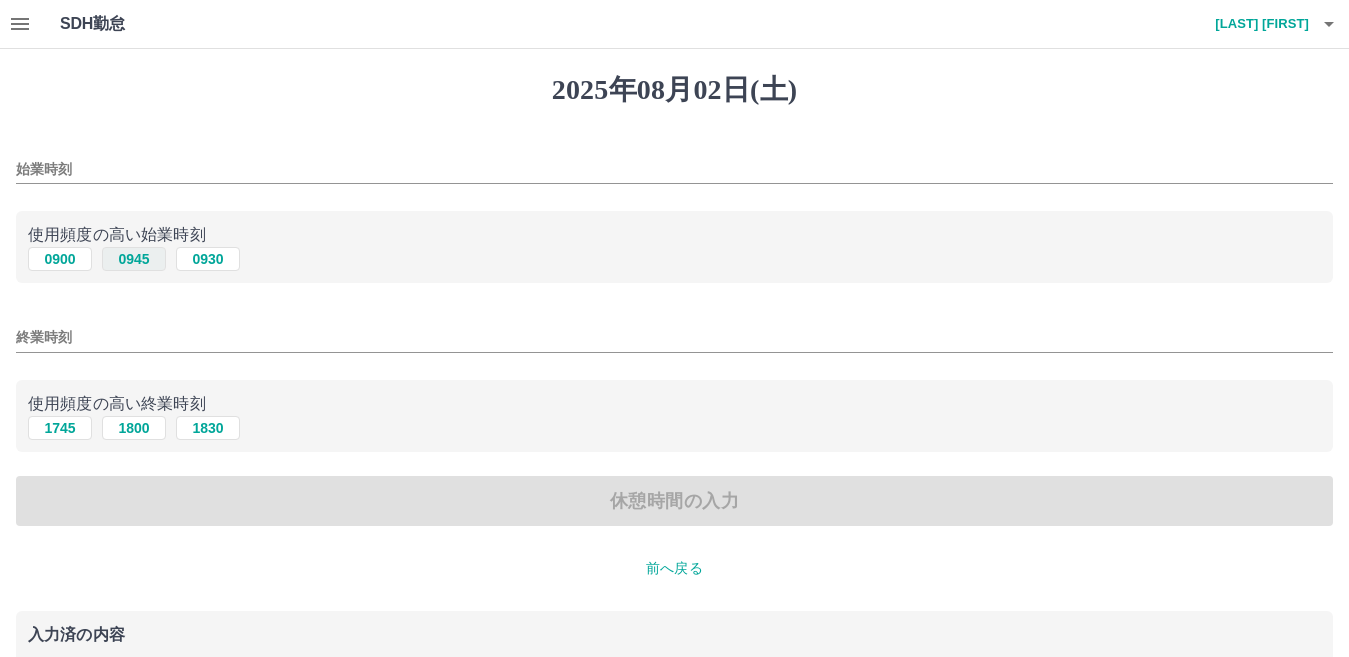 click on "0945" at bounding box center (134, 259) 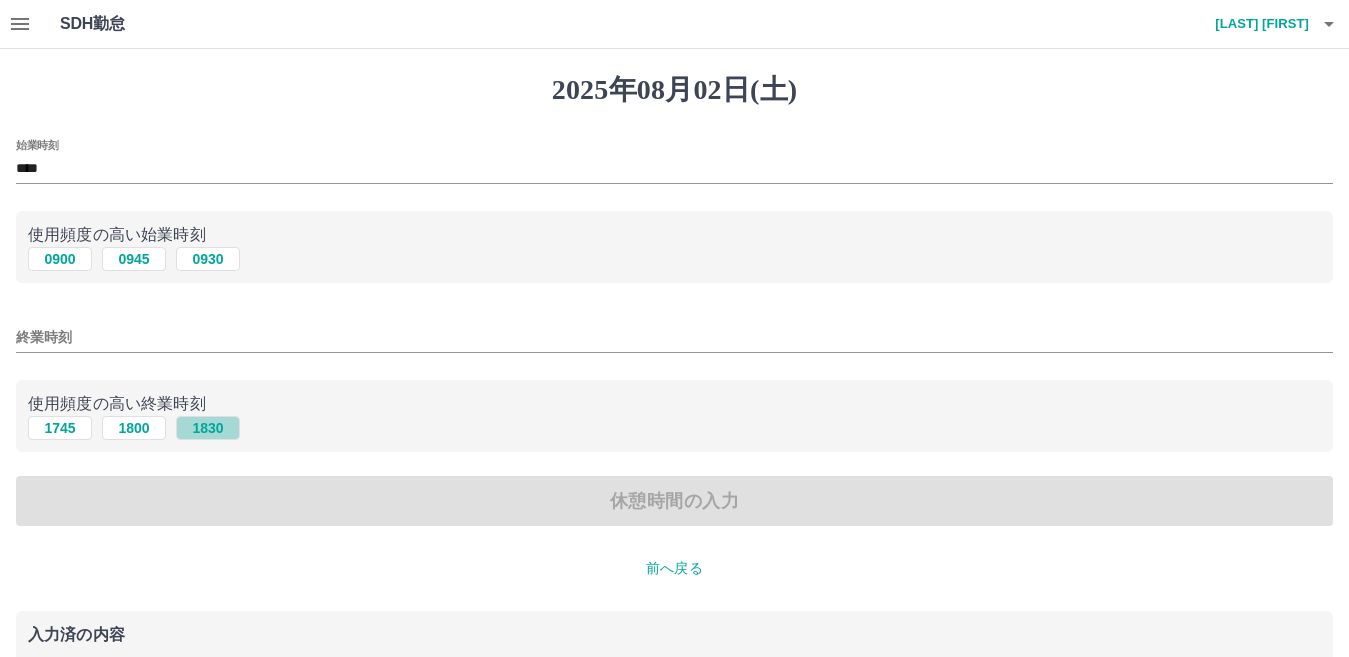 click on "1830" at bounding box center (208, 428) 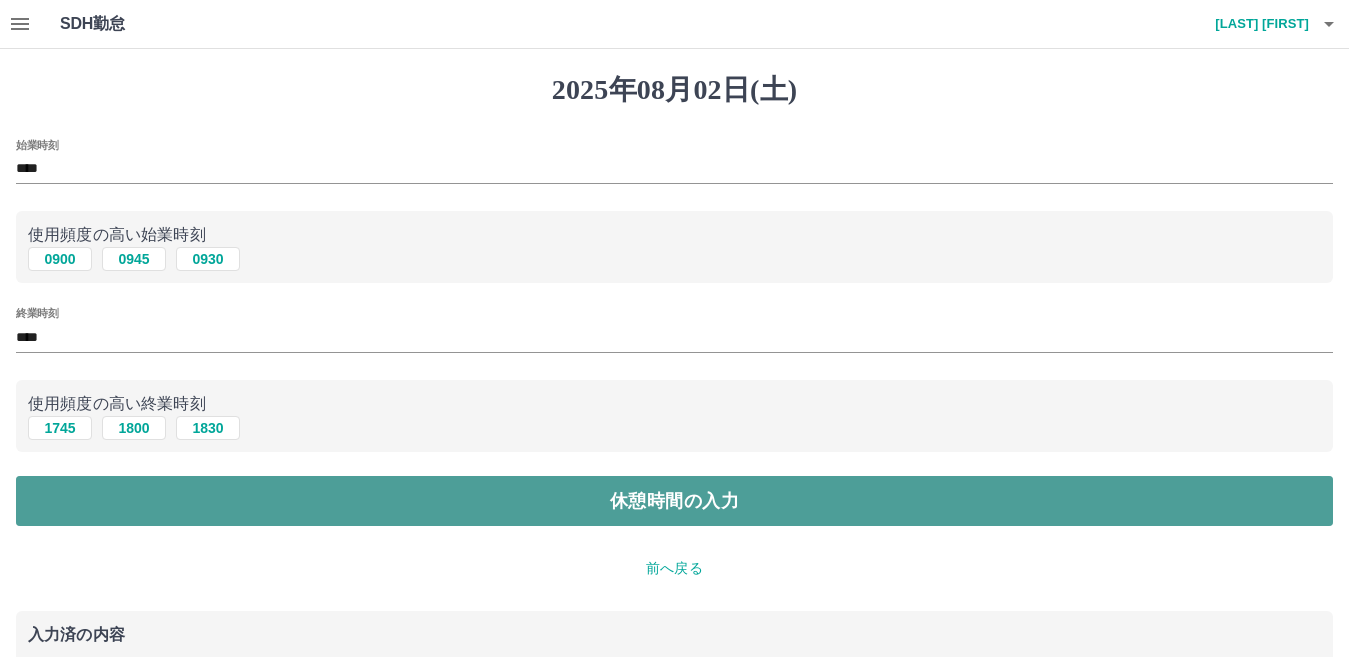 click on "休憩時間の入力" at bounding box center (674, 501) 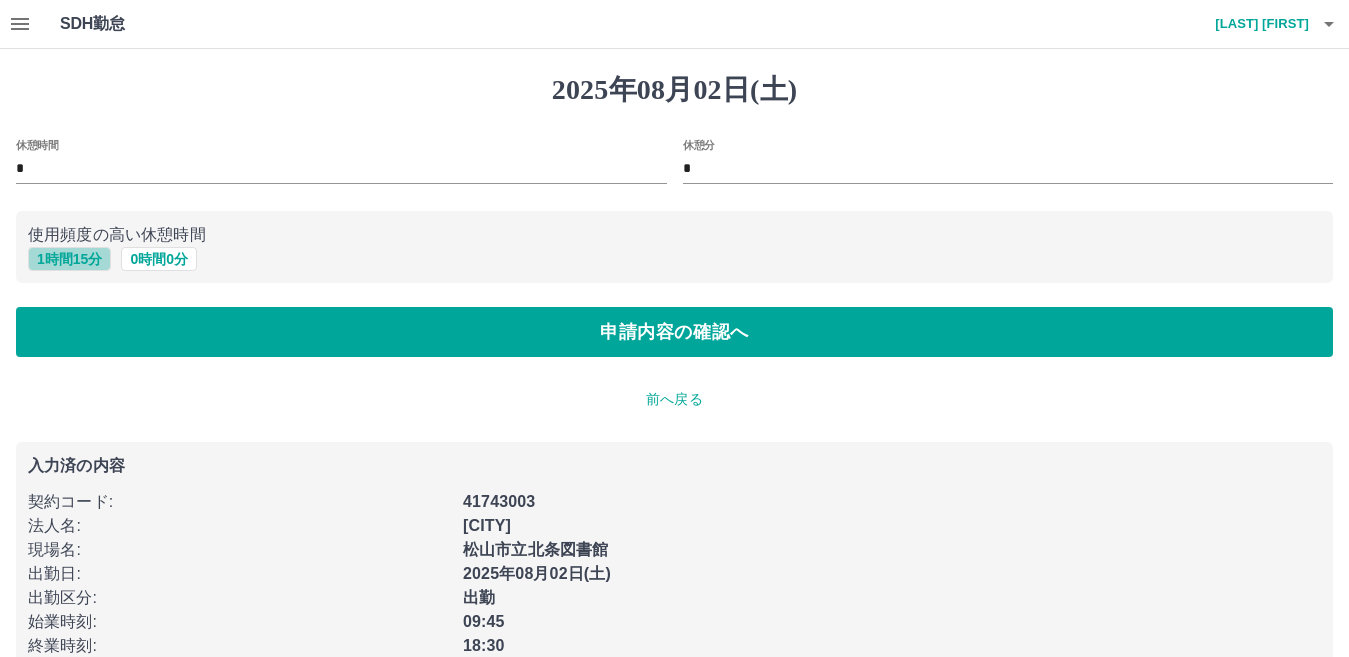 click on "1 時間 15 分" at bounding box center (69, 259) 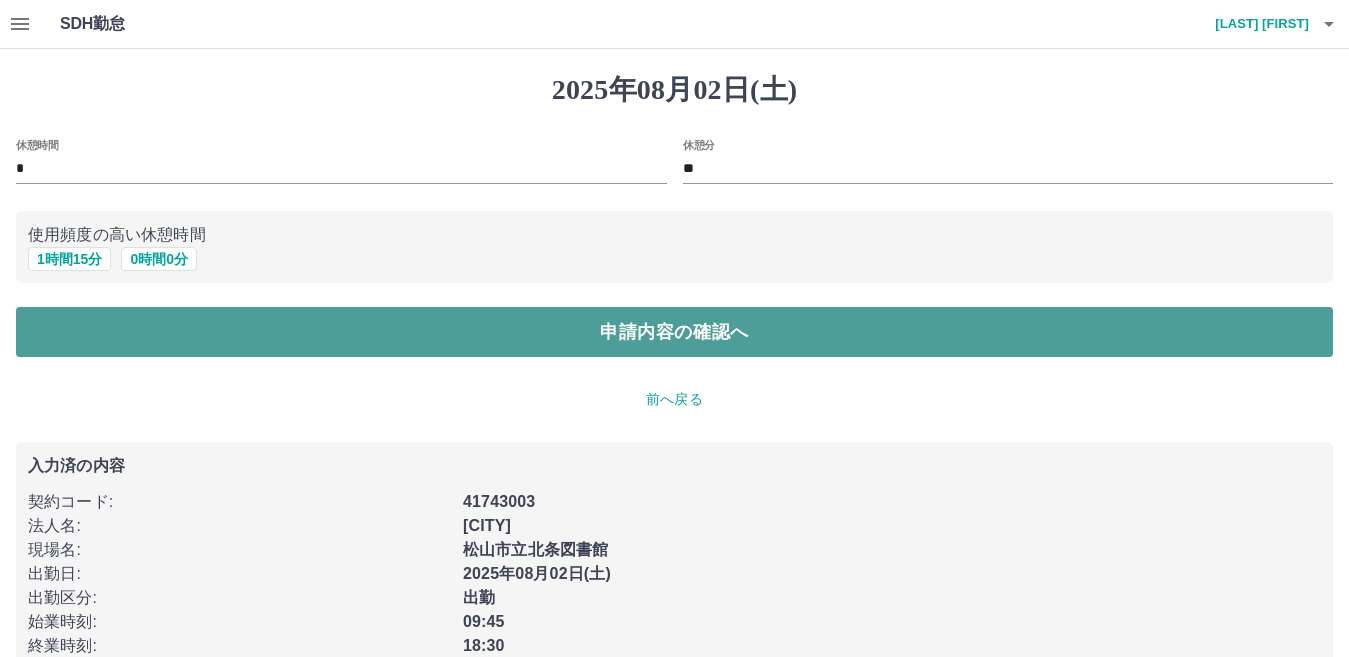 click on "申請内容の確認へ" at bounding box center (674, 332) 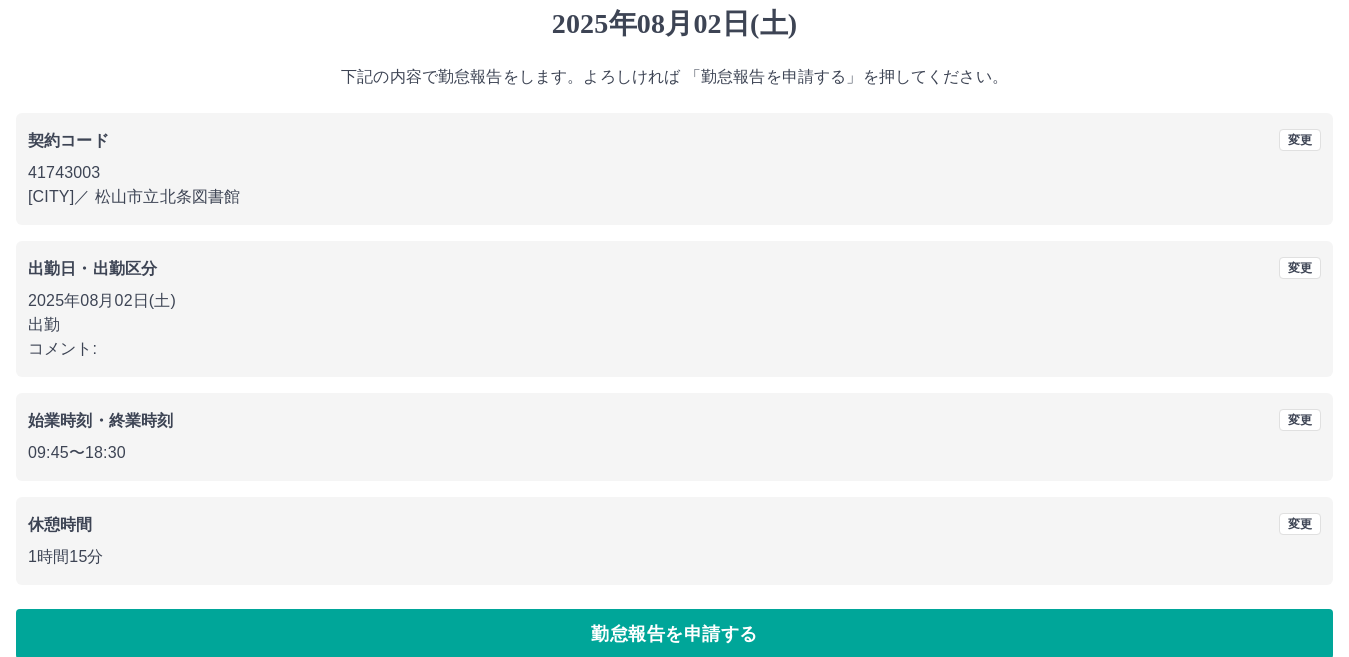 scroll, scrollTop: 80, scrollLeft: 0, axis: vertical 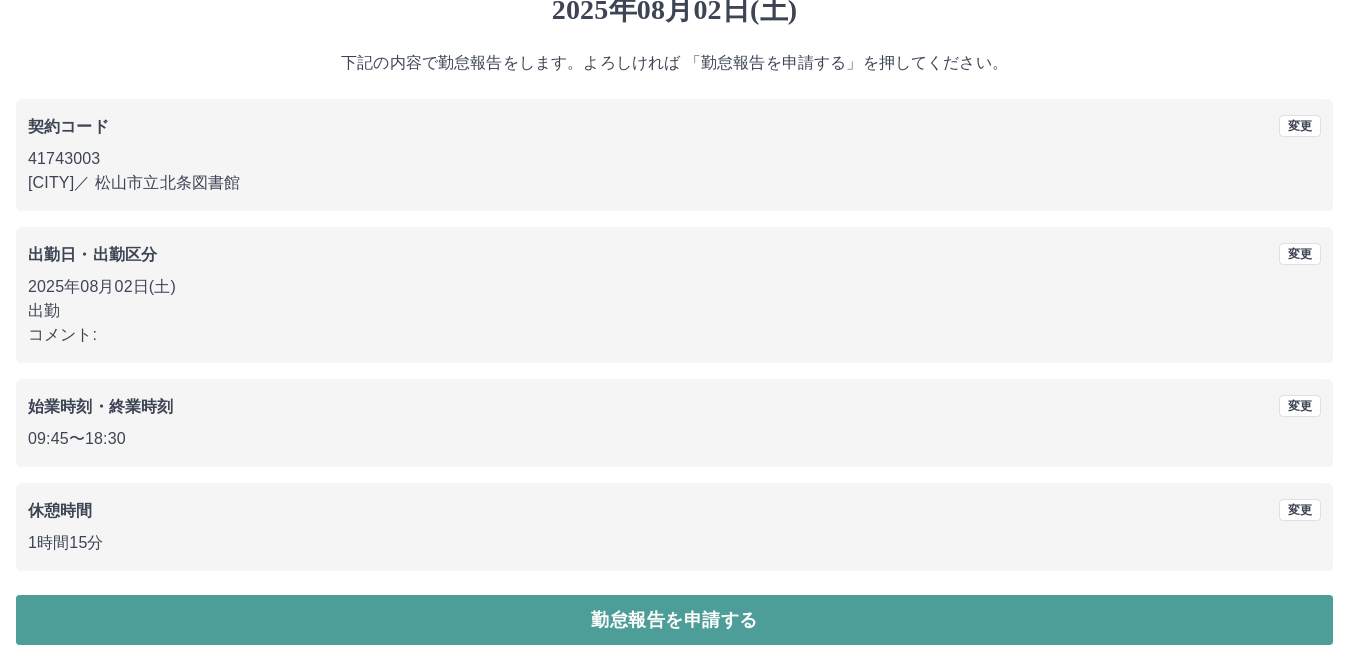 click on "勤怠報告を申請する" at bounding box center [674, 620] 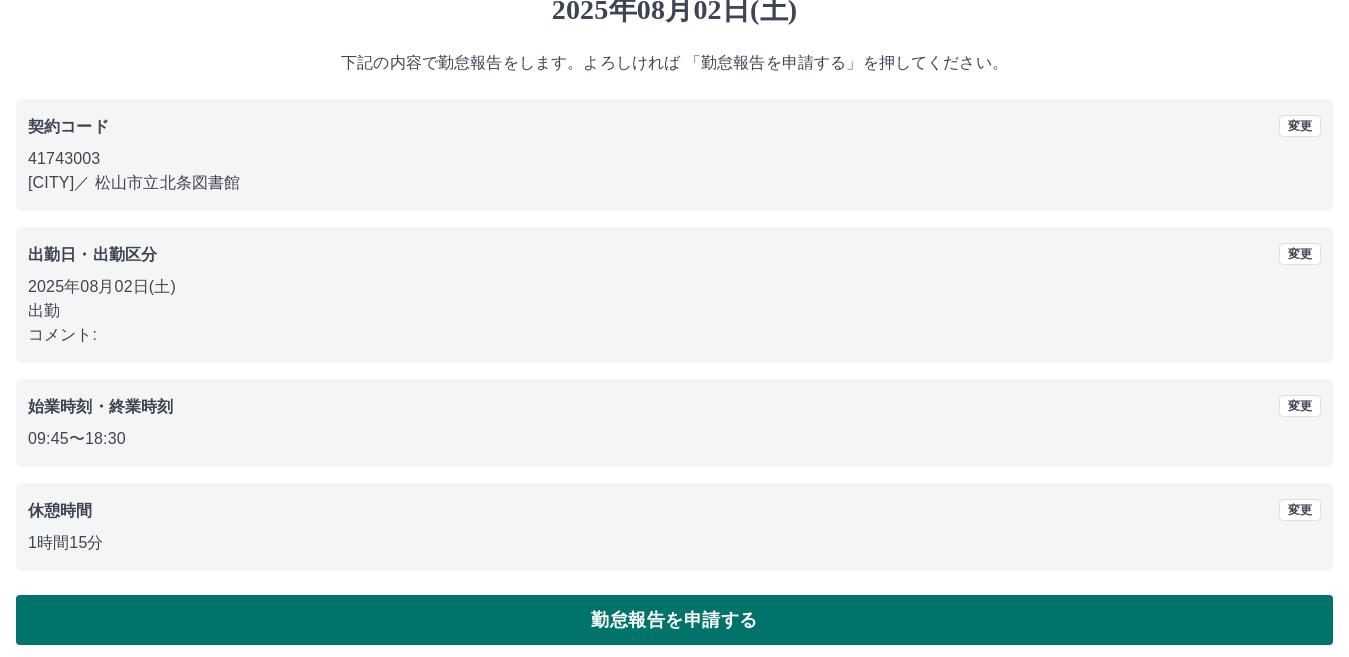 scroll, scrollTop: 0, scrollLeft: 0, axis: both 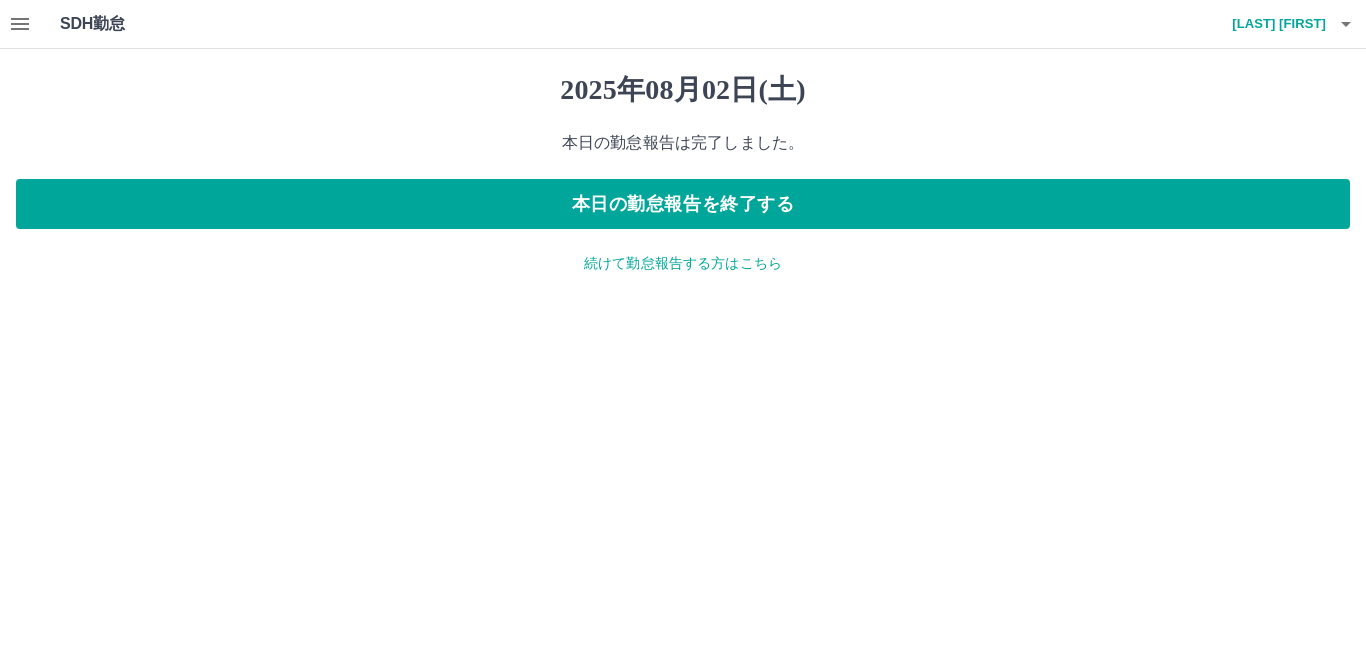 click on "続けて勤怠報告する方はこちら" at bounding box center [683, 263] 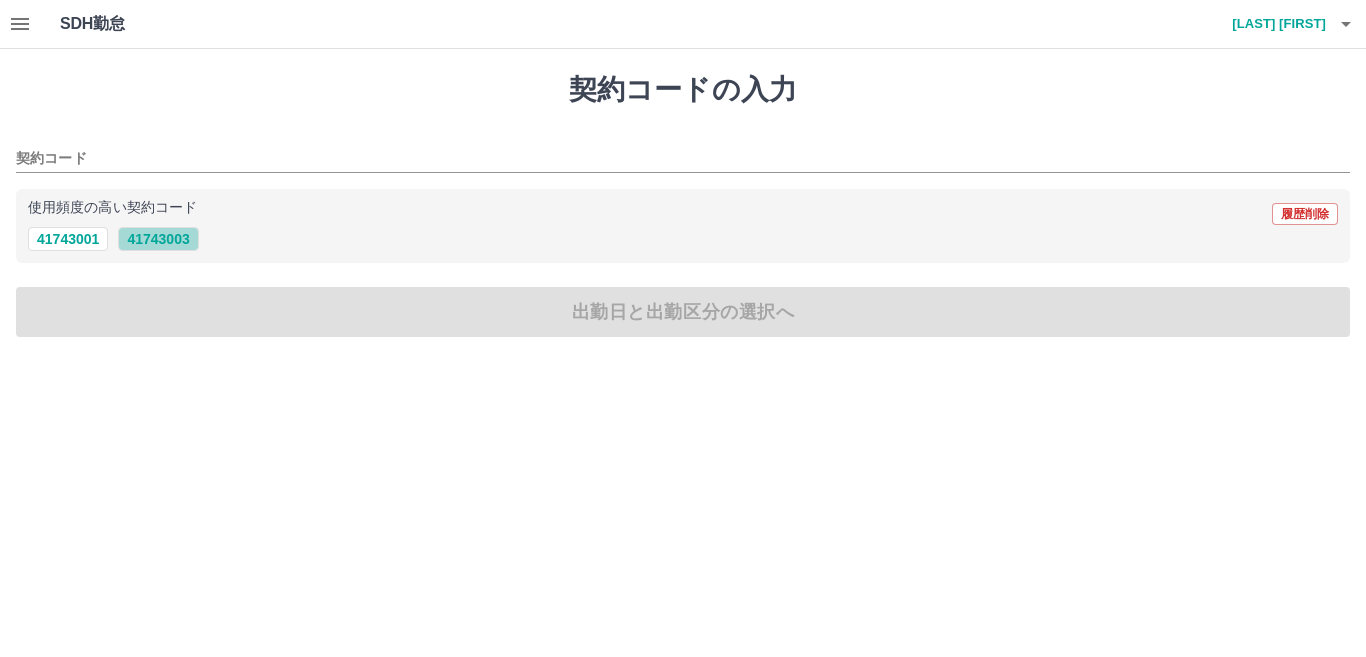 click on "41743003" at bounding box center [158, 239] 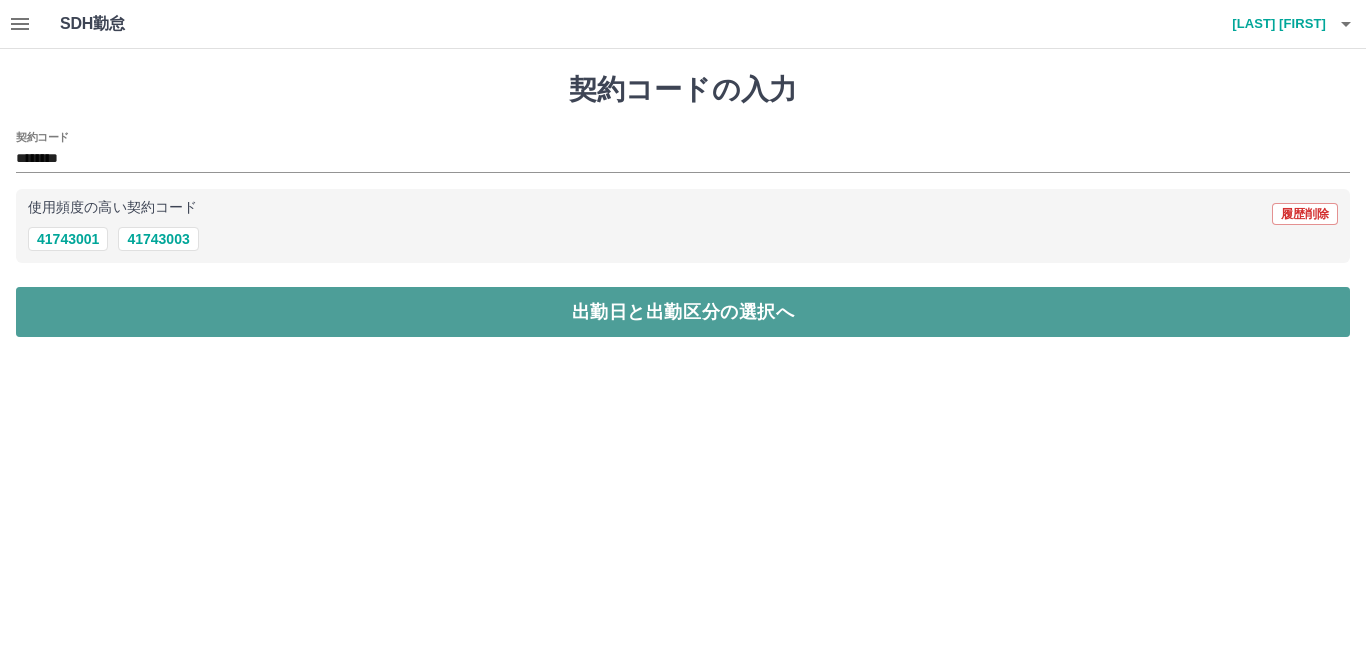 click on "出勤日と出勤区分の選択へ" at bounding box center (683, 312) 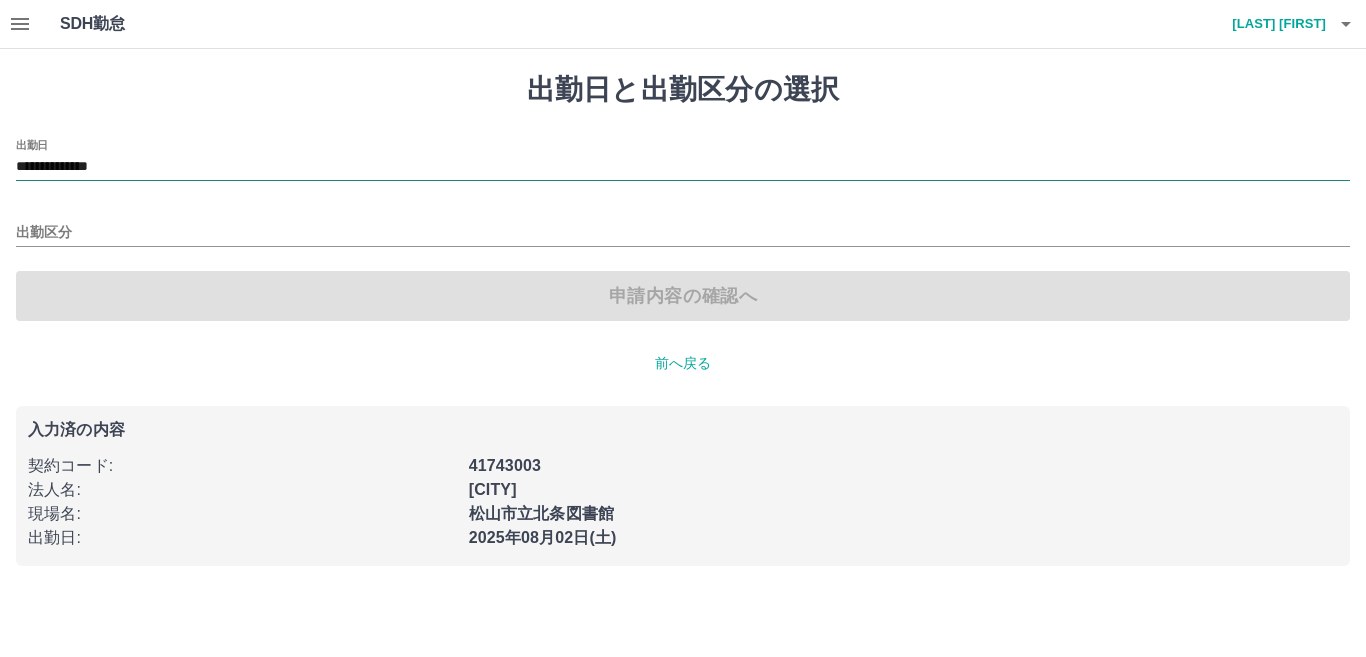 click on "**********" at bounding box center (683, 167) 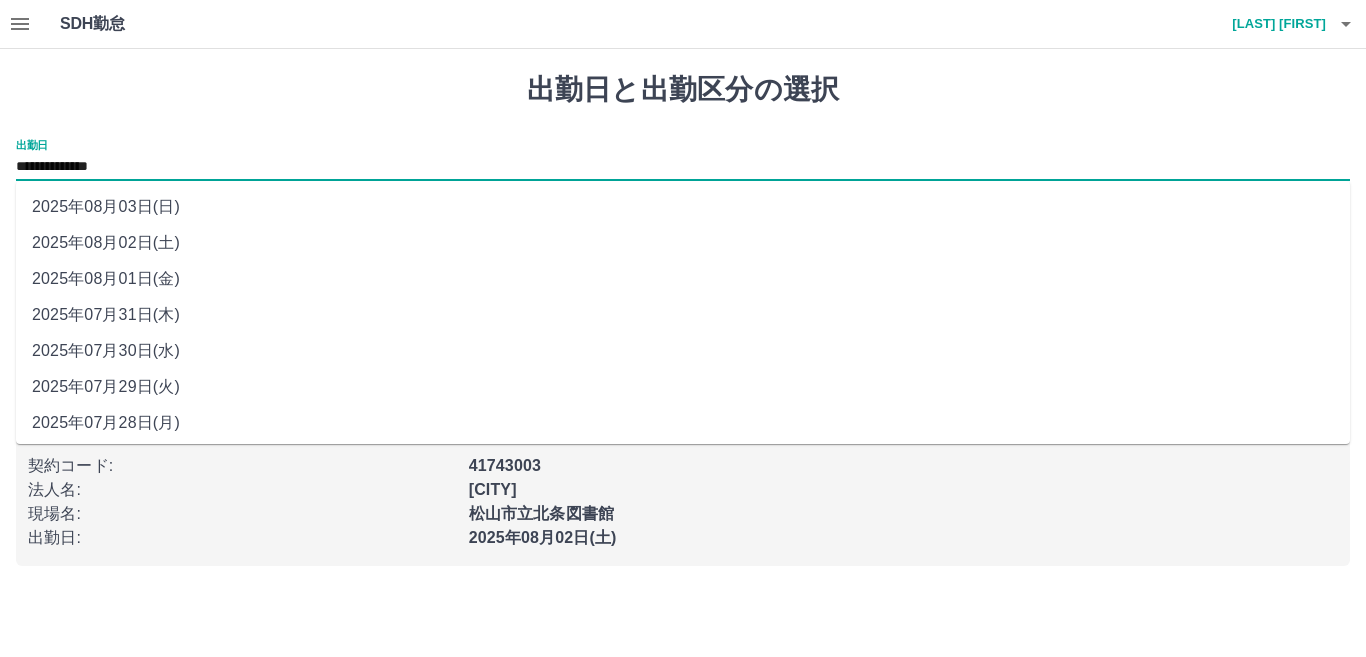 click on "2025年08月01日(金)" at bounding box center (683, 279) 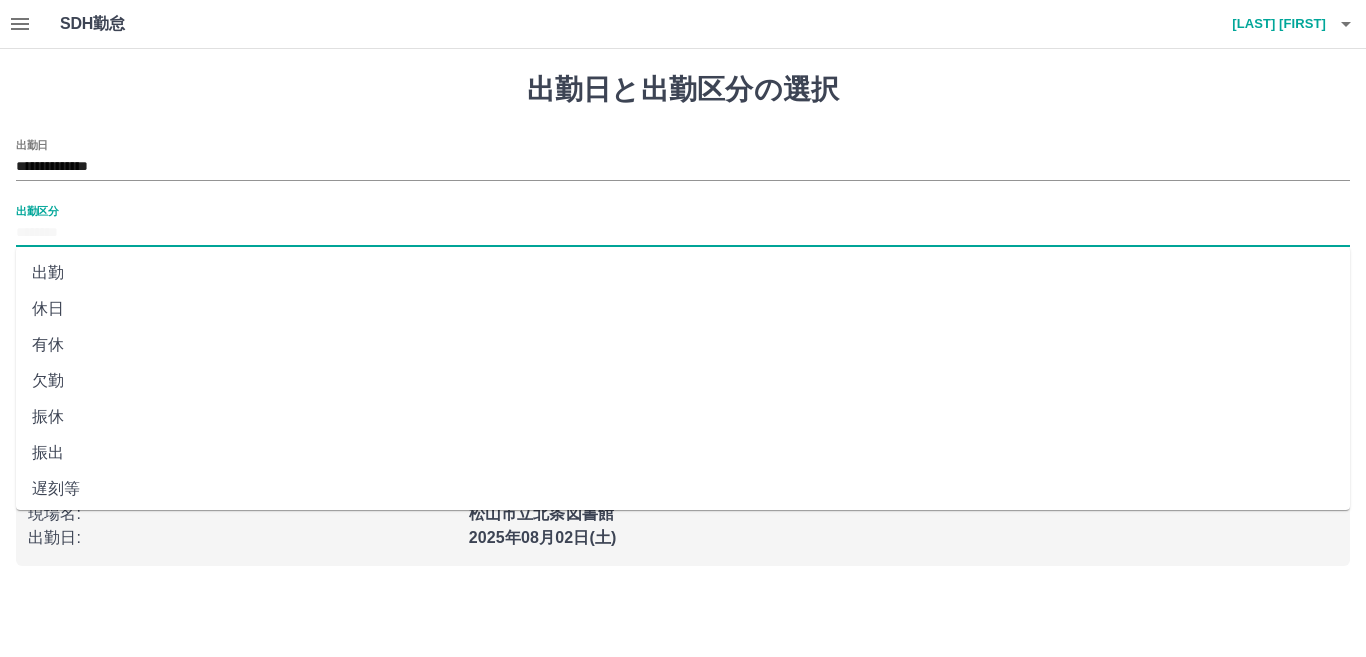 click on "出勤区分" at bounding box center (683, 233) 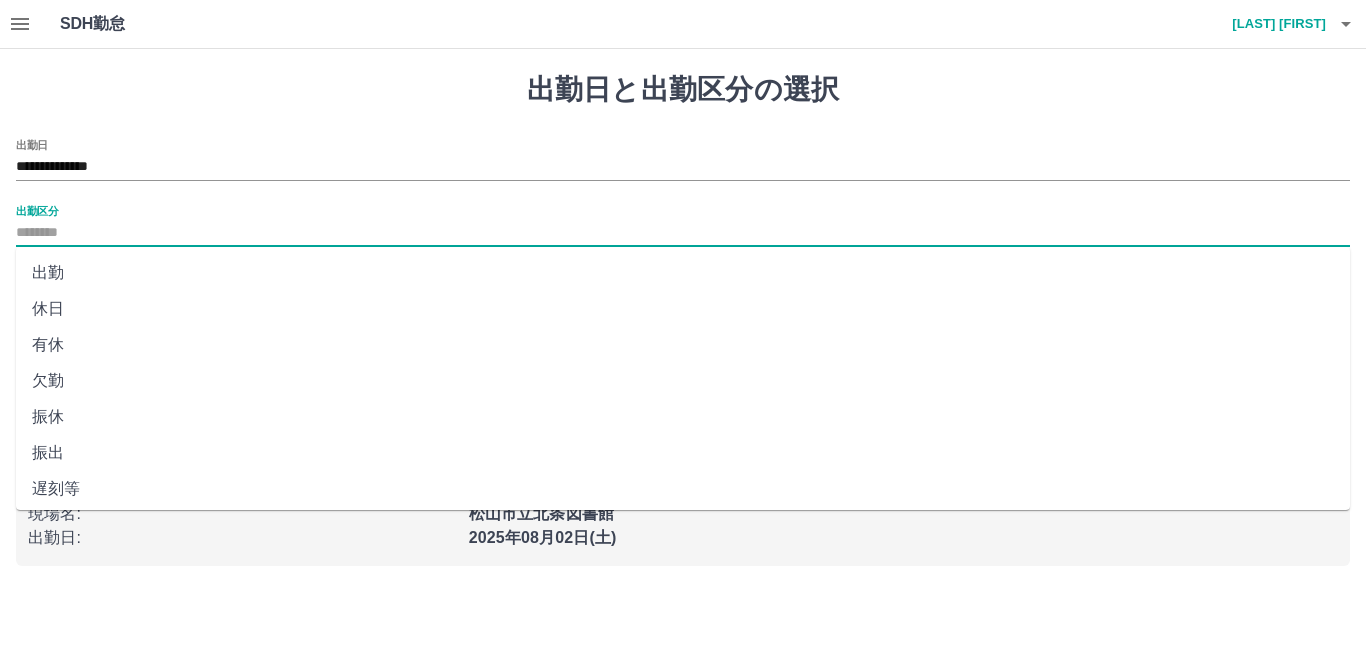 click on "休日" at bounding box center (683, 309) 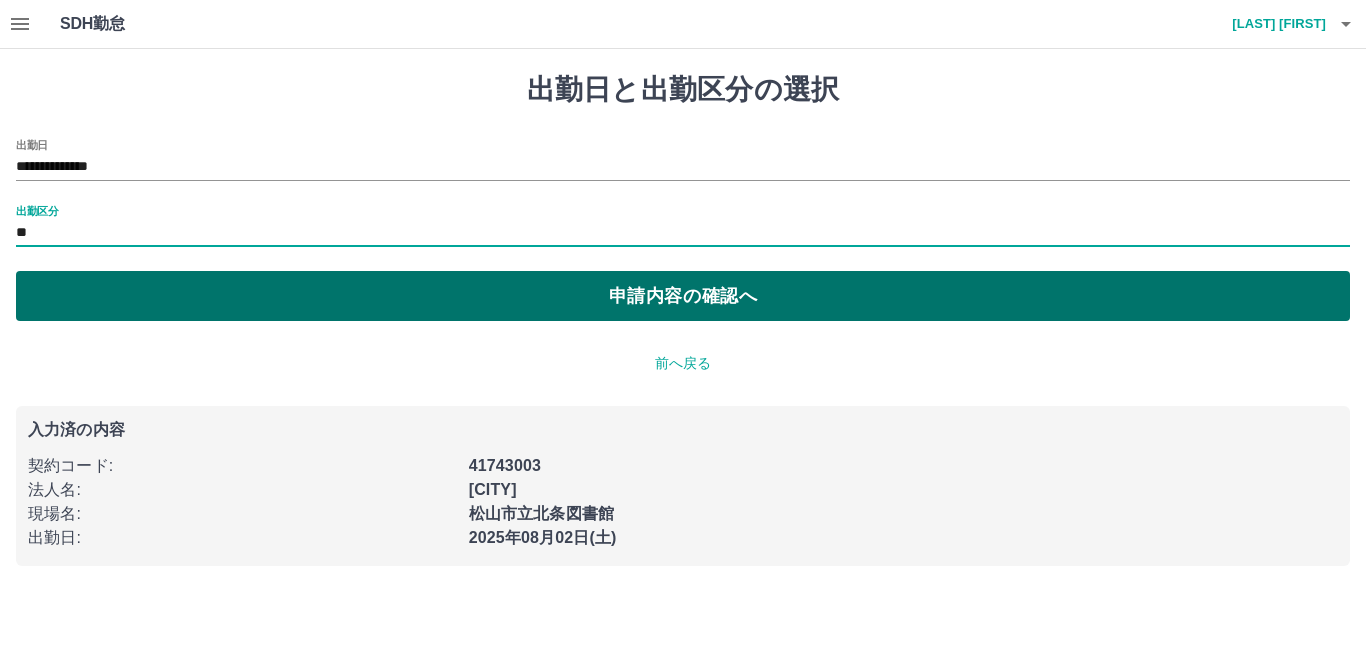 click on "申請内容の確認へ" at bounding box center (683, 296) 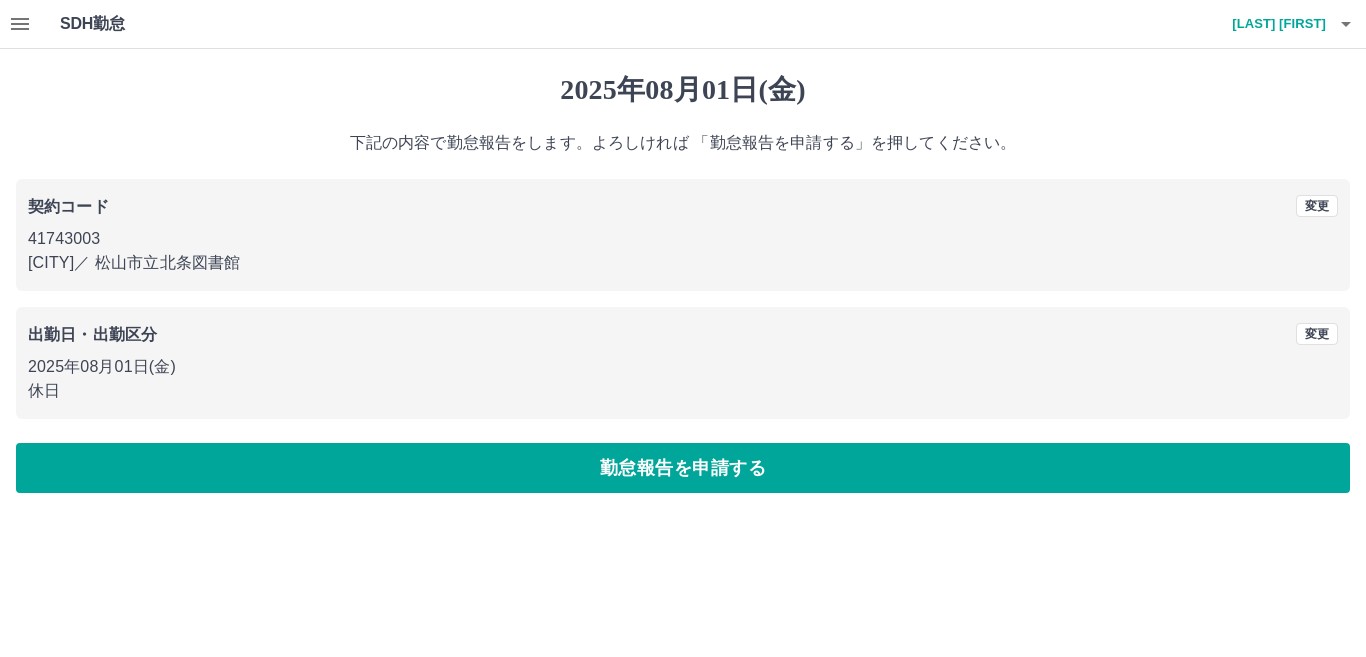 click on "契約コード 変更 41743003 松山市  ／   松山市立北条図書館 出勤日・出勤区分 変更 2025年08月01日(金) 休日" at bounding box center [683, 299] 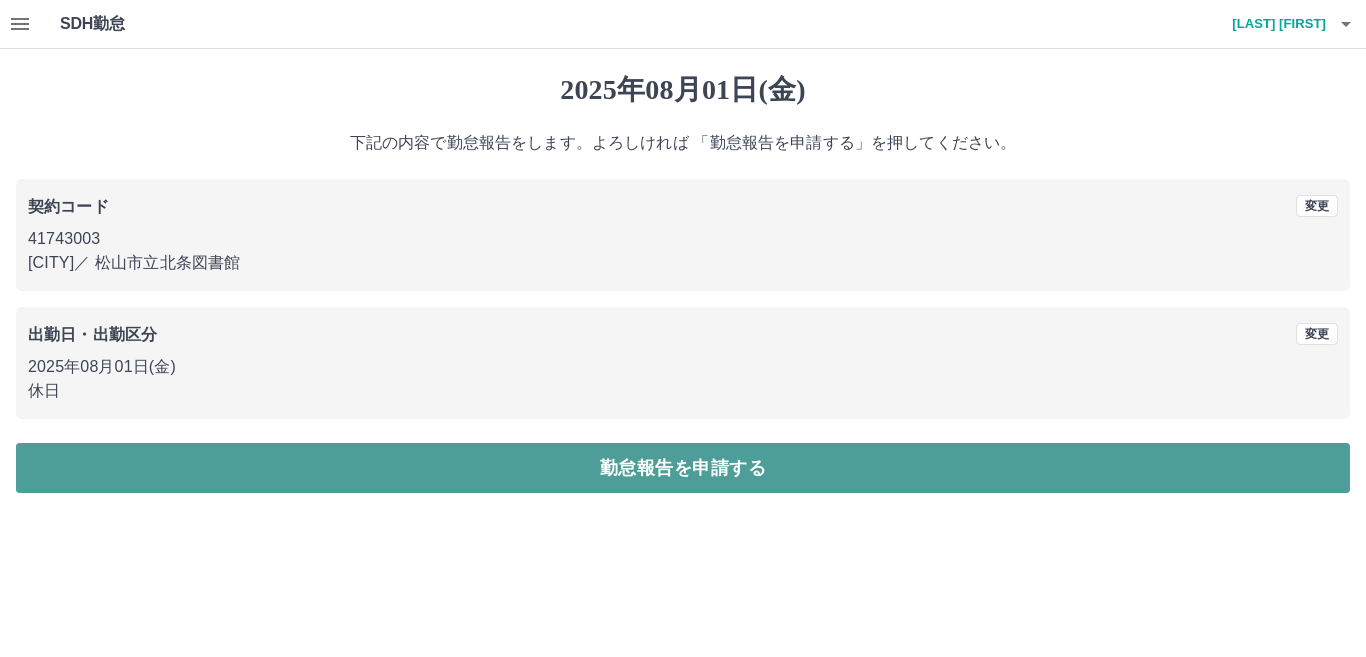 click on "勤怠報告を申請する" at bounding box center [683, 468] 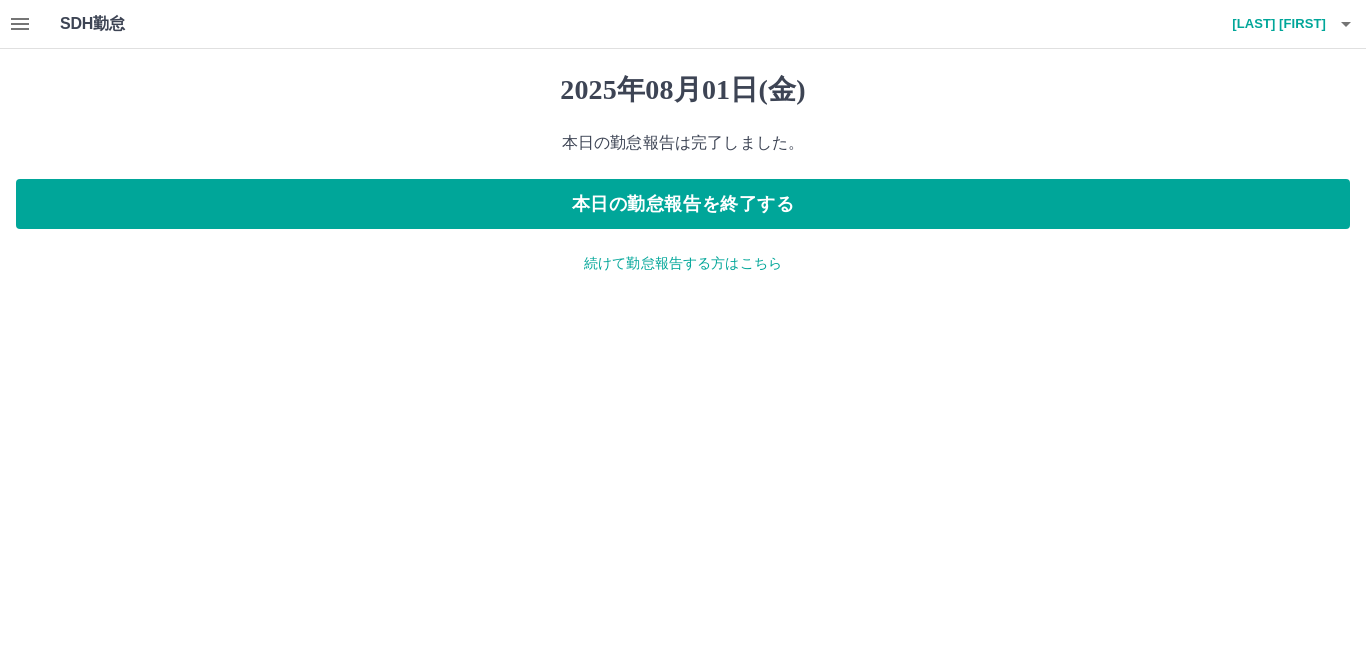 click on "2025年08月01日(金) 本日の勤怠報告は完了しました。 本日の勤怠報告を終了する 続けて勤怠報告する方はこちら" at bounding box center [683, 173] 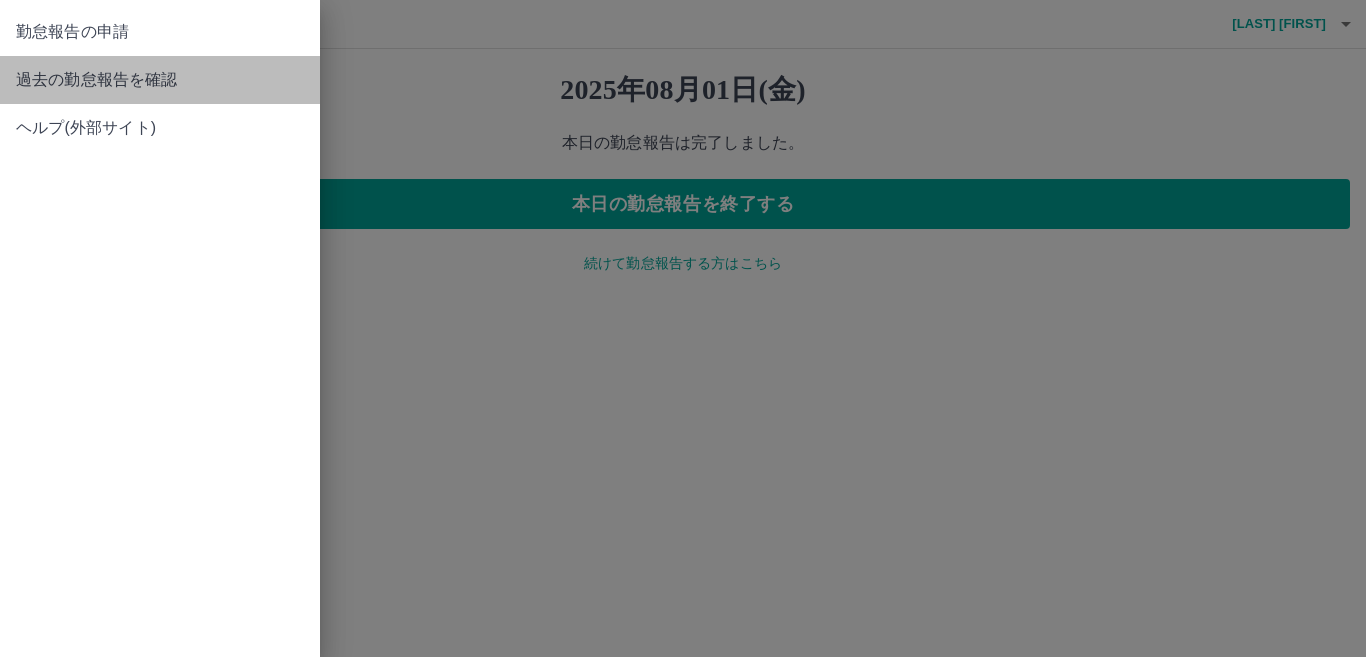 click on "過去の勤怠報告を確認" at bounding box center (160, 80) 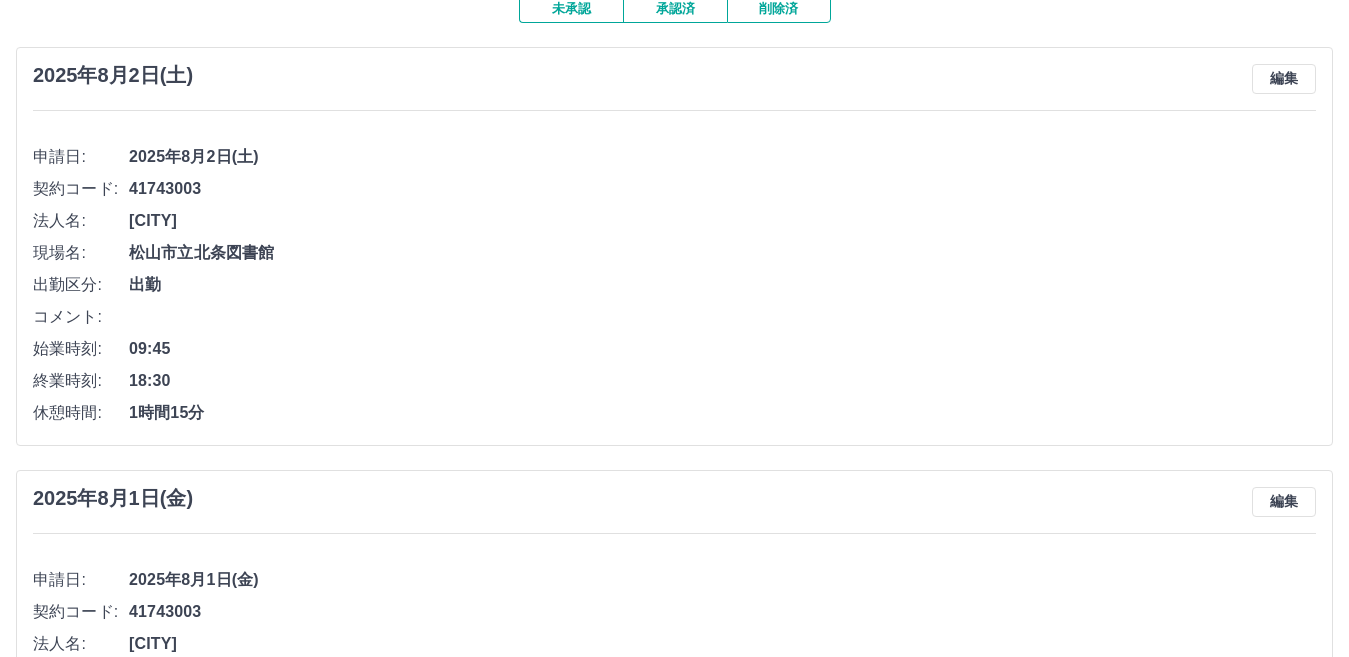 scroll, scrollTop: 134, scrollLeft: 0, axis: vertical 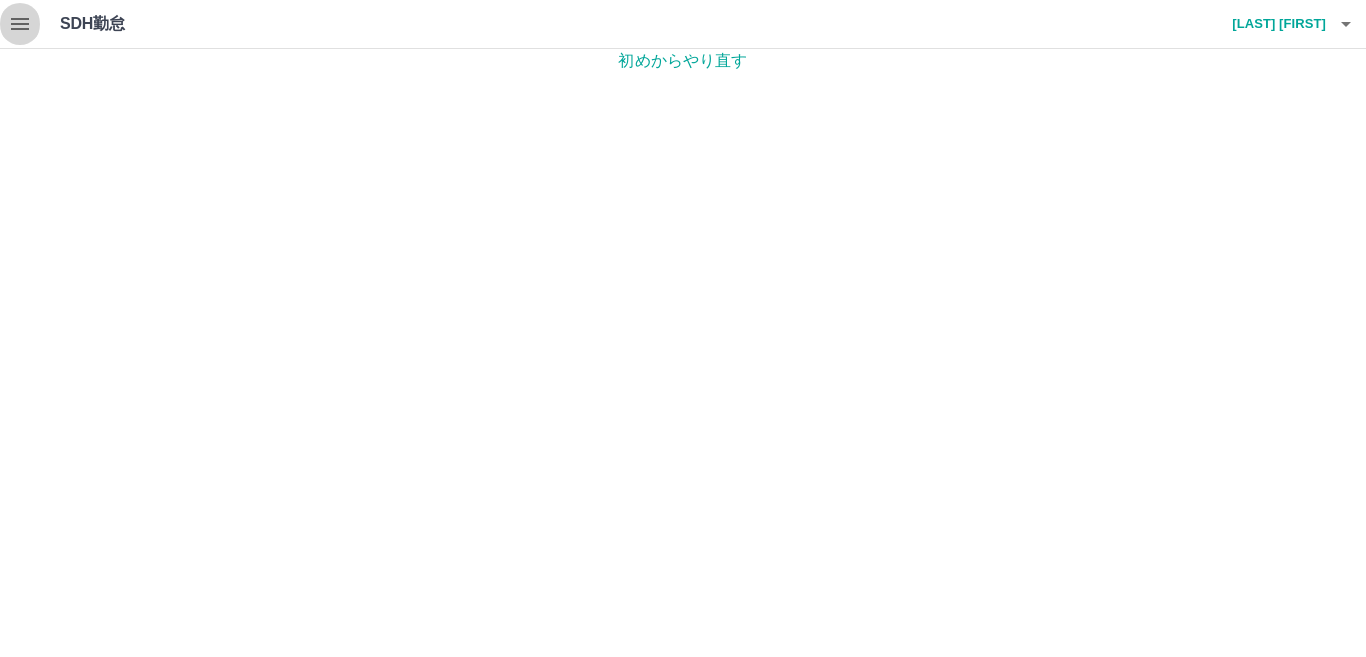 click 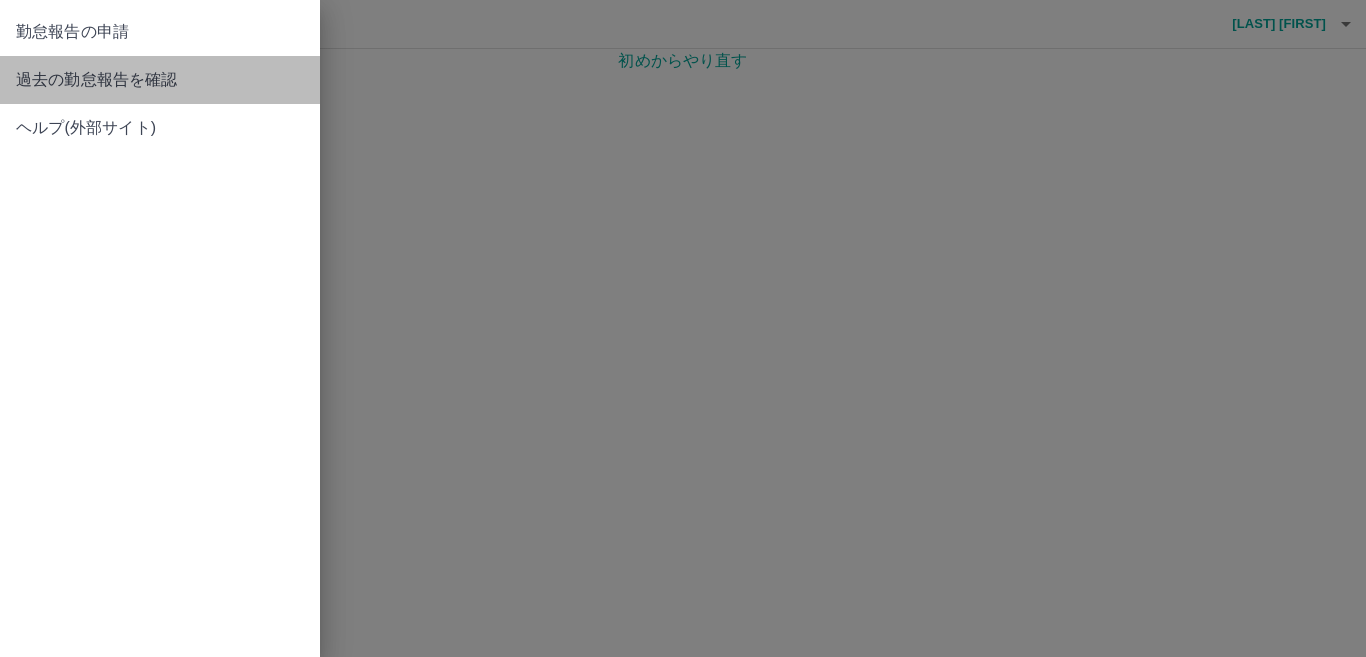 click on "過去の勤怠報告を確認" at bounding box center [160, 80] 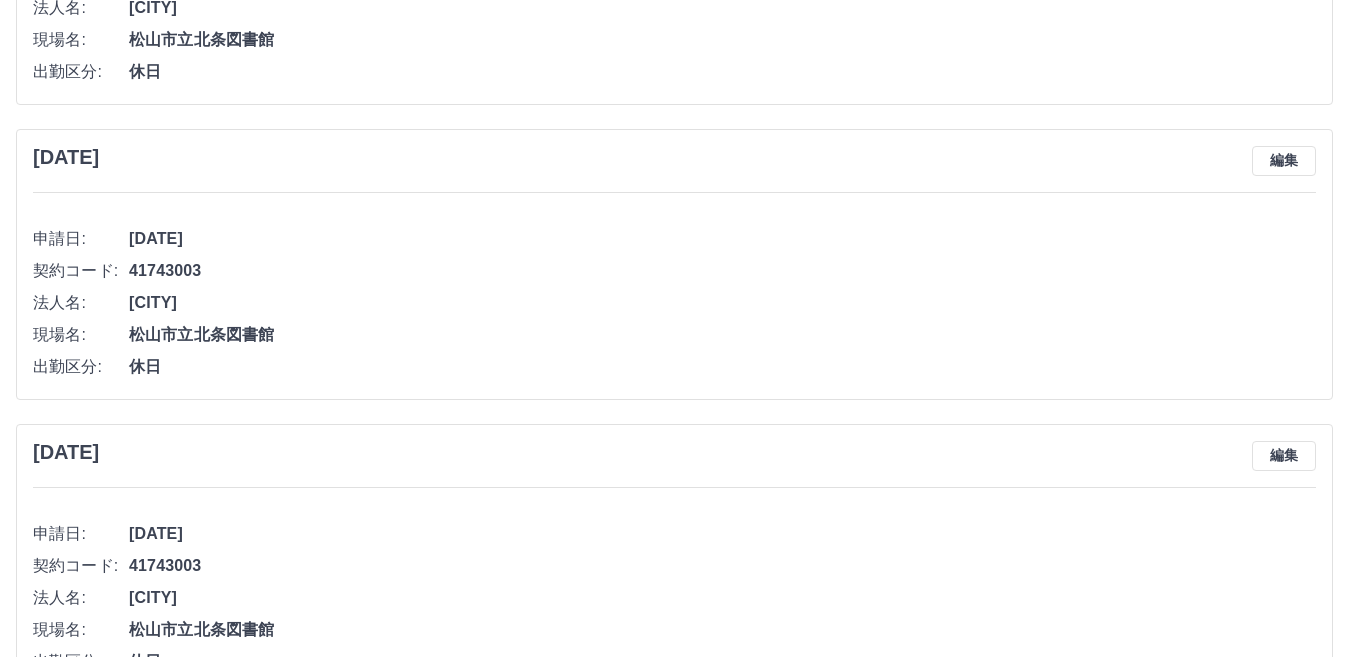 scroll, scrollTop: 1080, scrollLeft: 0, axis: vertical 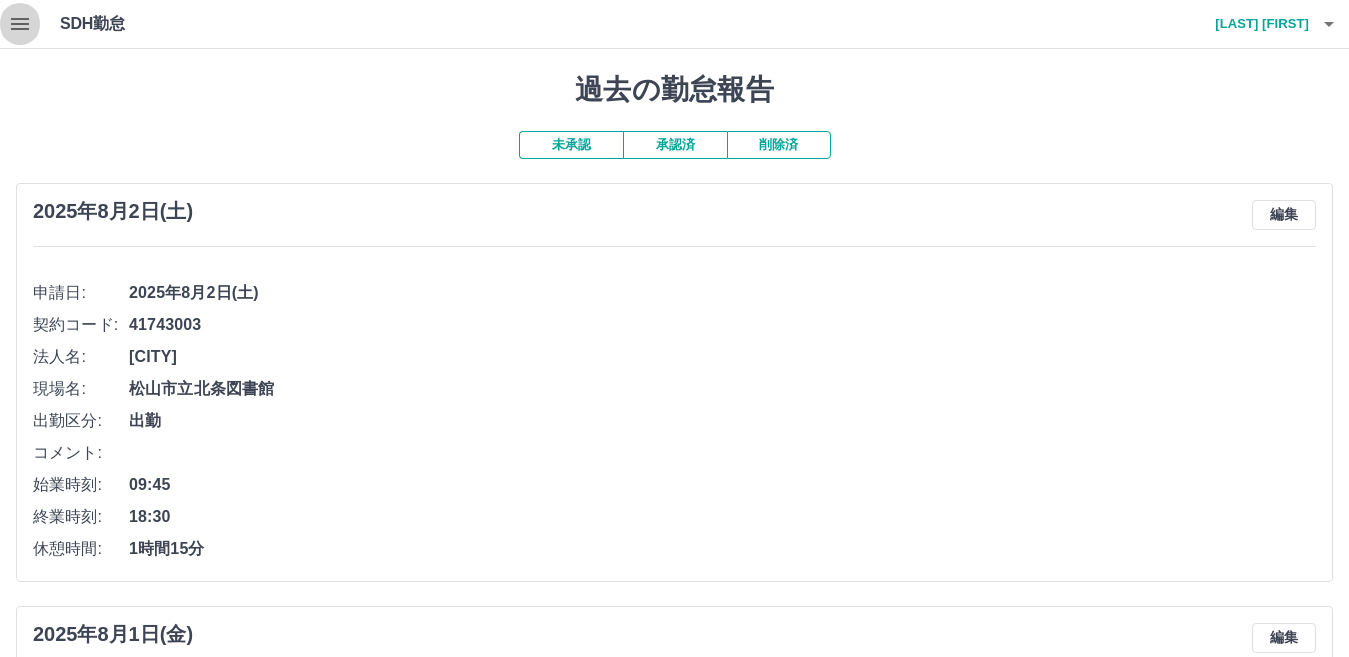 click 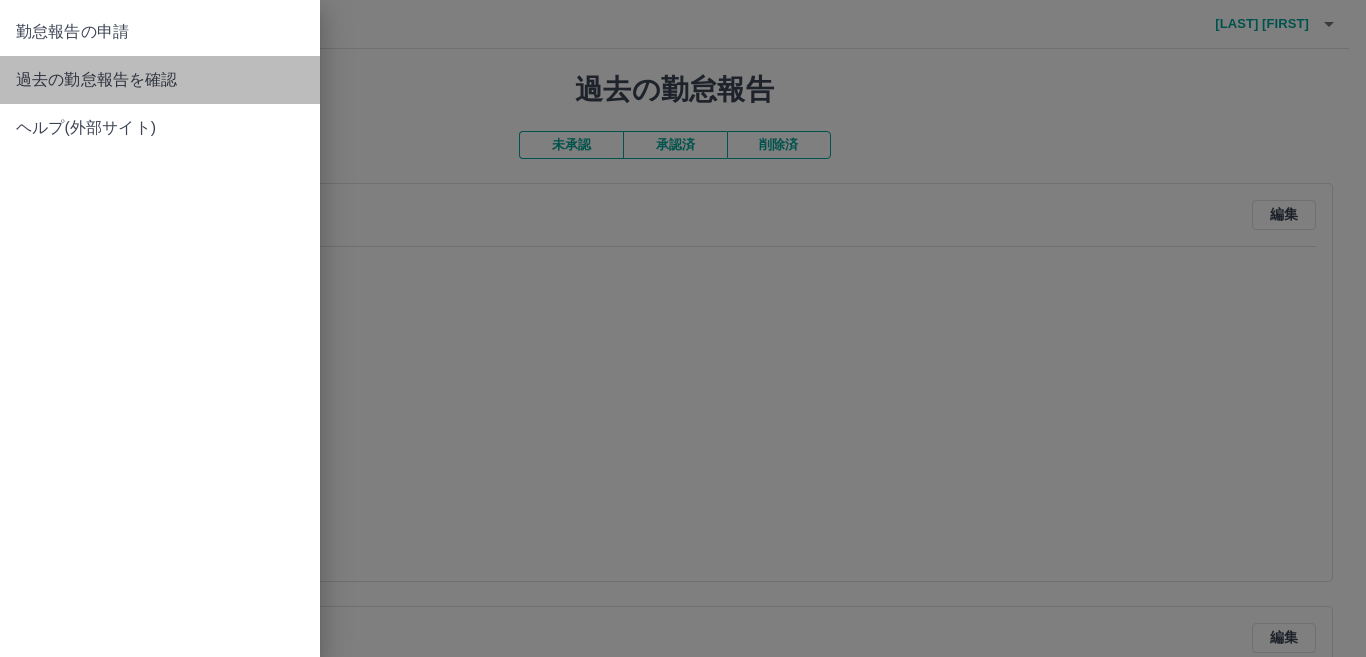 click on "過去の勤怠報告を確認" at bounding box center [160, 80] 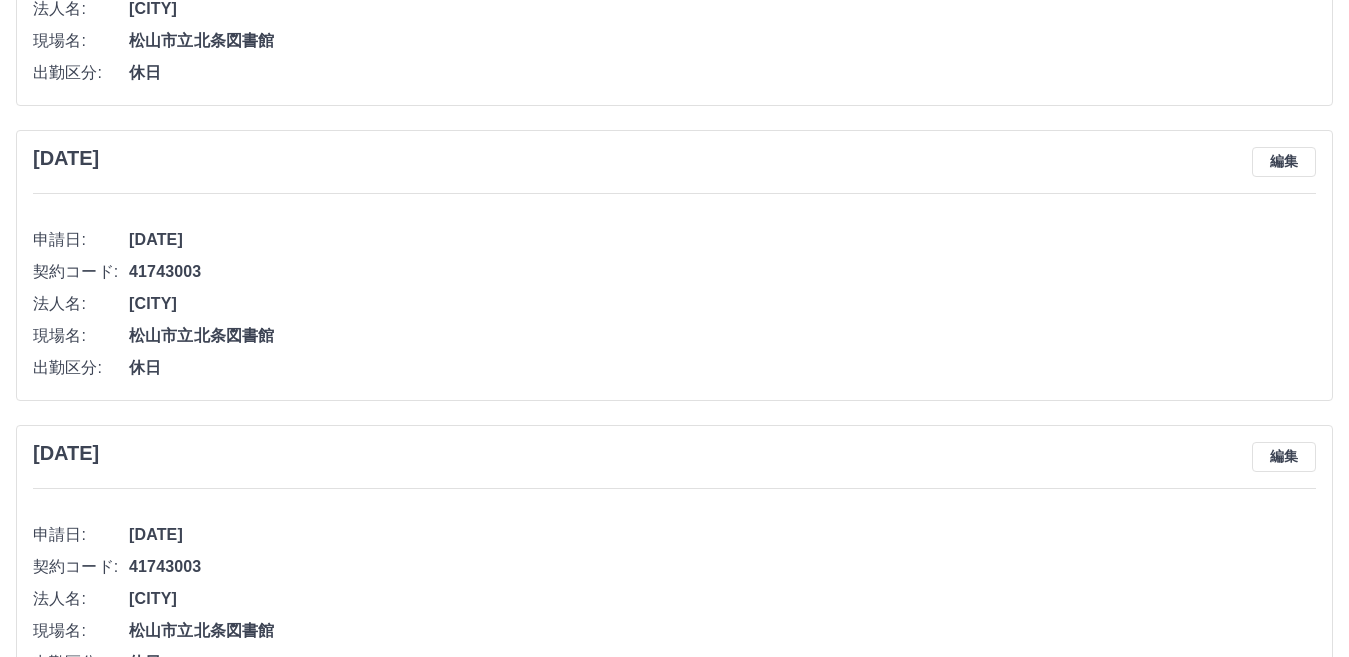 scroll, scrollTop: 1131, scrollLeft: 0, axis: vertical 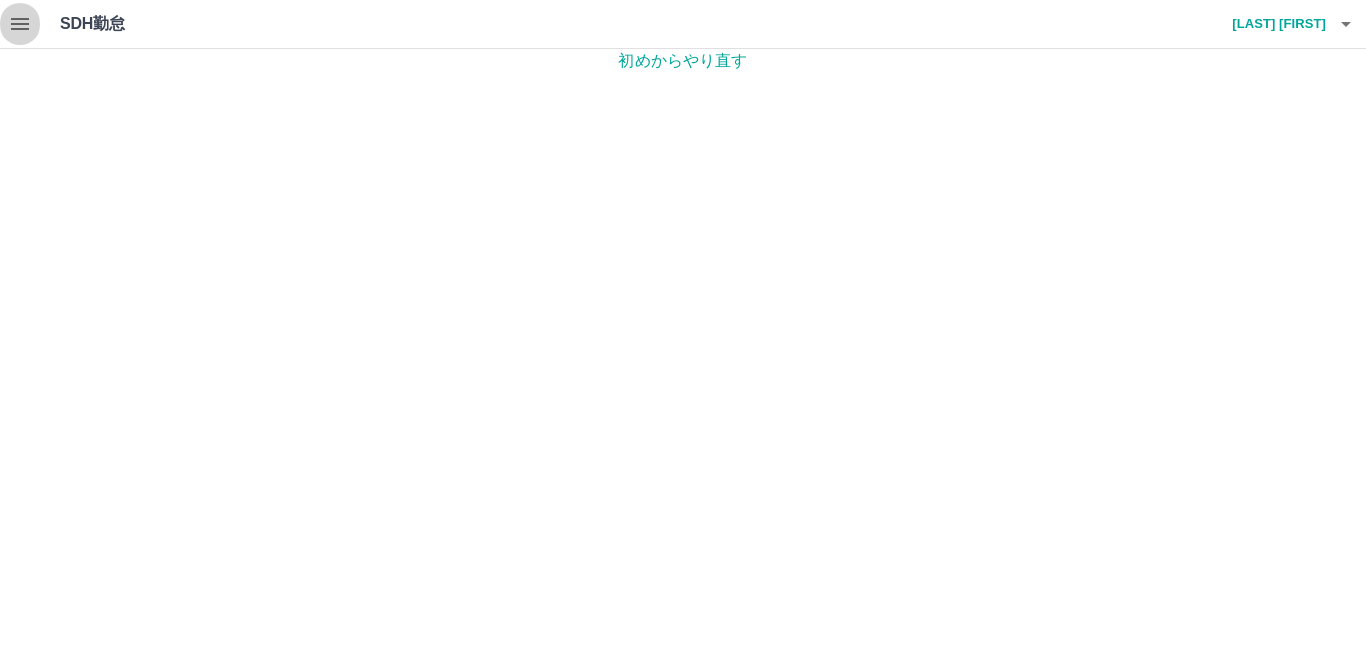 click at bounding box center (20, 24) 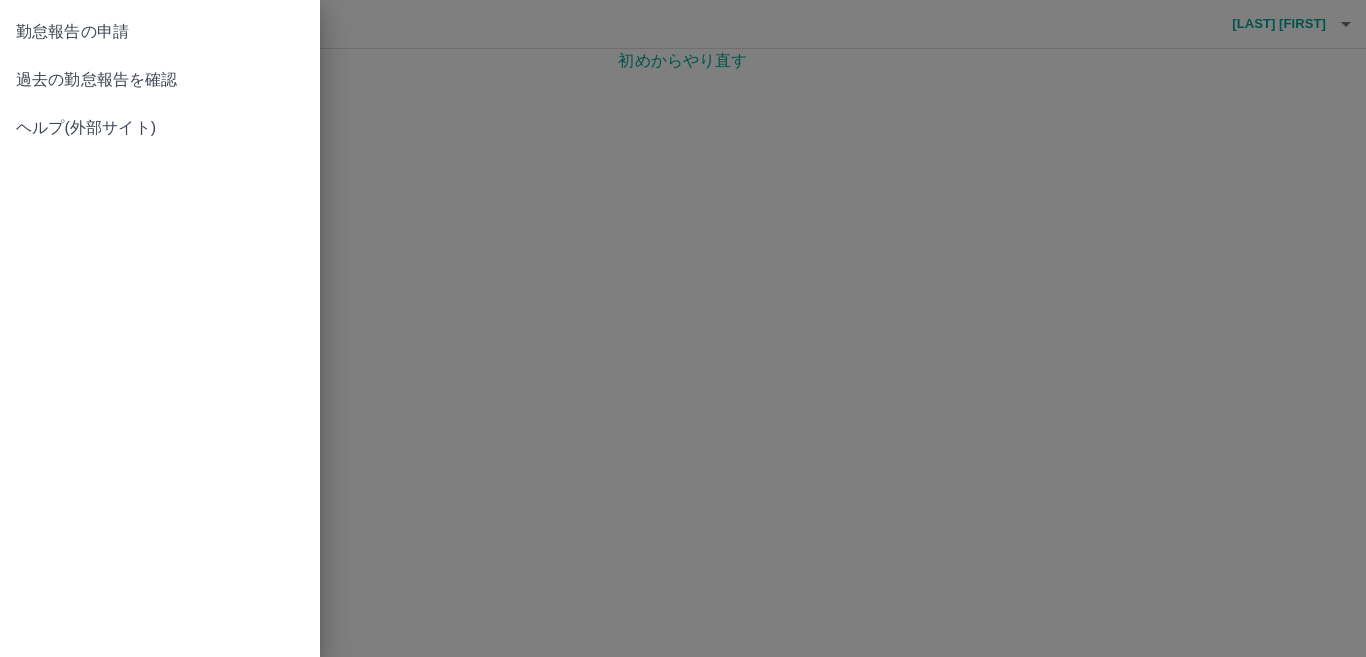click at bounding box center (683, 328) 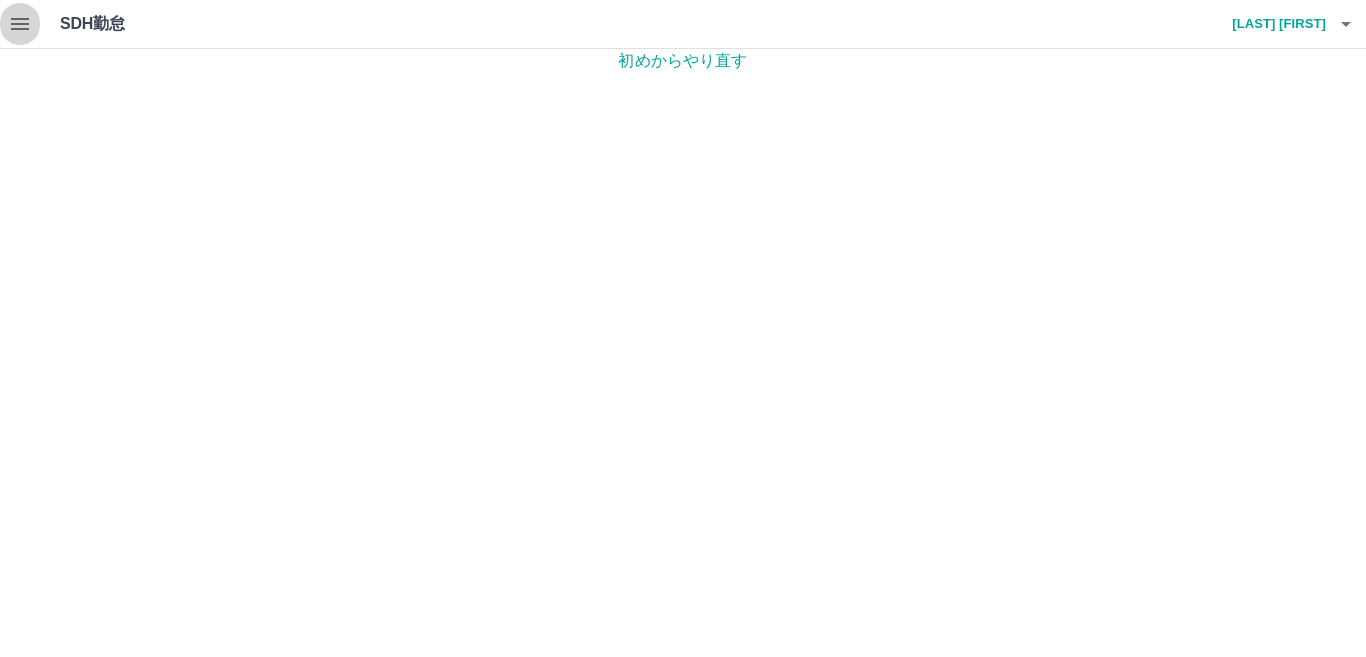 click 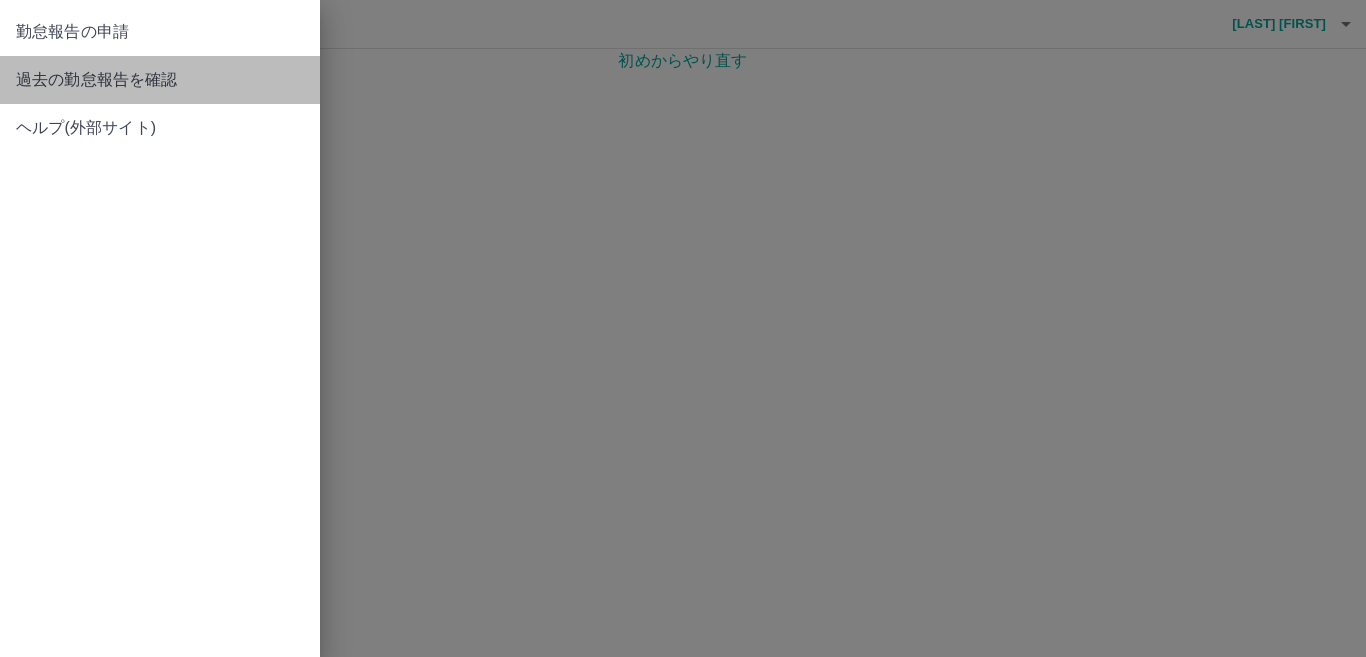 click on "過去の勤怠報告を確認" at bounding box center [160, 80] 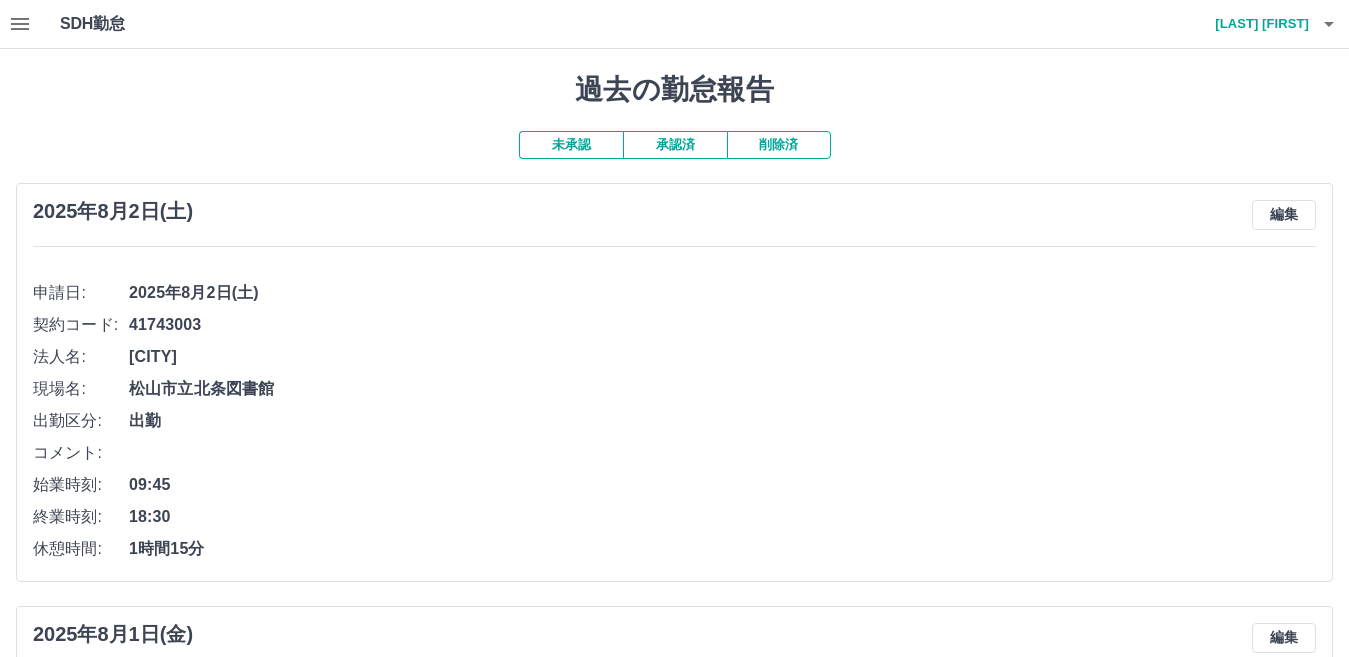 click on "承認済" at bounding box center (675, 145) 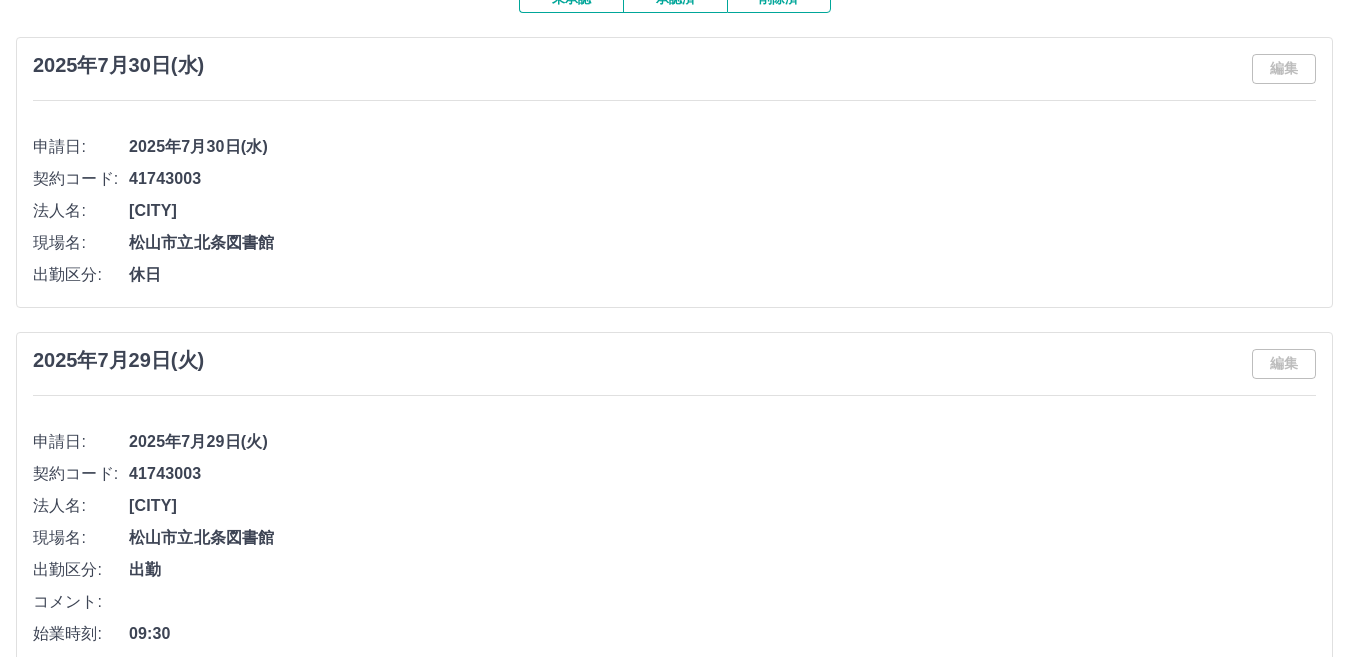 scroll, scrollTop: 160, scrollLeft: 0, axis: vertical 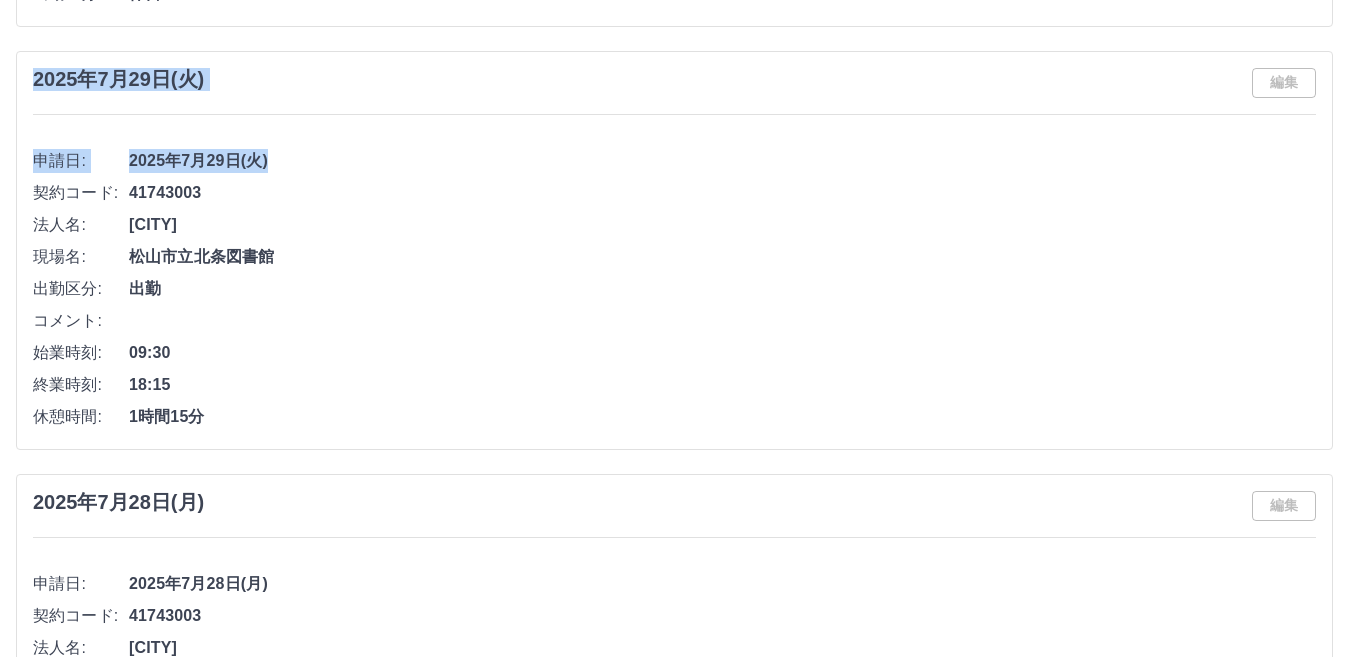 drag, startPoint x: 1347, startPoint y: 34, endPoint x: 1365, endPoint y: 153, distance: 120.353645 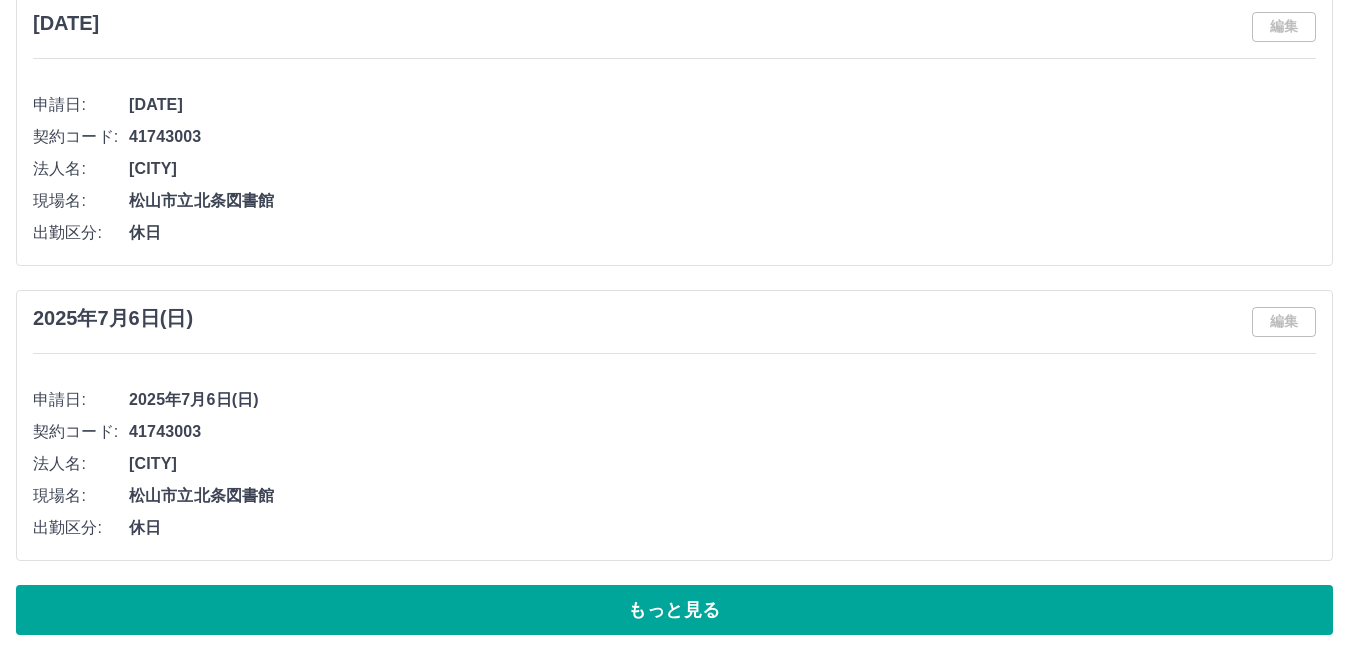 scroll, scrollTop: 8033, scrollLeft: 0, axis: vertical 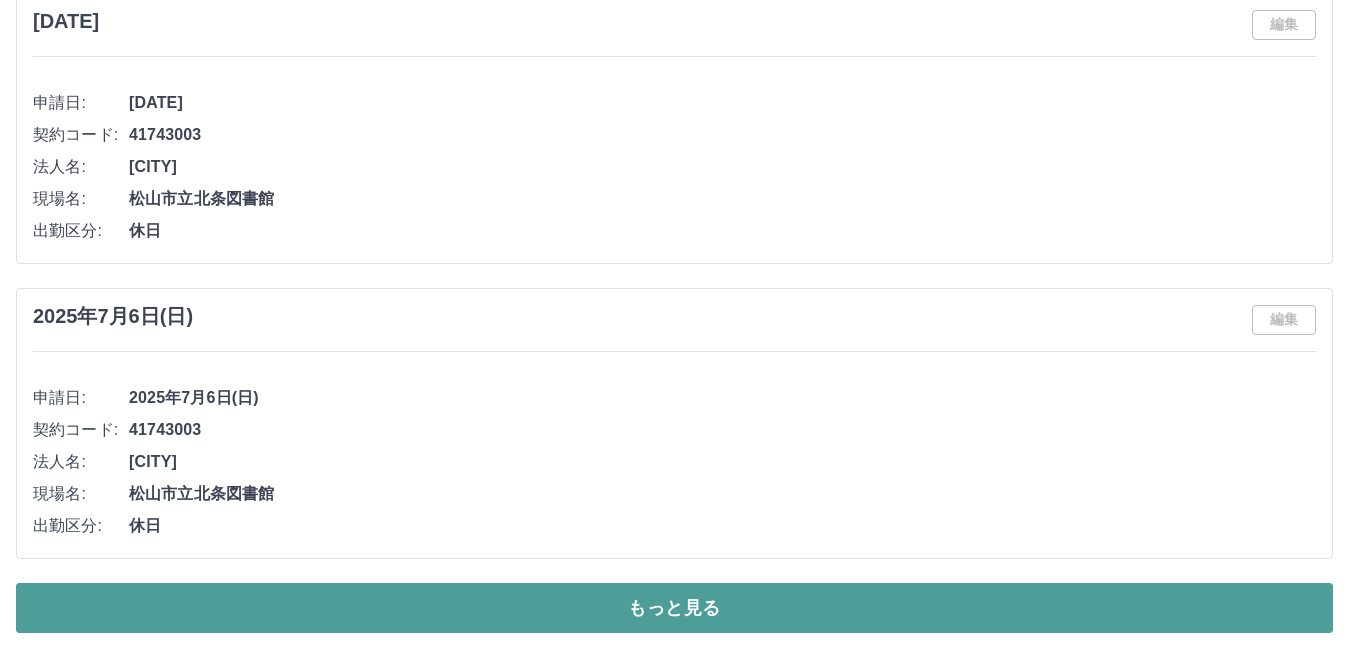 click on "もっと見る" at bounding box center [674, 608] 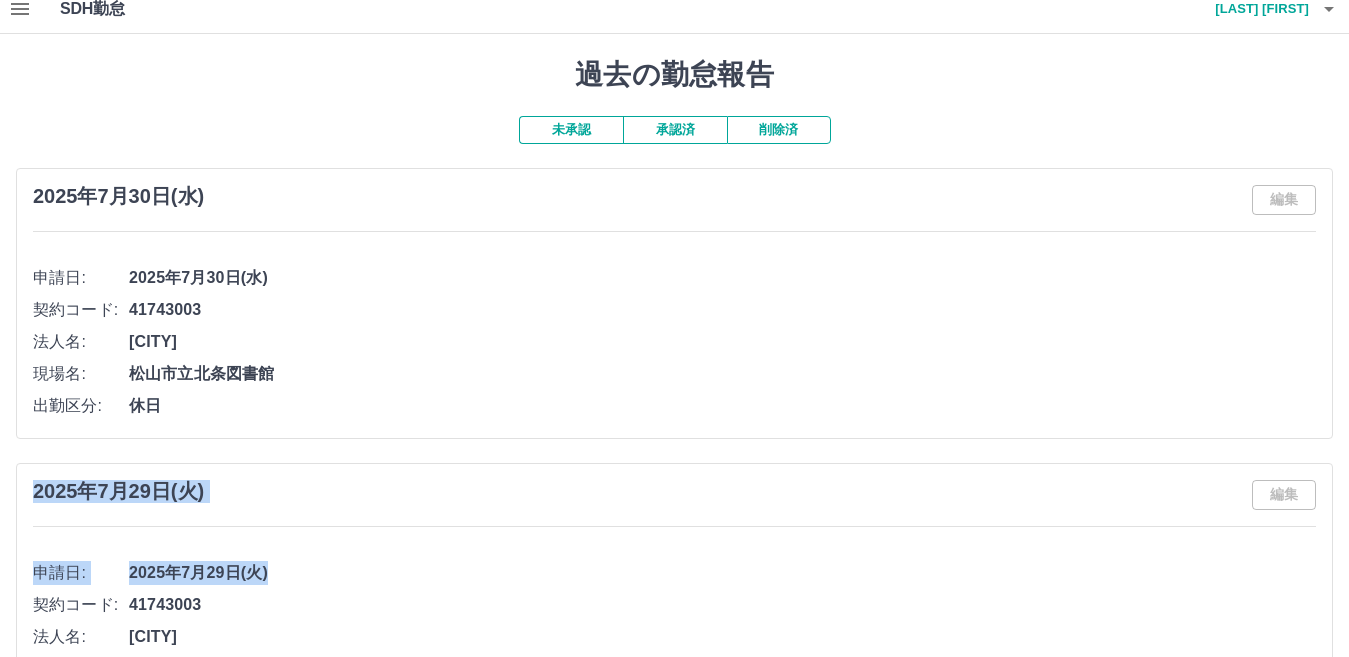 scroll, scrollTop: 0, scrollLeft: 0, axis: both 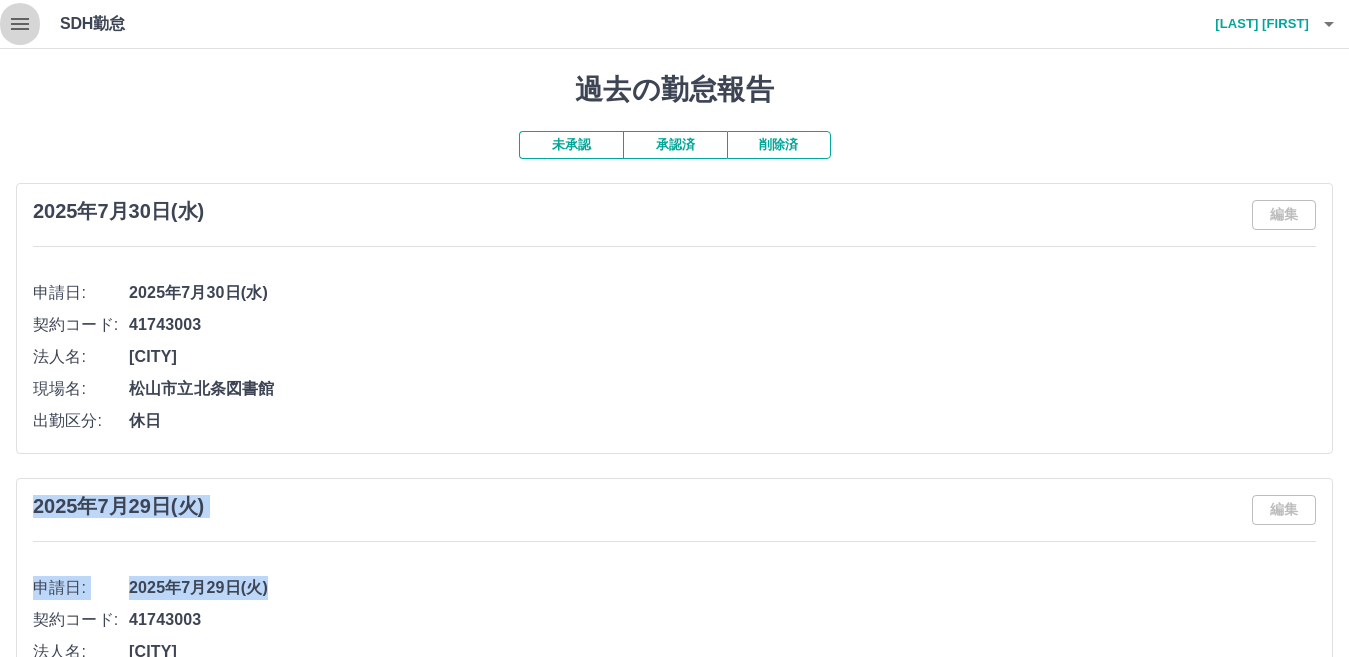 click 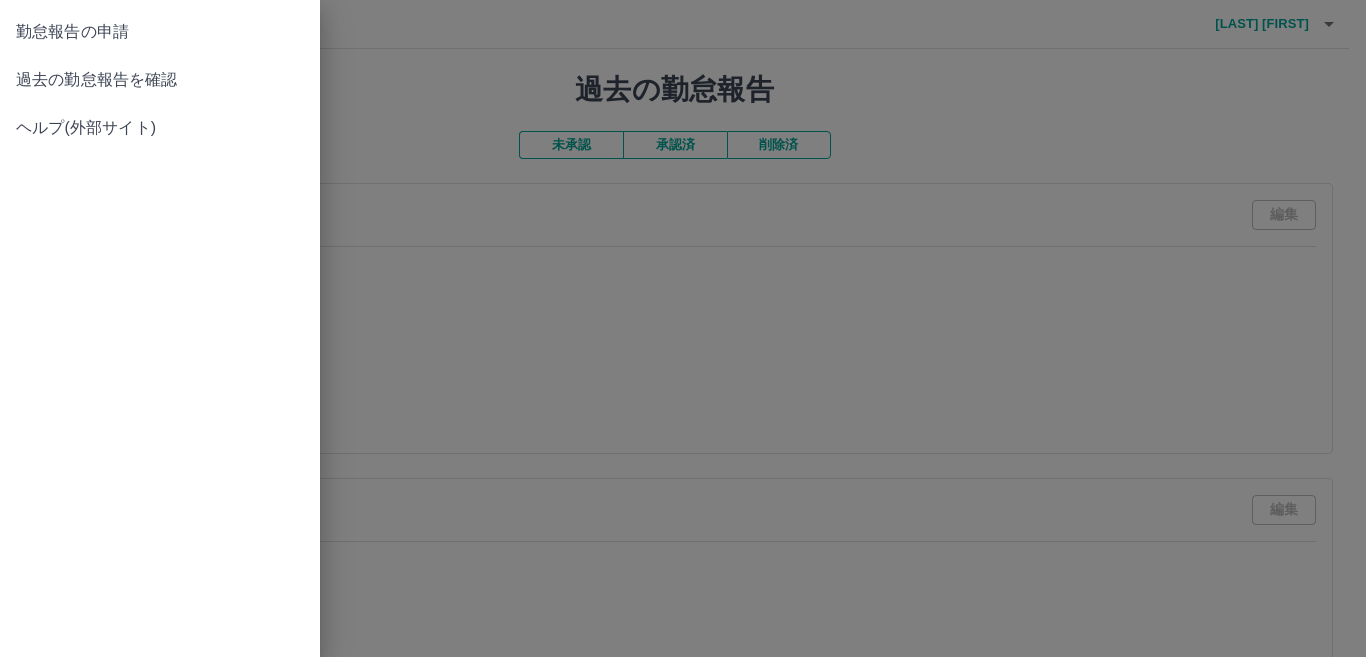 click on "過去の勤怠報告を確認" at bounding box center [160, 80] 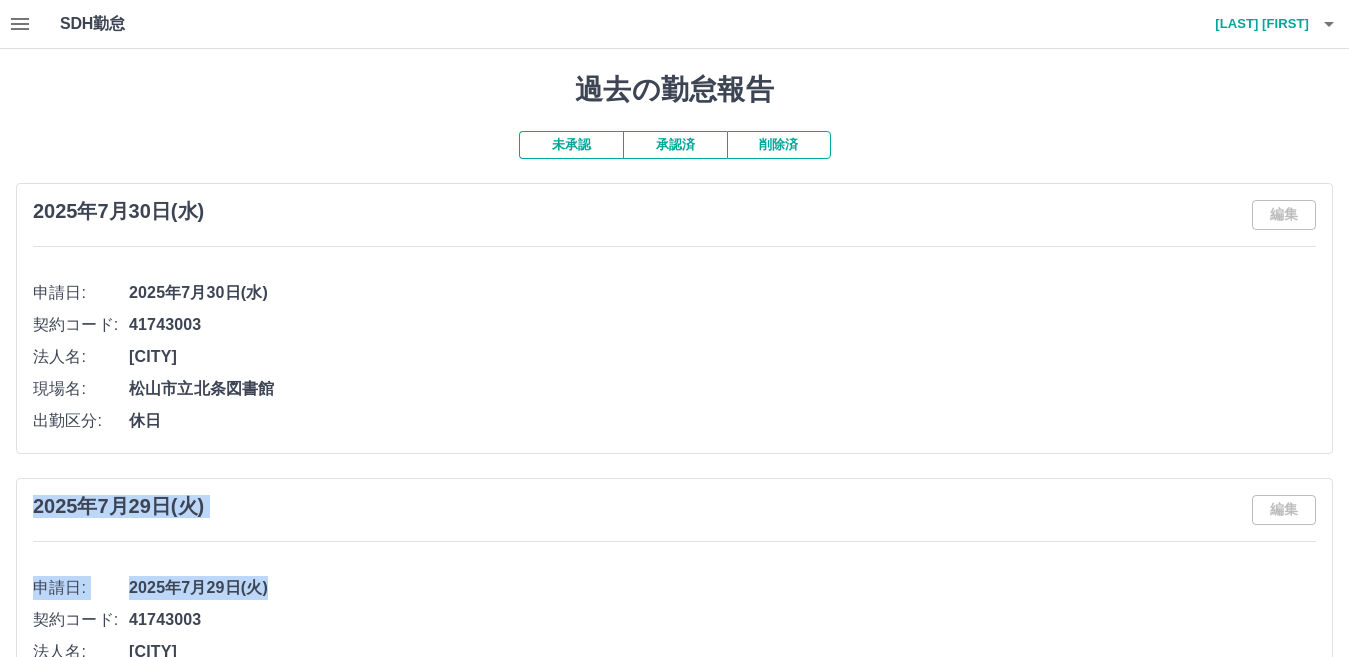 click on "未承認" at bounding box center (571, 145) 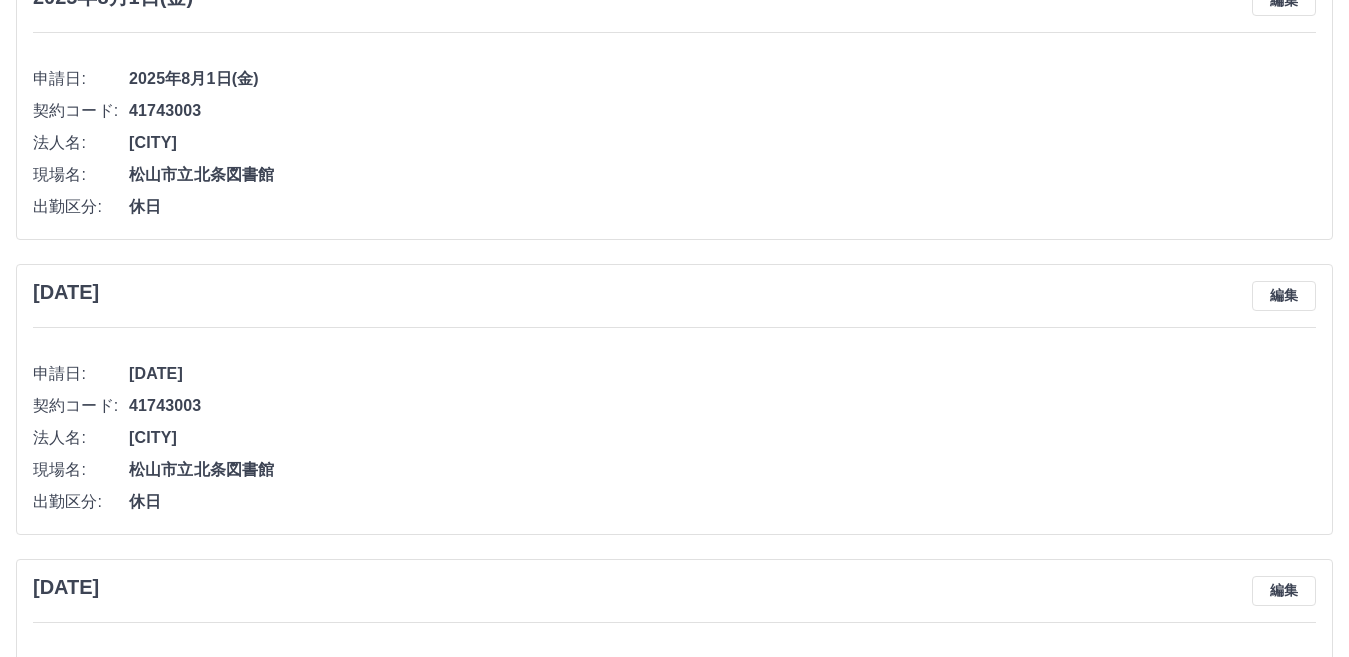 scroll, scrollTop: 640, scrollLeft: 0, axis: vertical 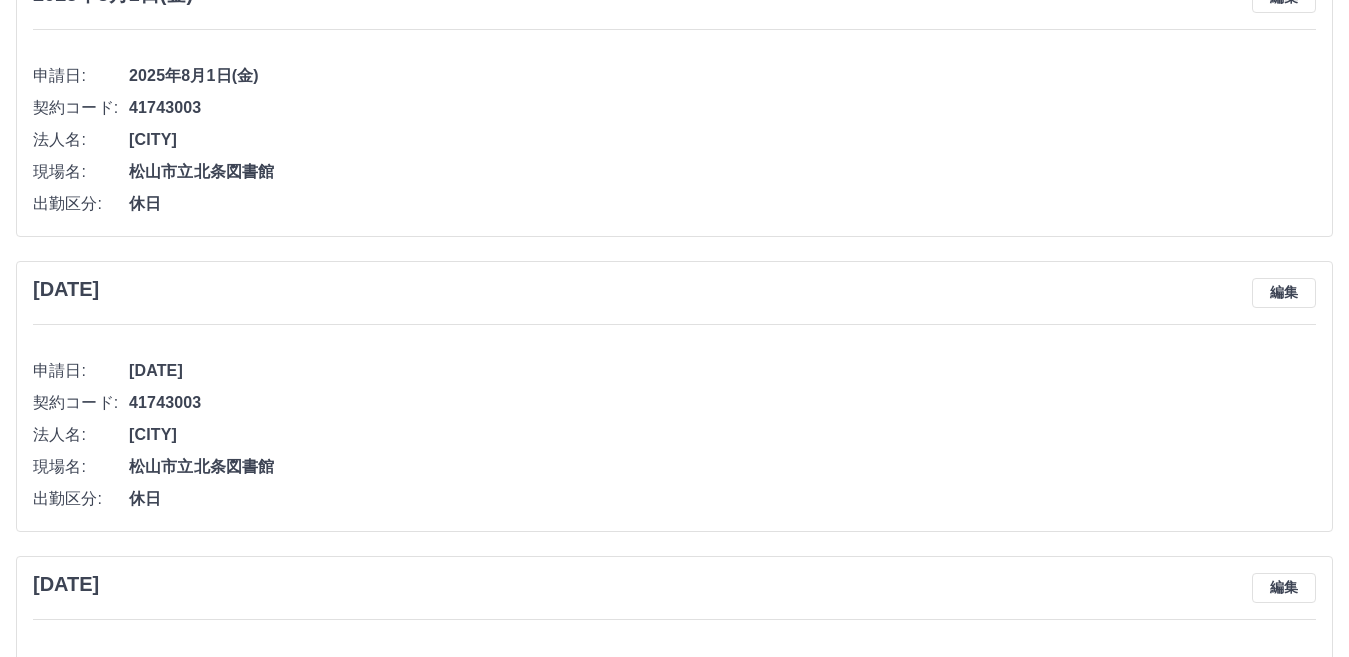 drag, startPoint x: 1292, startPoint y: 0, endPoint x: 1021, endPoint y: 115, distance: 294.3909 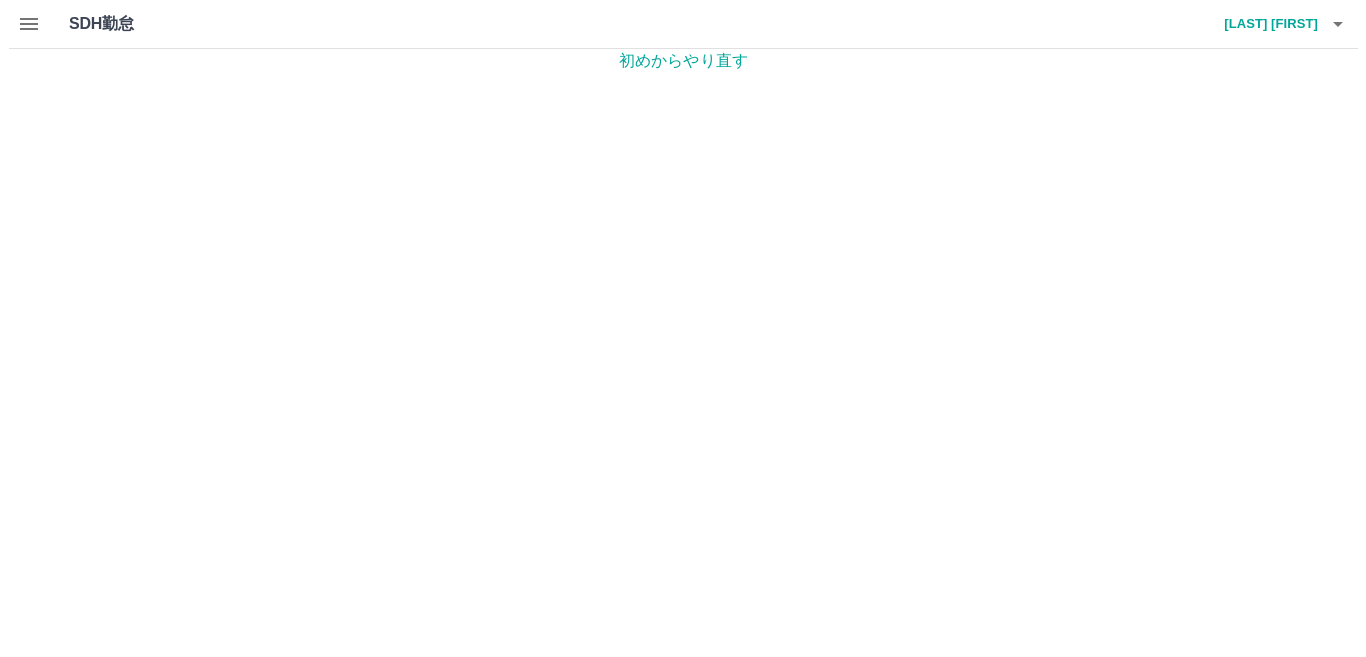 scroll, scrollTop: 0, scrollLeft: 0, axis: both 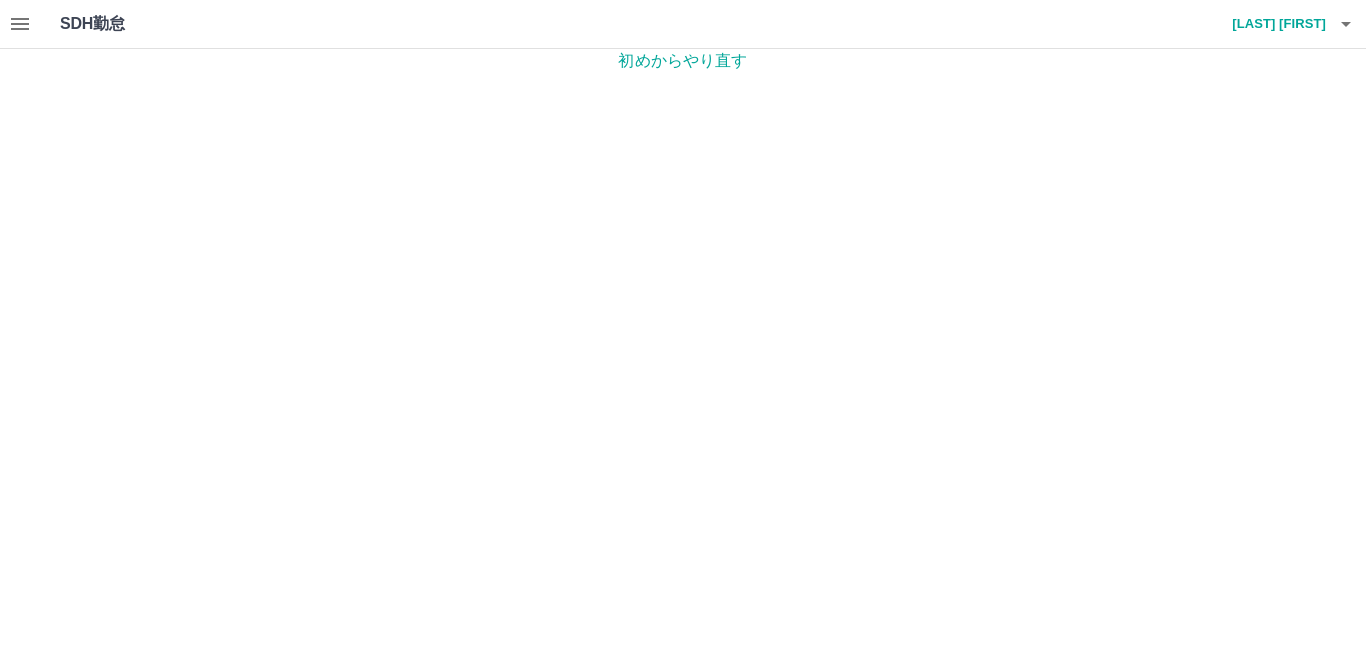 click 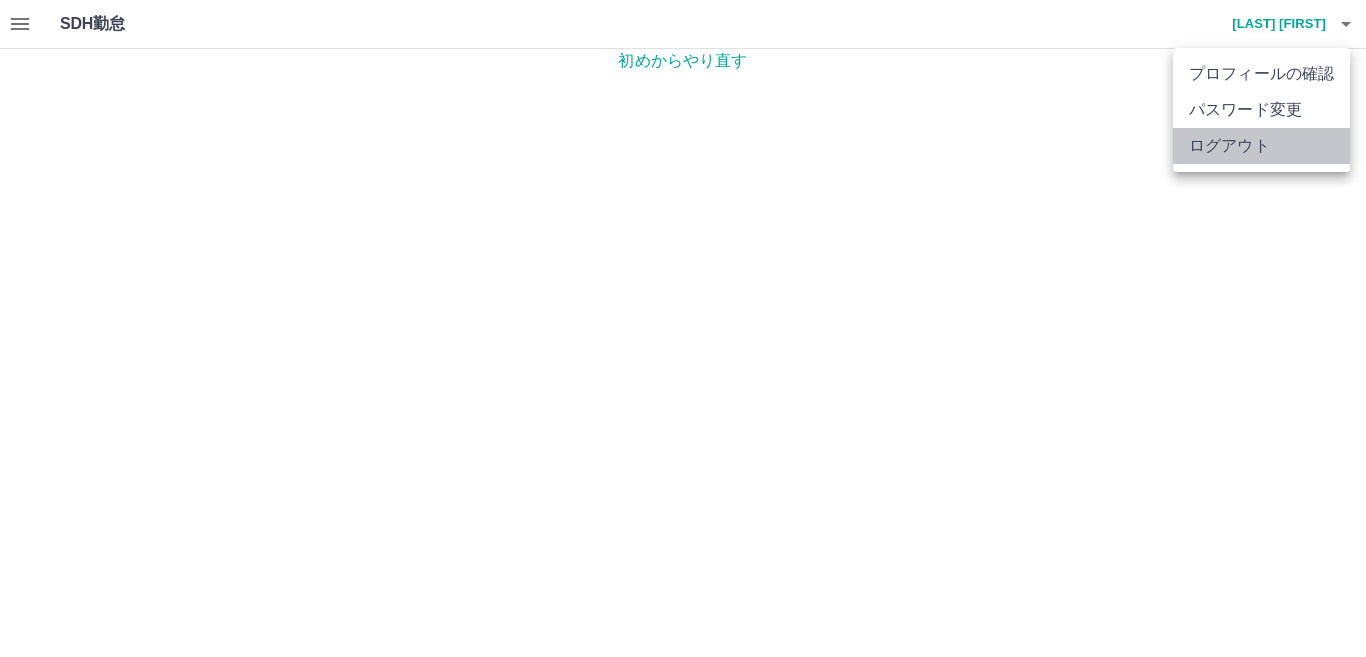 click on "ログアウト" at bounding box center [1261, 146] 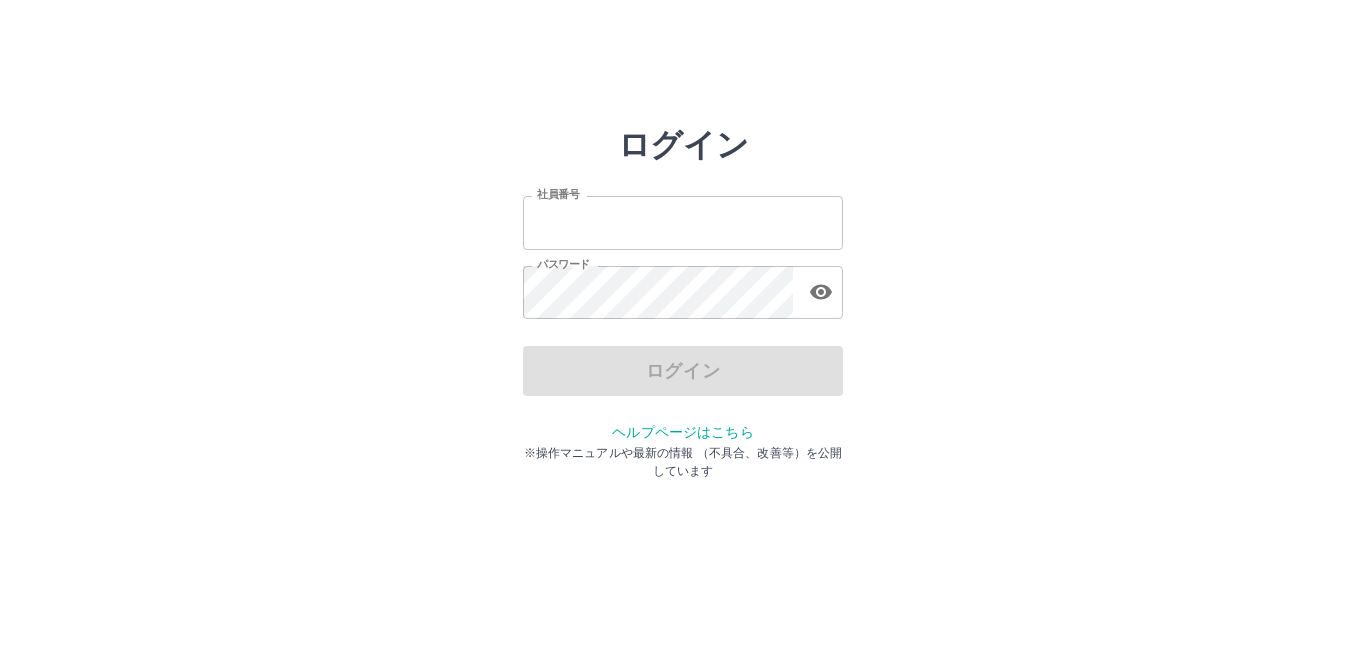 scroll, scrollTop: 0, scrollLeft: 0, axis: both 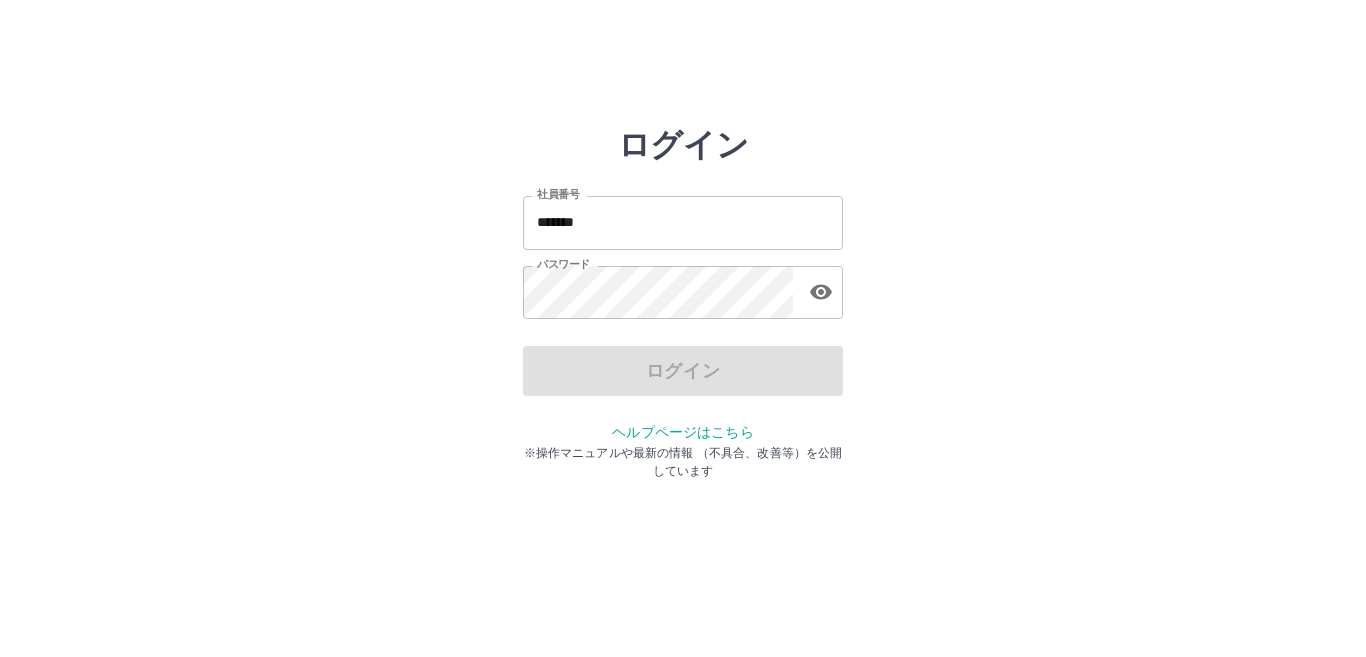click on "*******" at bounding box center [683, 222] 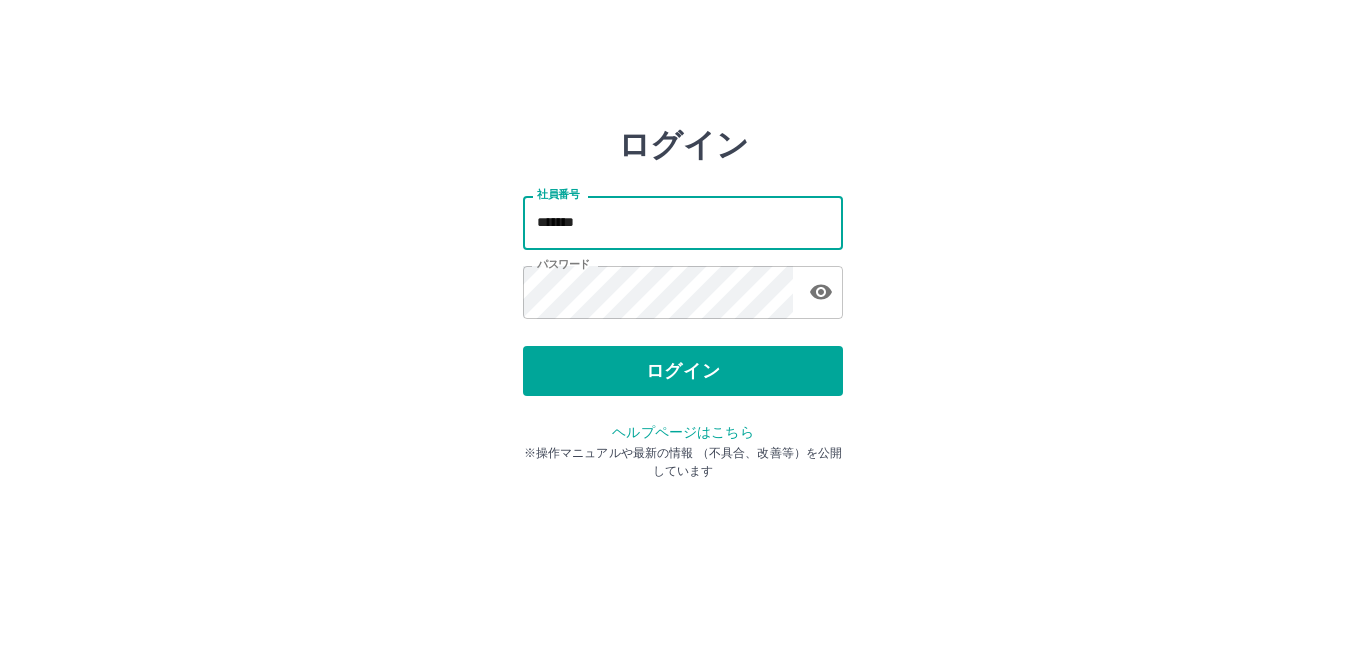 type on "*******" 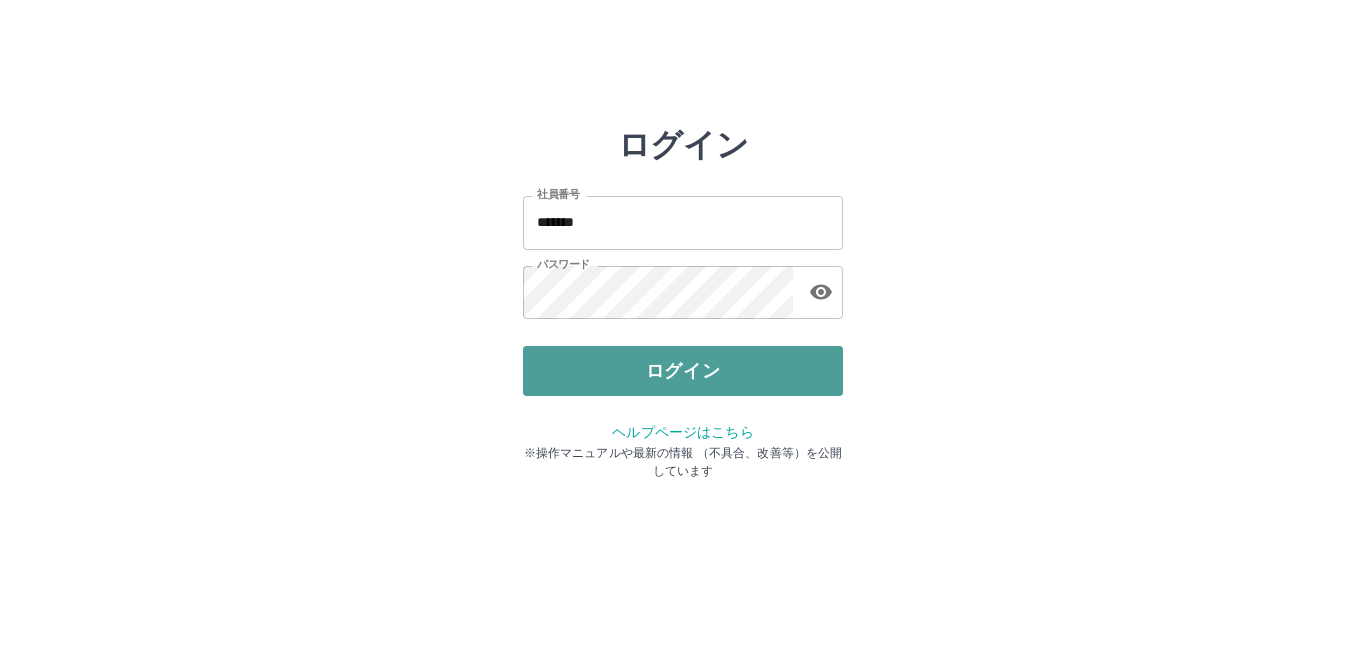 click on "ログイン" at bounding box center (683, 371) 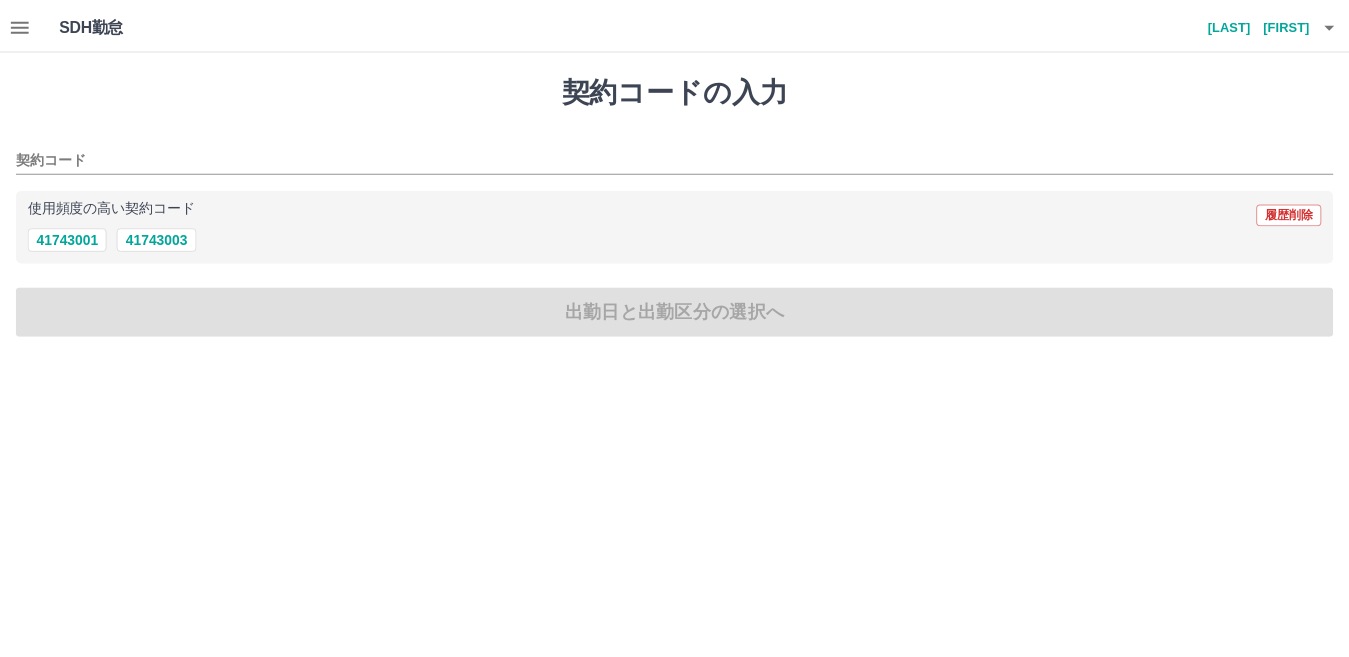 scroll, scrollTop: 0, scrollLeft: 0, axis: both 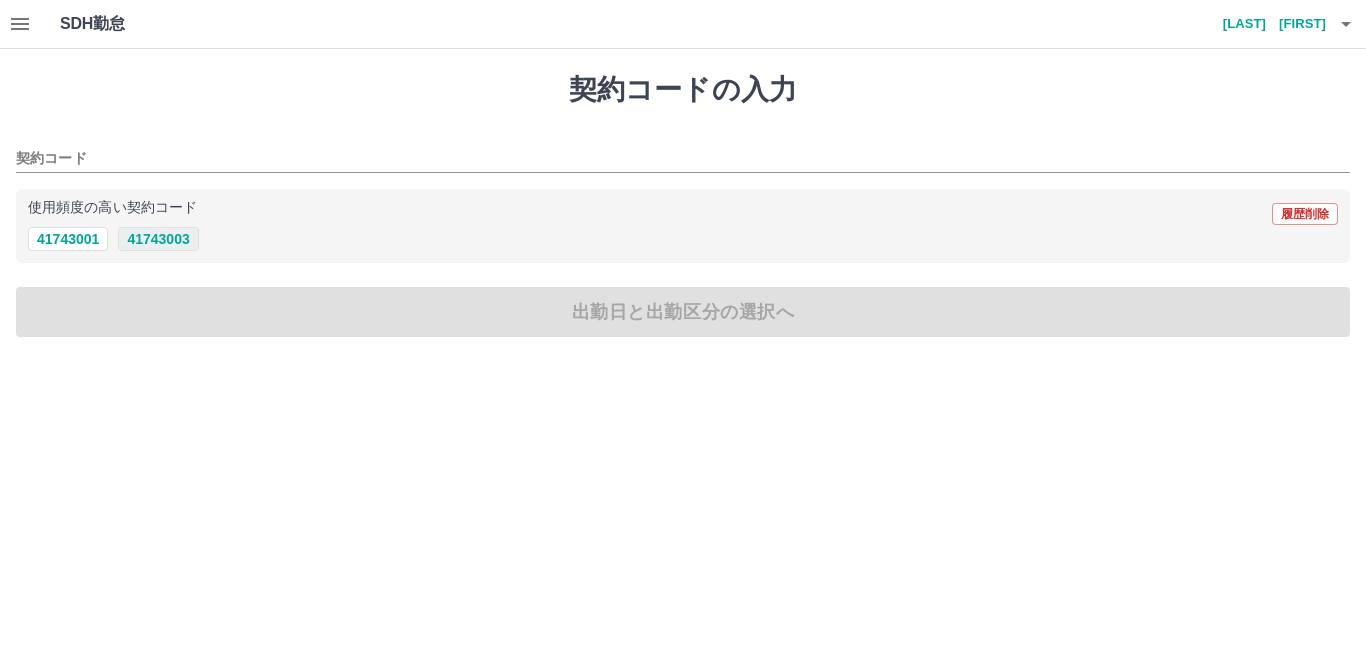 click on "41743003" at bounding box center (158, 239) 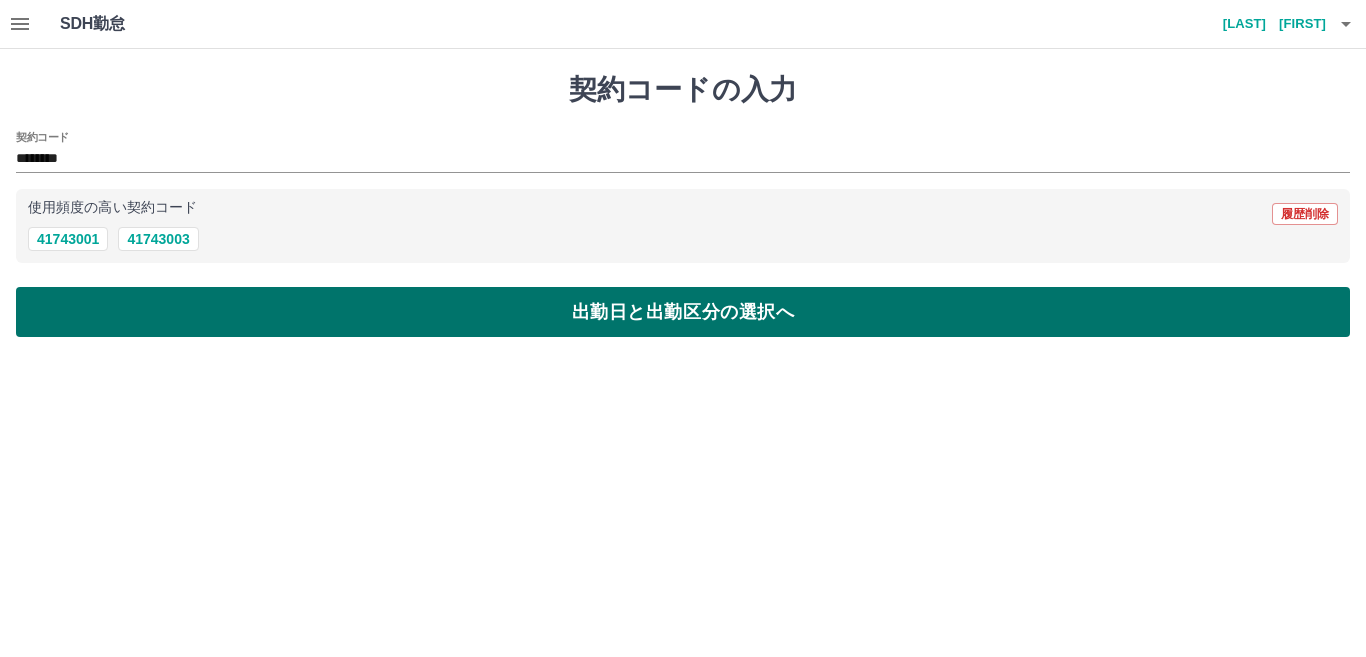 click on "出勤日と出勤区分の選択へ" at bounding box center [683, 312] 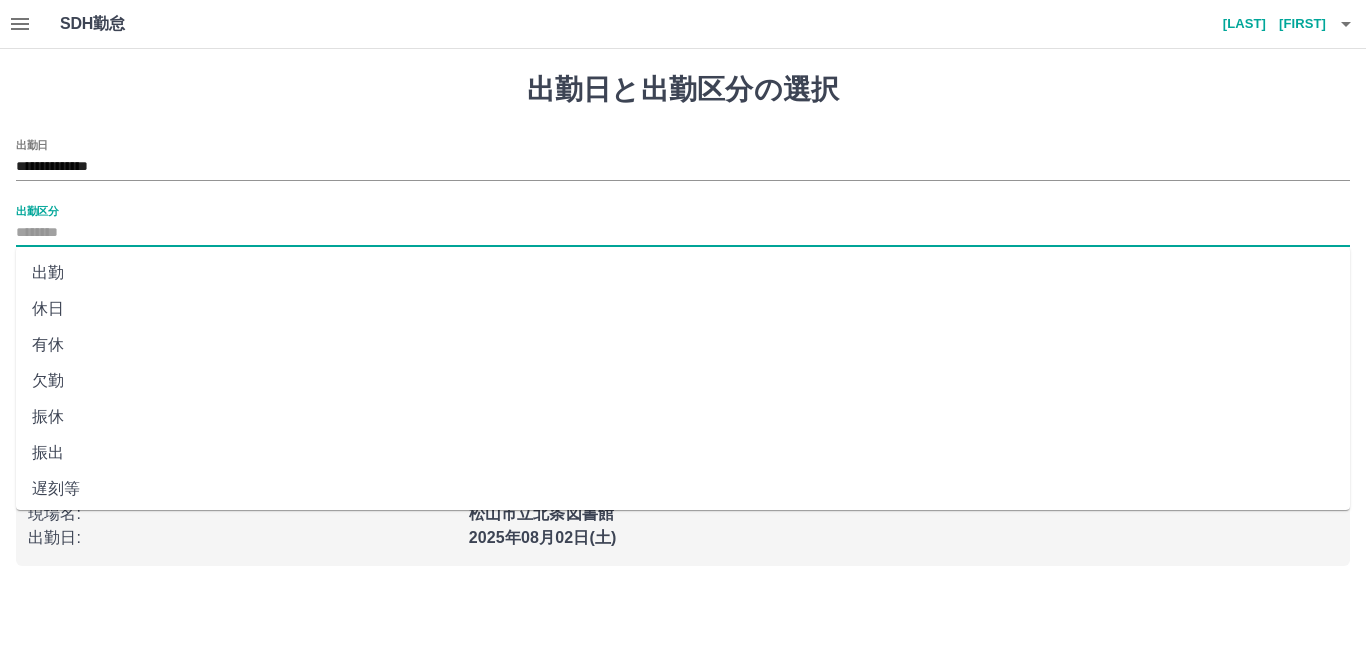 click on "出勤区分" at bounding box center [683, 233] 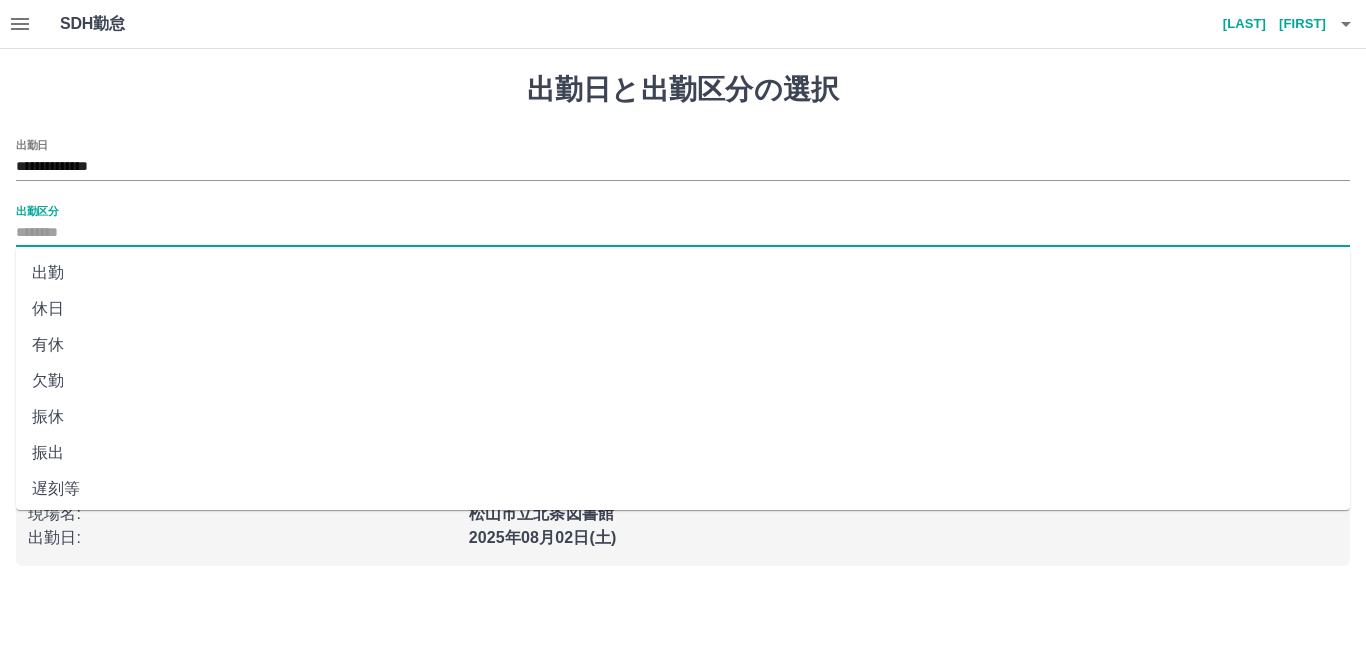 click on "出勤" at bounding box center [683, 273] 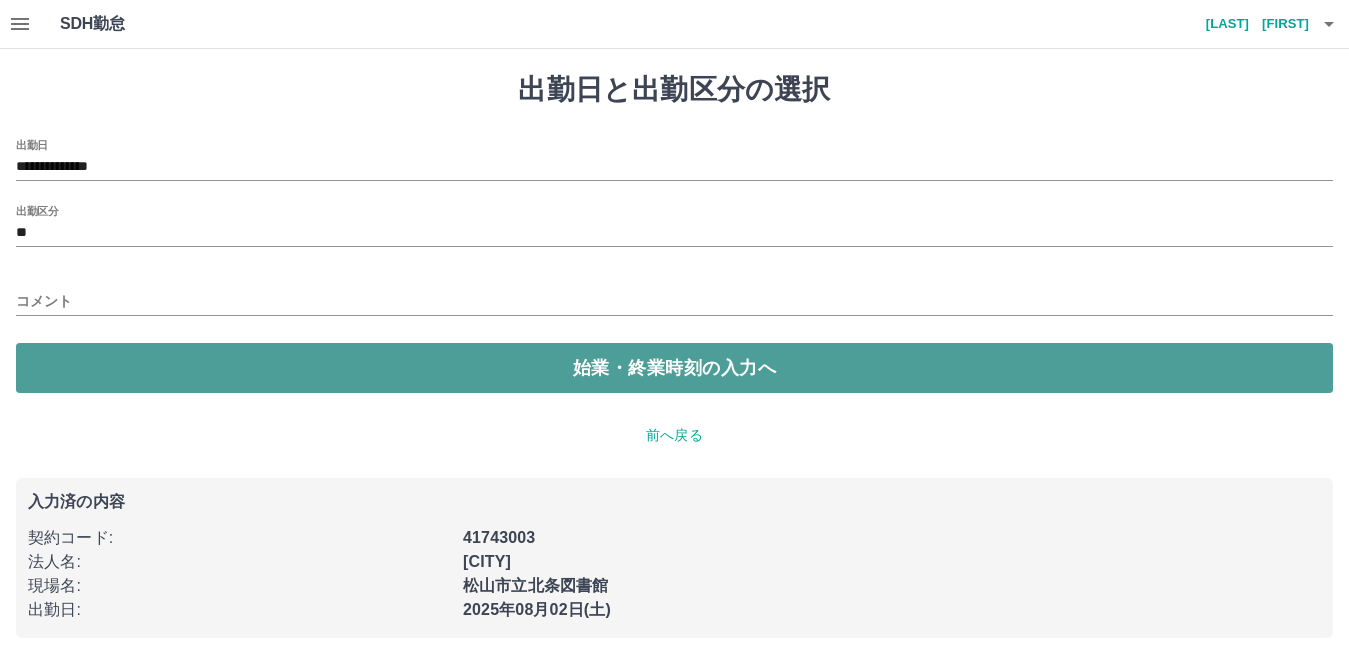 click on "始業・終業時刻の入力へ" at bounding box center [674, 368] 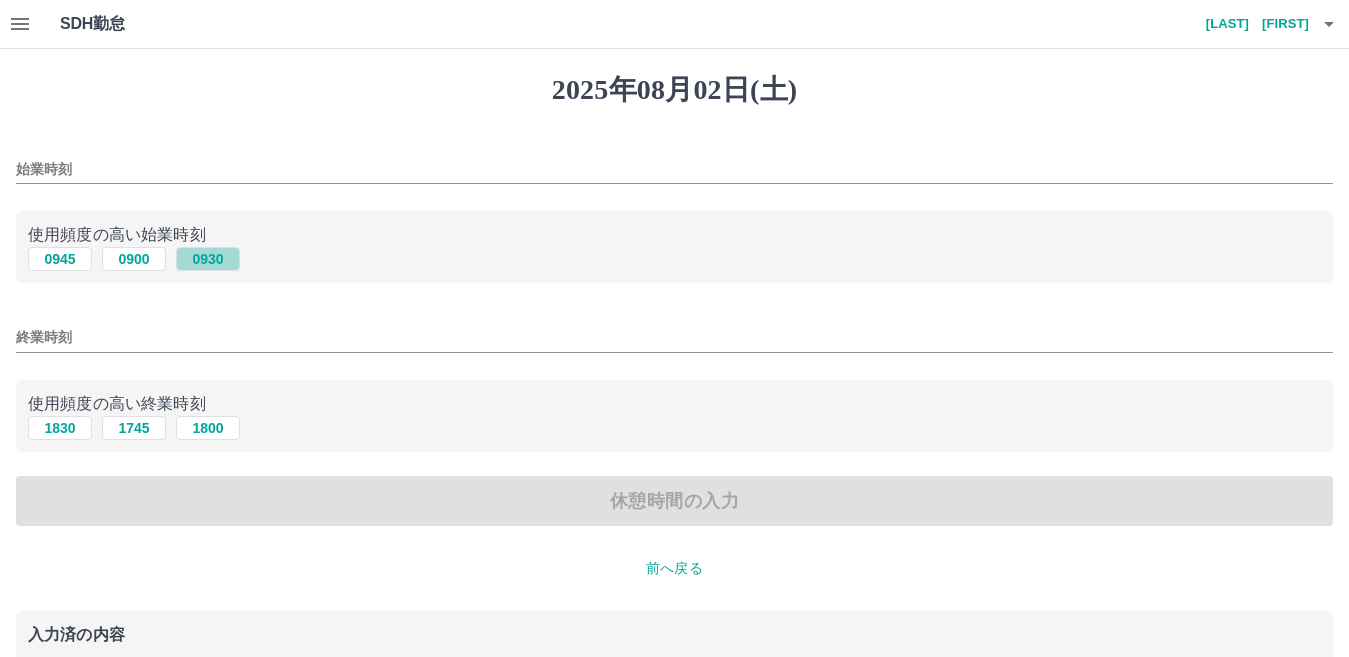 click on "0930" at bounding box center [208, 259] 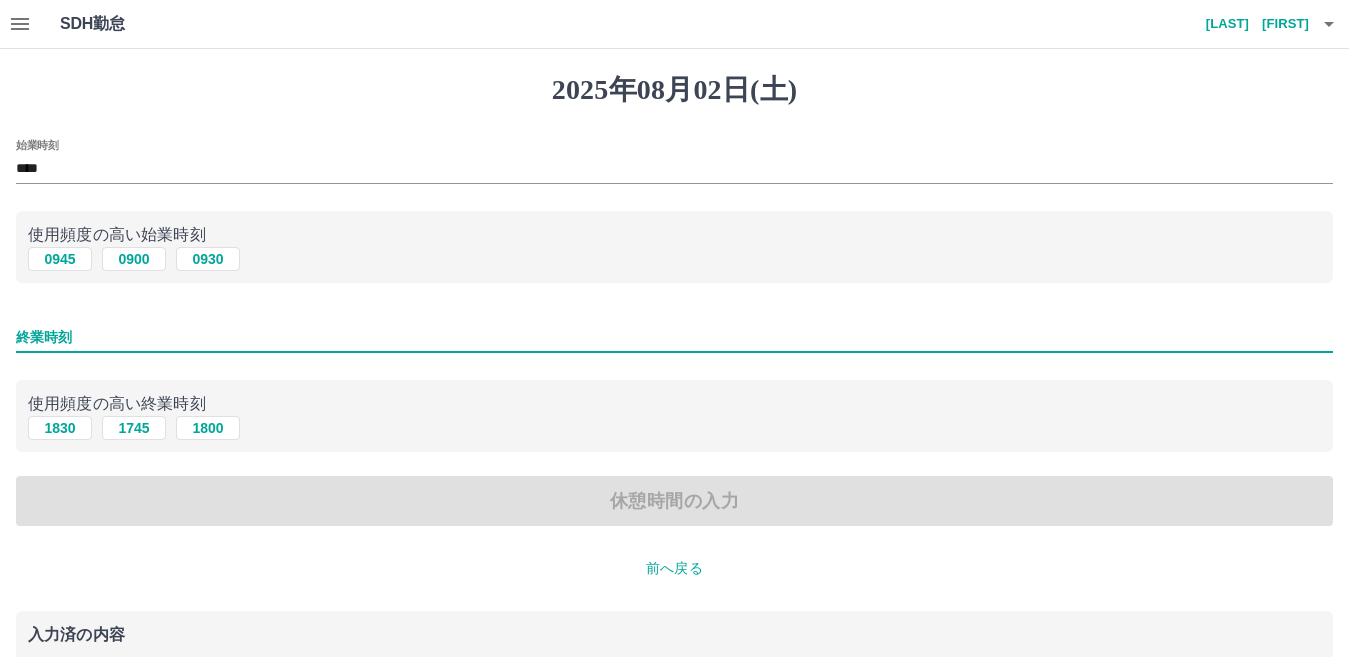 click on "終業時刻" at bounding box center [674, 337] 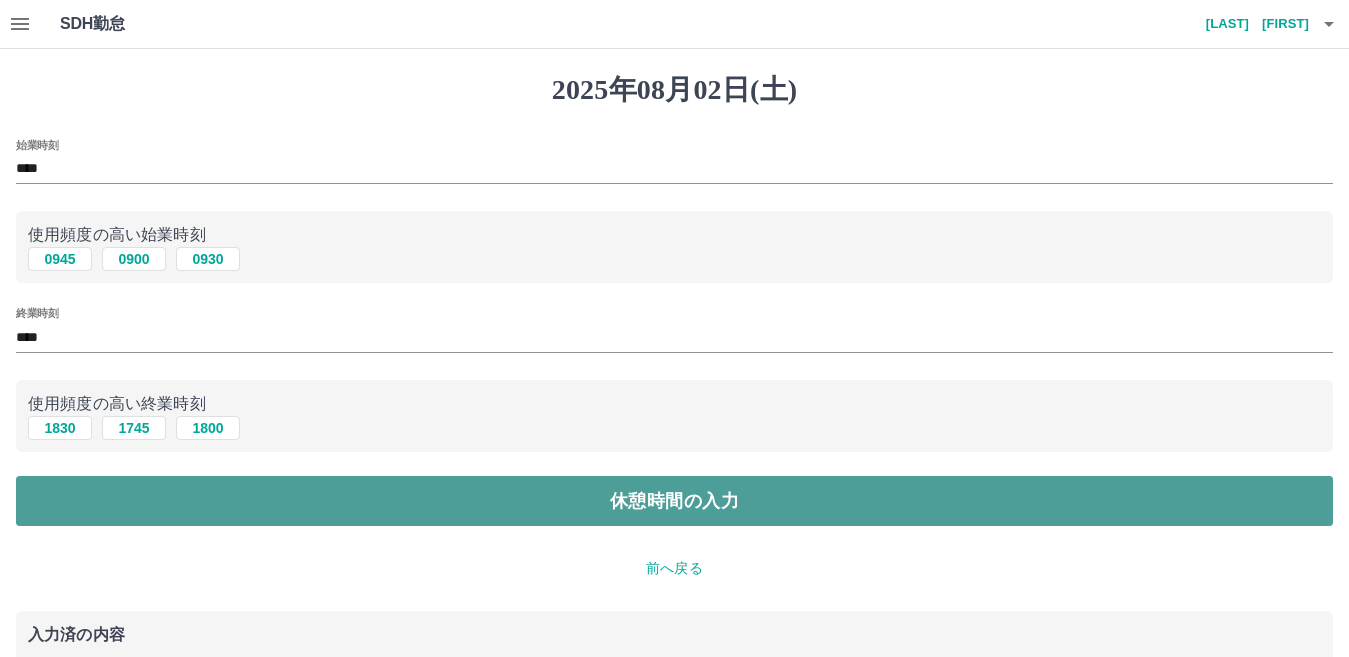 click on "休憩時間の入力" at bounding box center [674, 501] 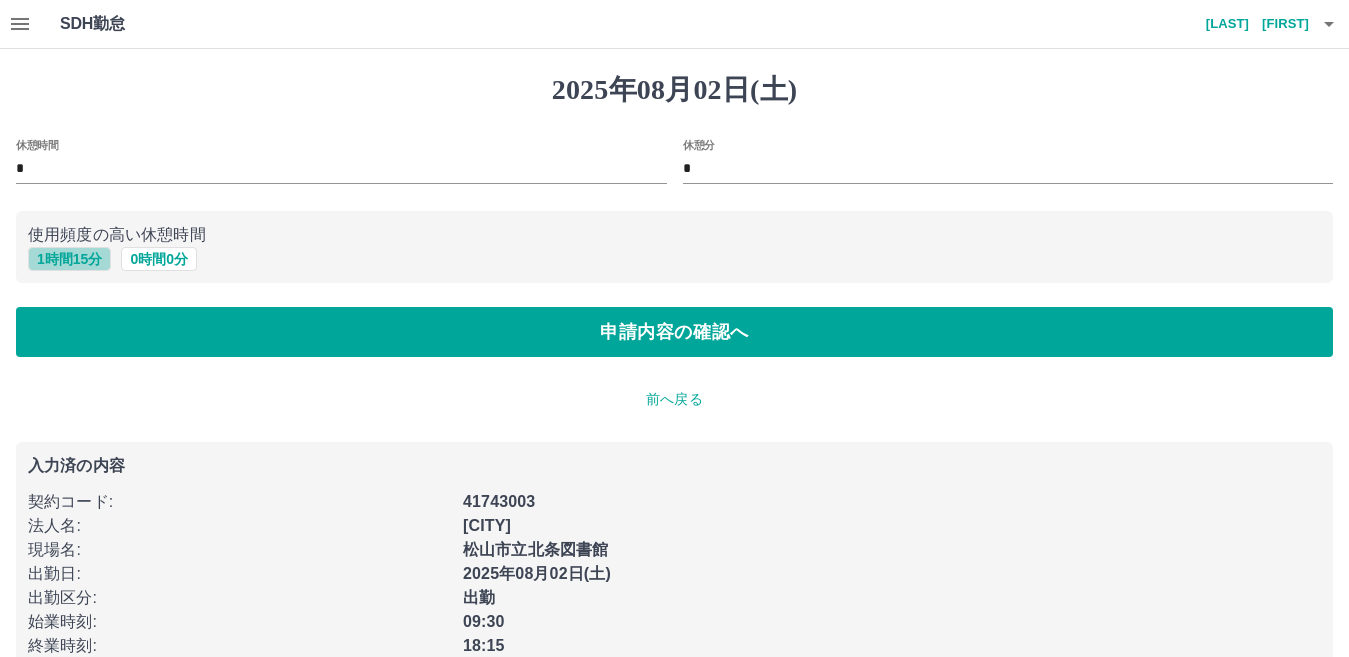 click on "1 時間 15 分" at bounding box center (69, 259) 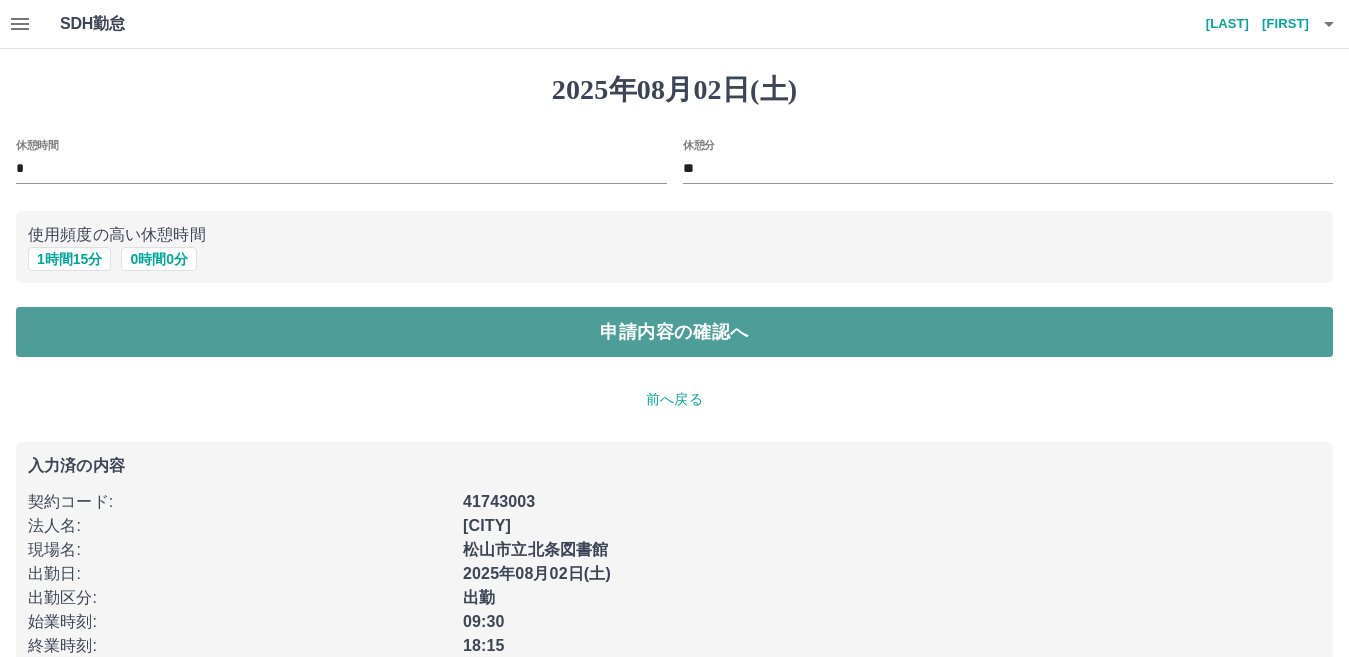 click on "申請内容の確認へ" at bounding box center (674, 332) 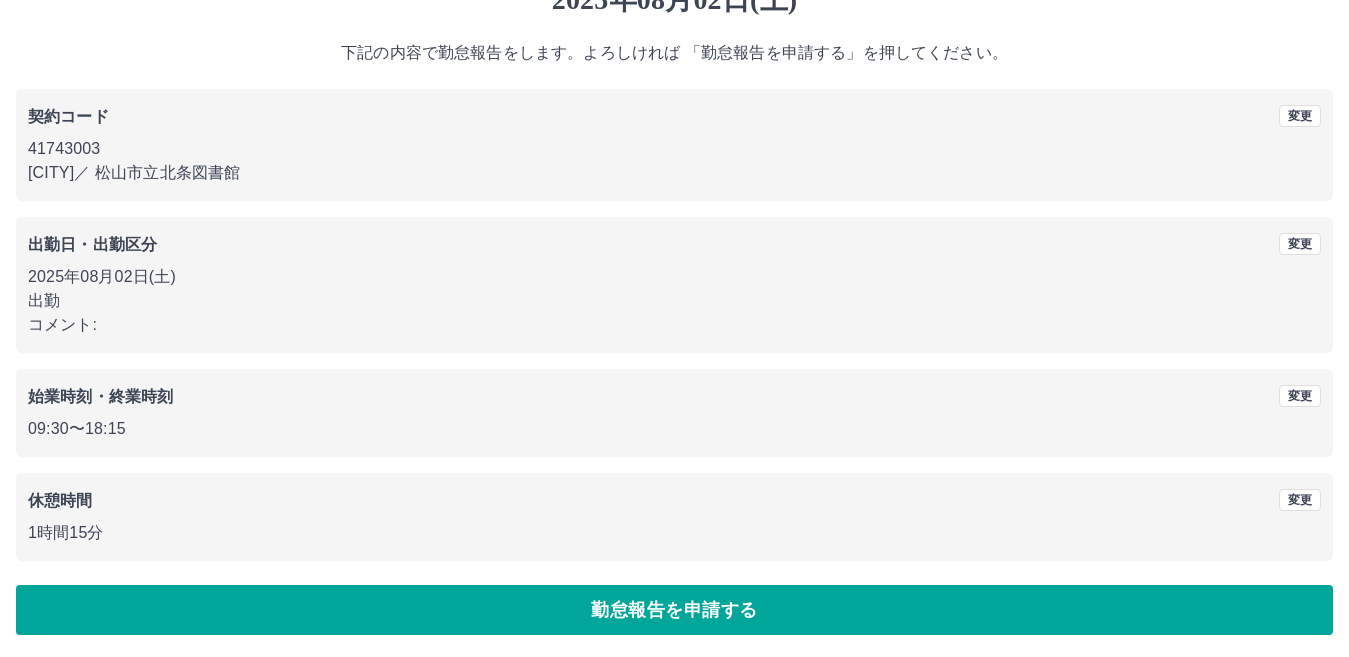 scroll, scrollTop: 92, scrollLeft: 0, axis: vertical 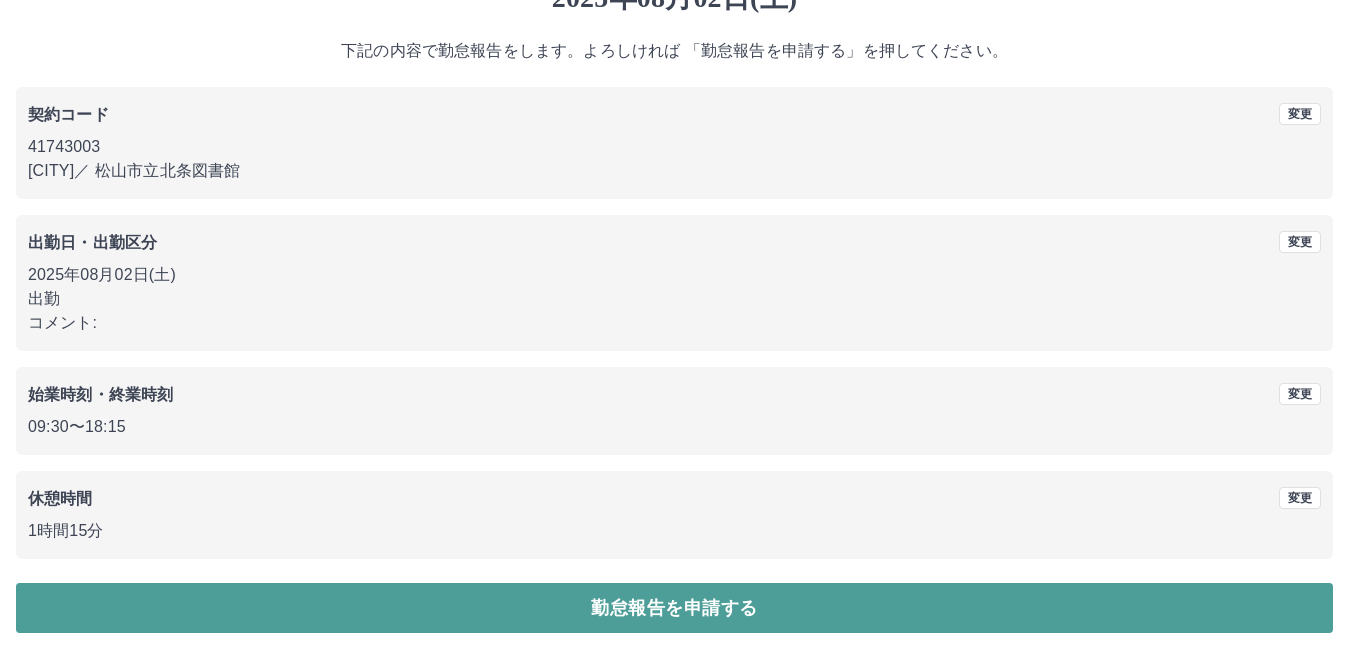 click on "勤怠報告を申請する" at bounding box center (674, 608) 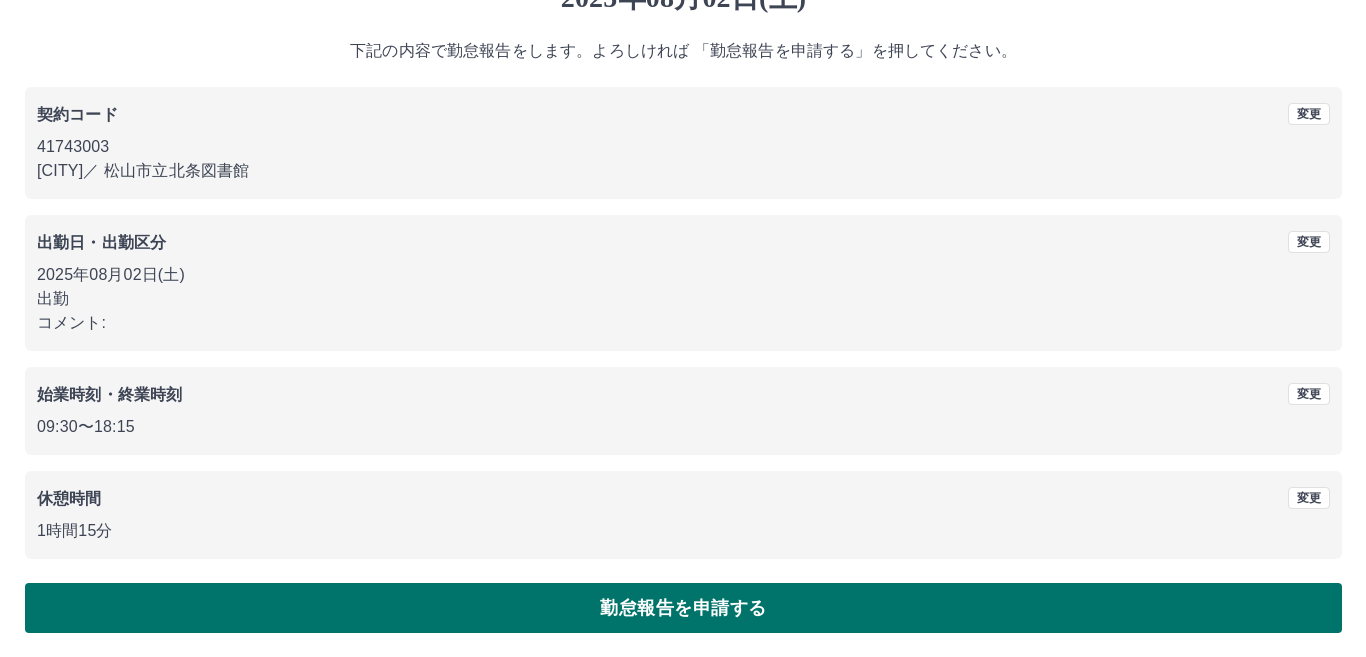scroll, scrollTop: 0, scrollLeft: 0, axis: both 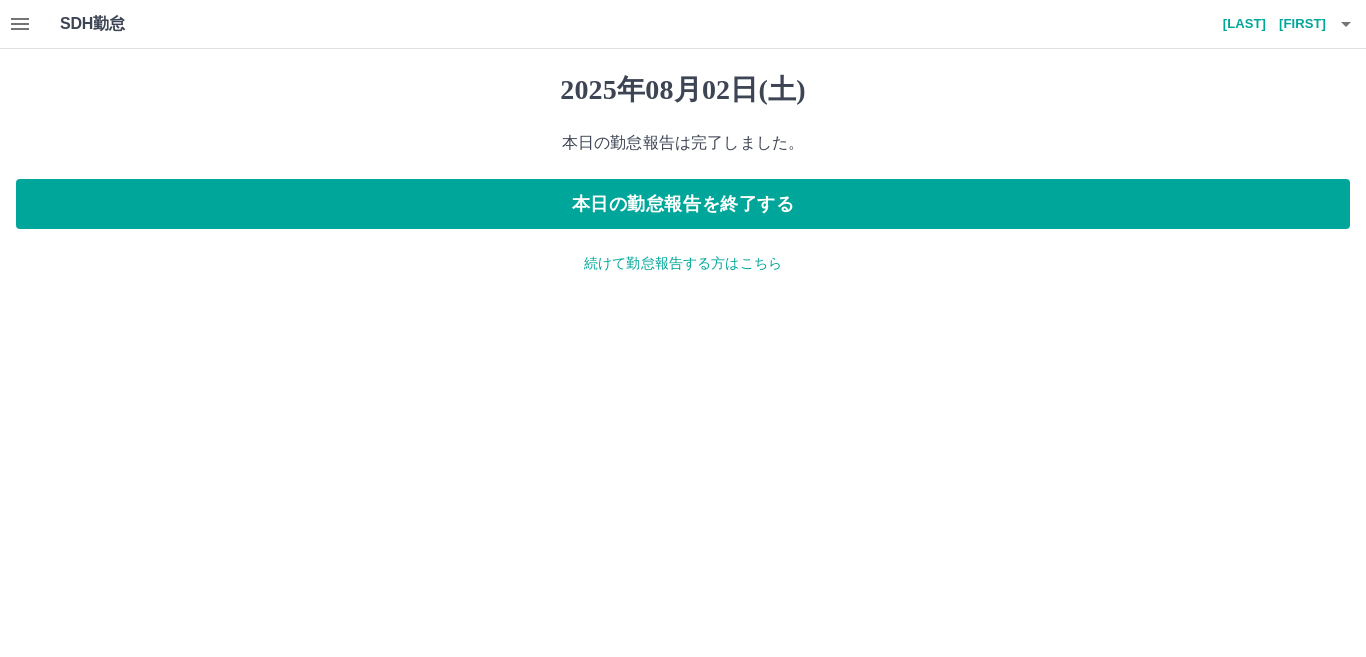 click on "続けて勤怠報告する方はこちら" at bounding box center [683, 263] 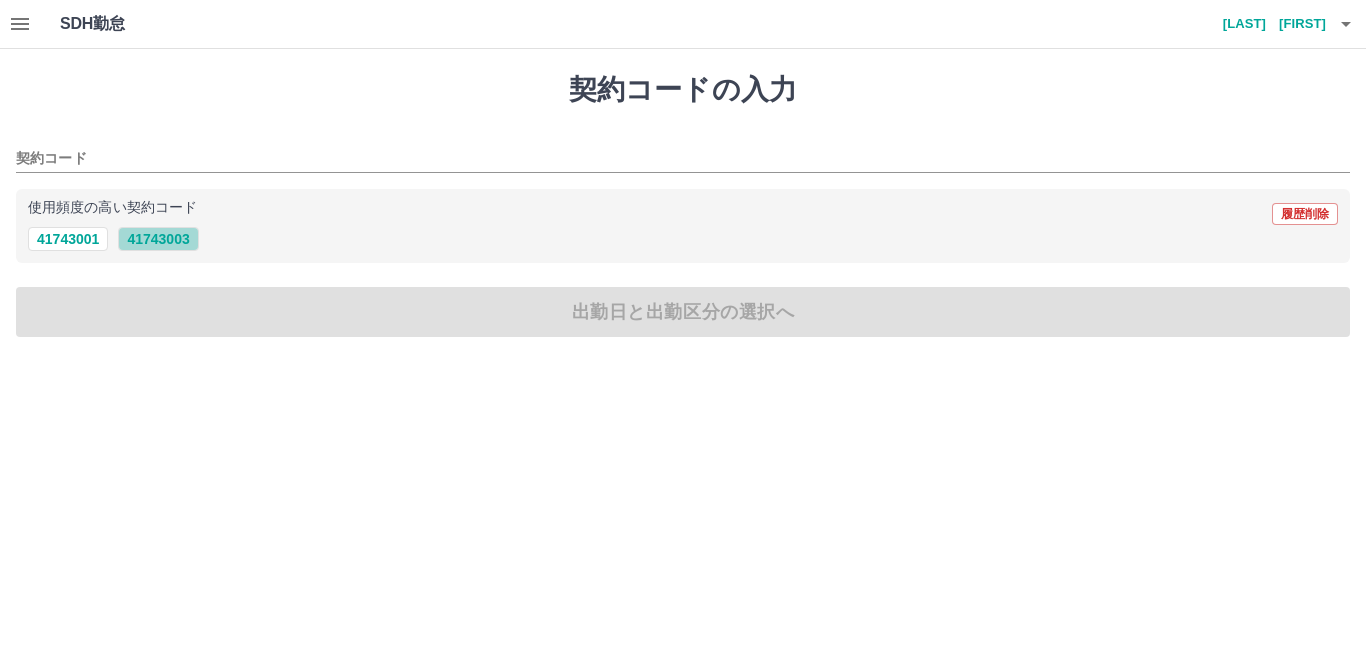 click on "41743003" at bounding box center (158, 239) 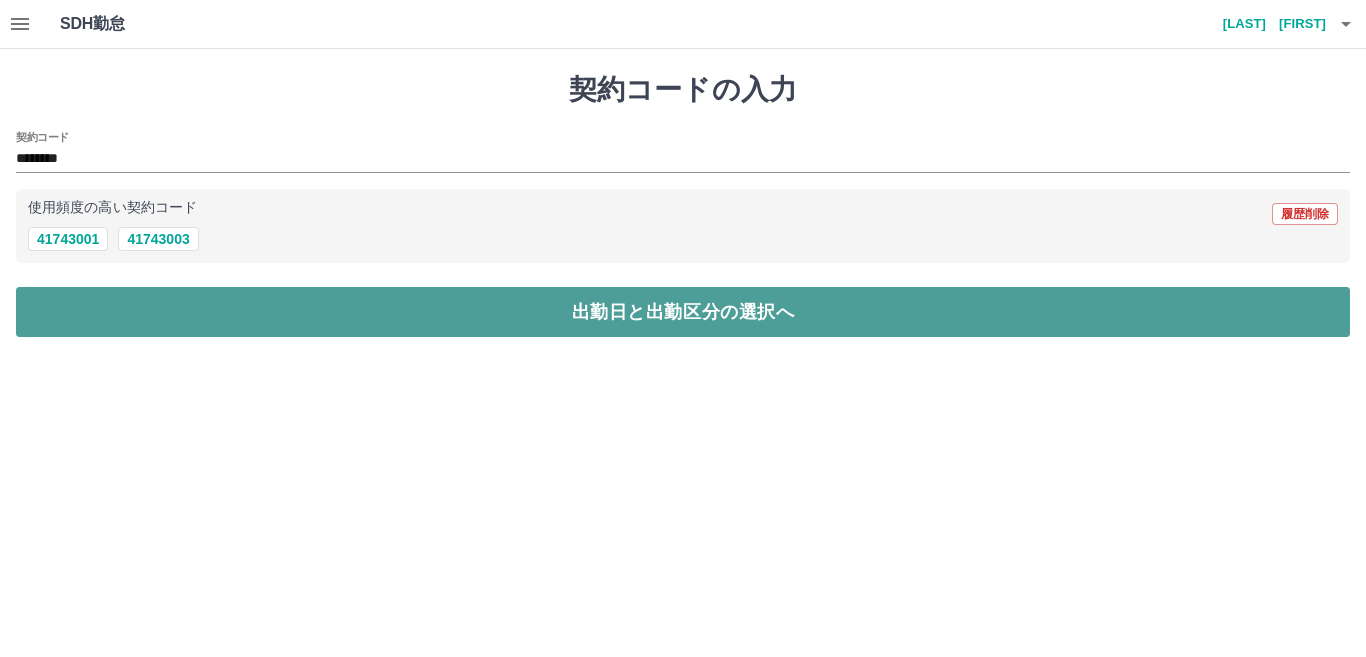 click on "出勤日と出勤区分の選択へ" at bounding box center [683, 312] 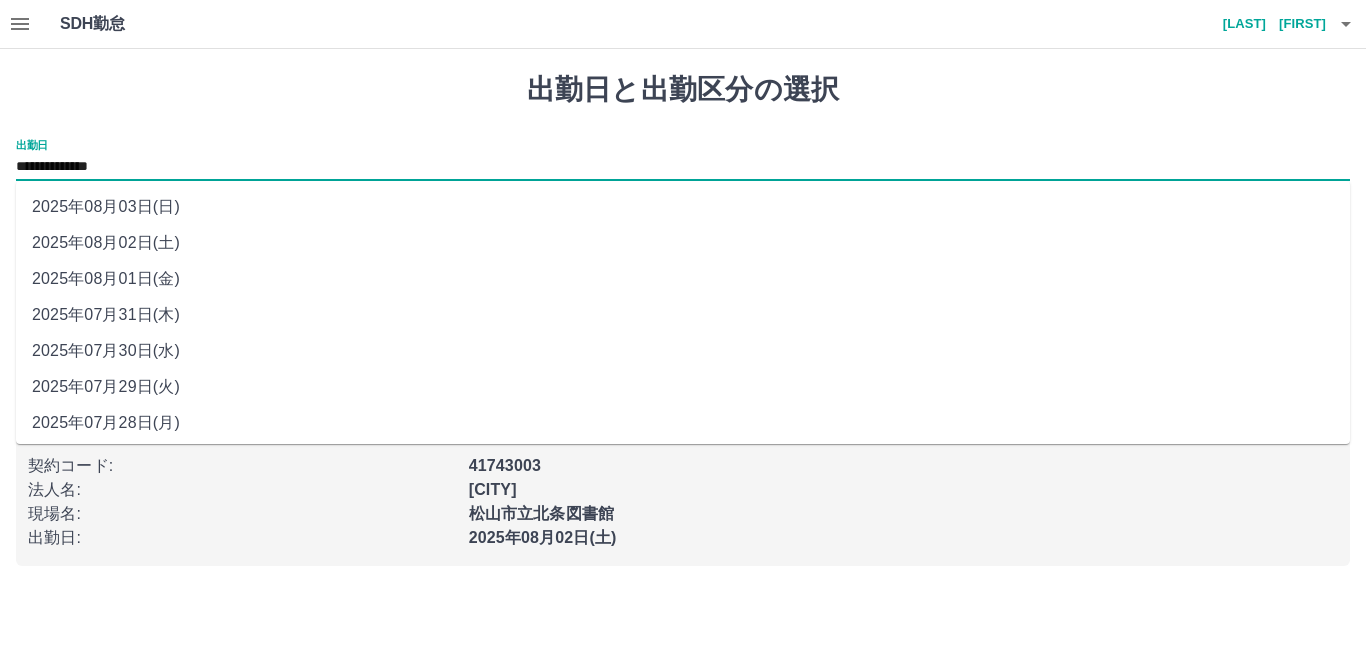 click on "**********" at bounding box center (683, 167) 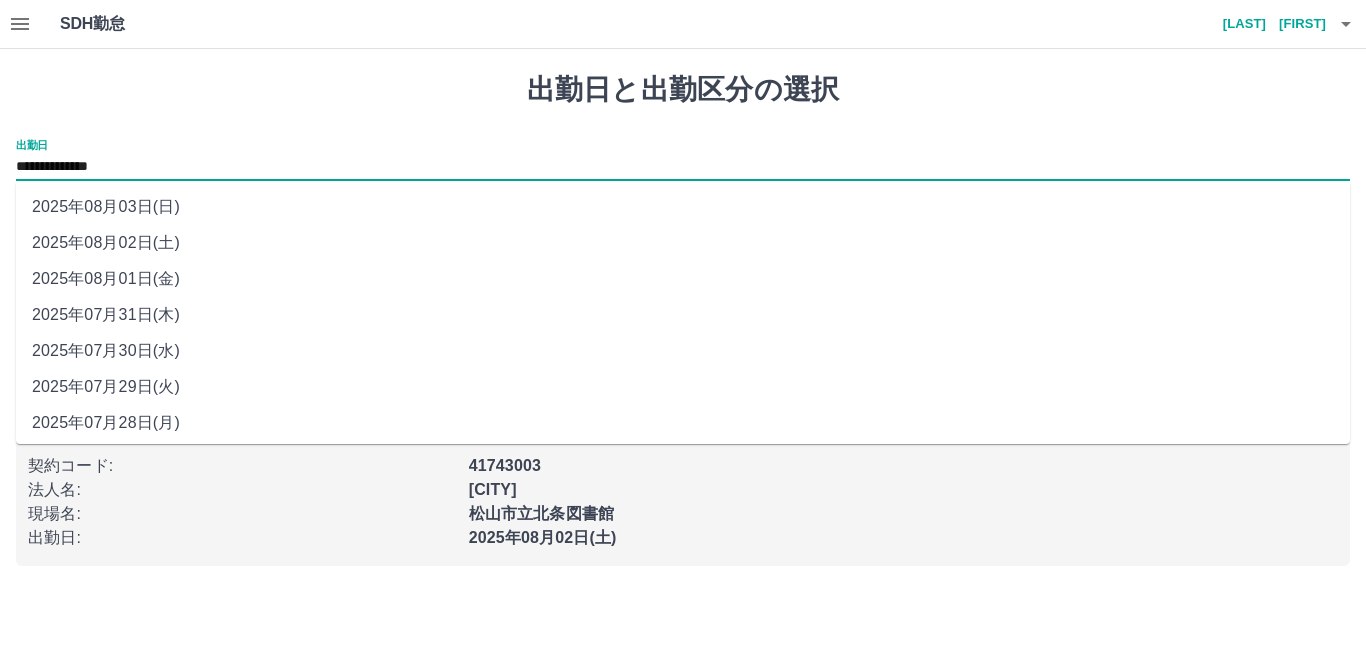 click on "2025年08月03日(日)" at bounding box center (683, 207) 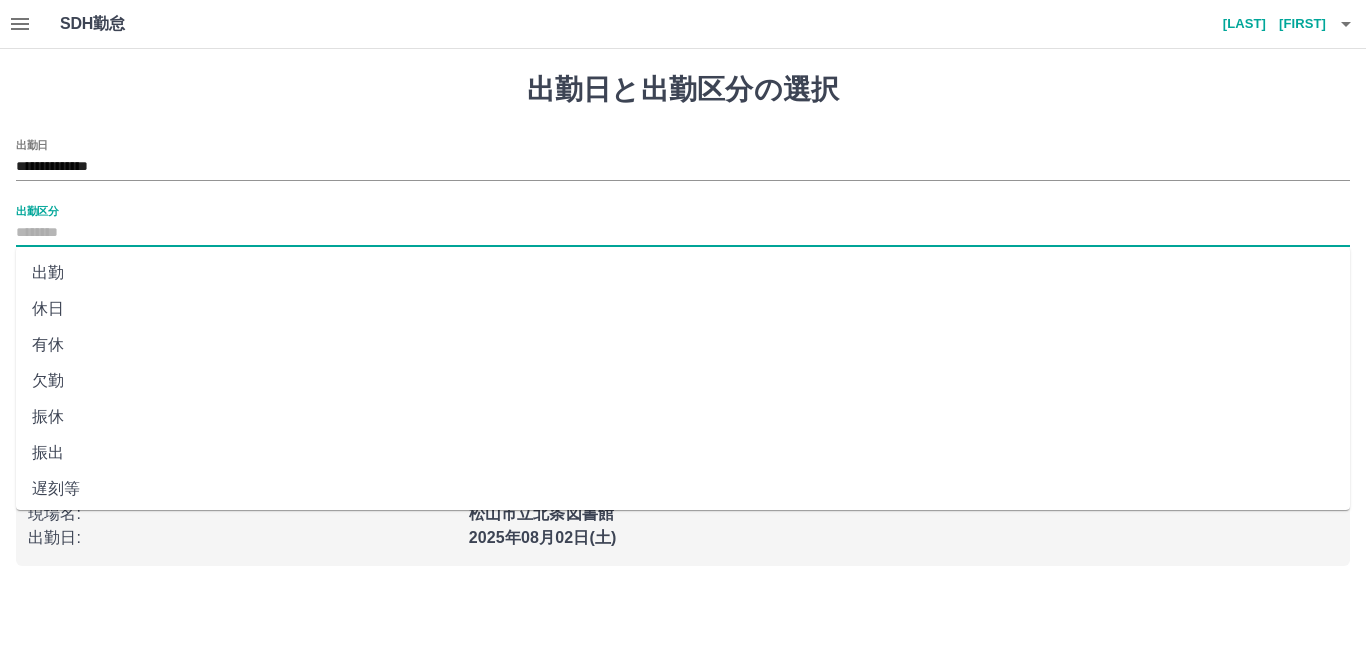 click on "出勤区分" at bounding box center [683, 233] 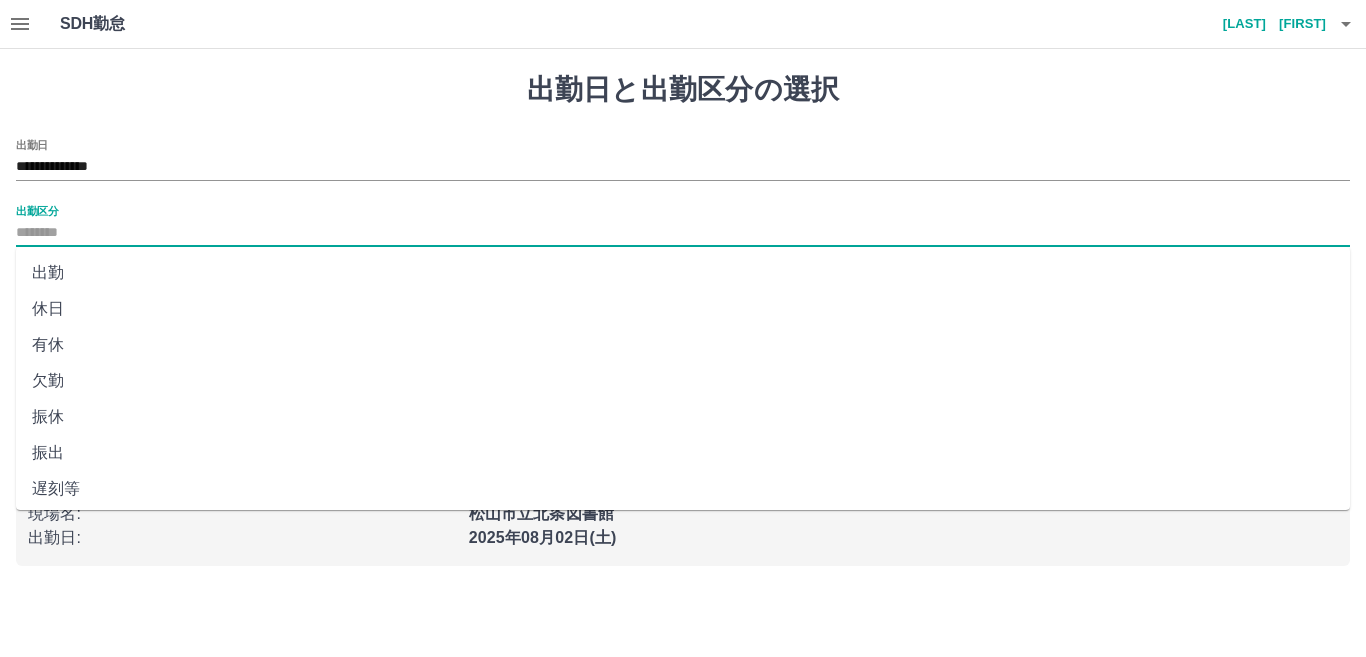 click on "休日" at bounding box center (683, 309) 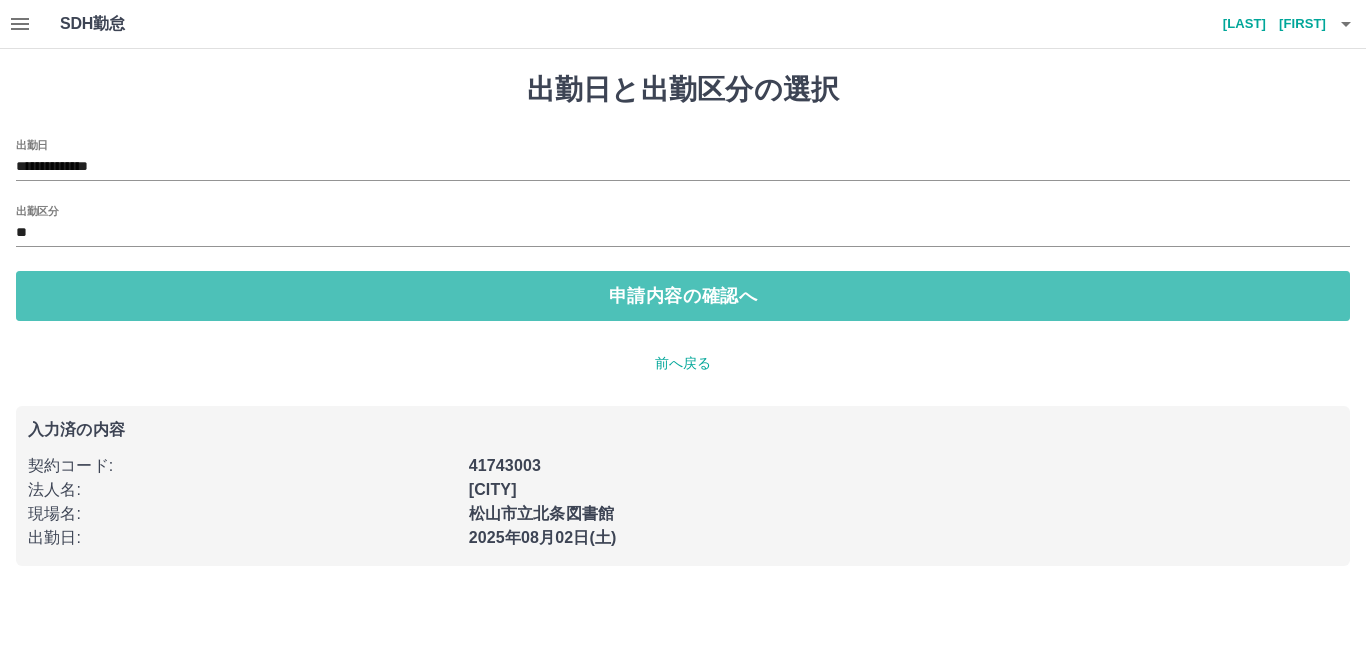 click on "申請内容の確認へ" at bounding box center [683, 296] 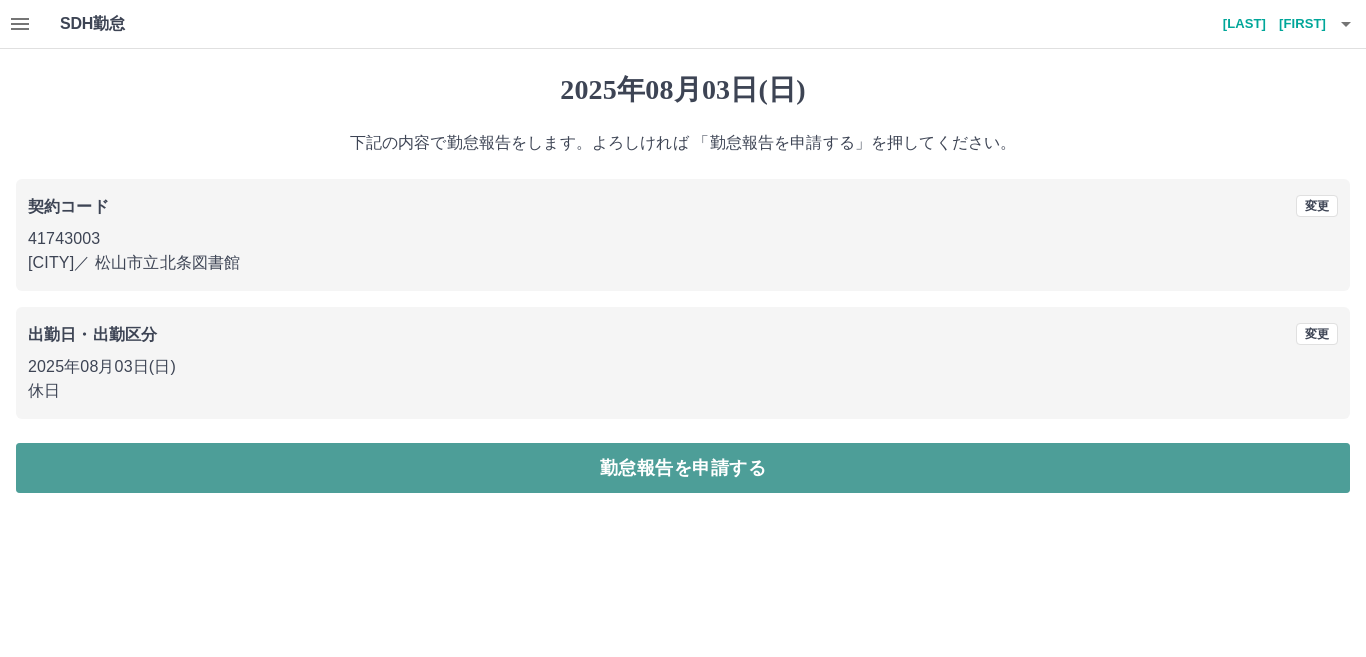 click on "勤怠報告を申請する" at bounding box center (683, 468) 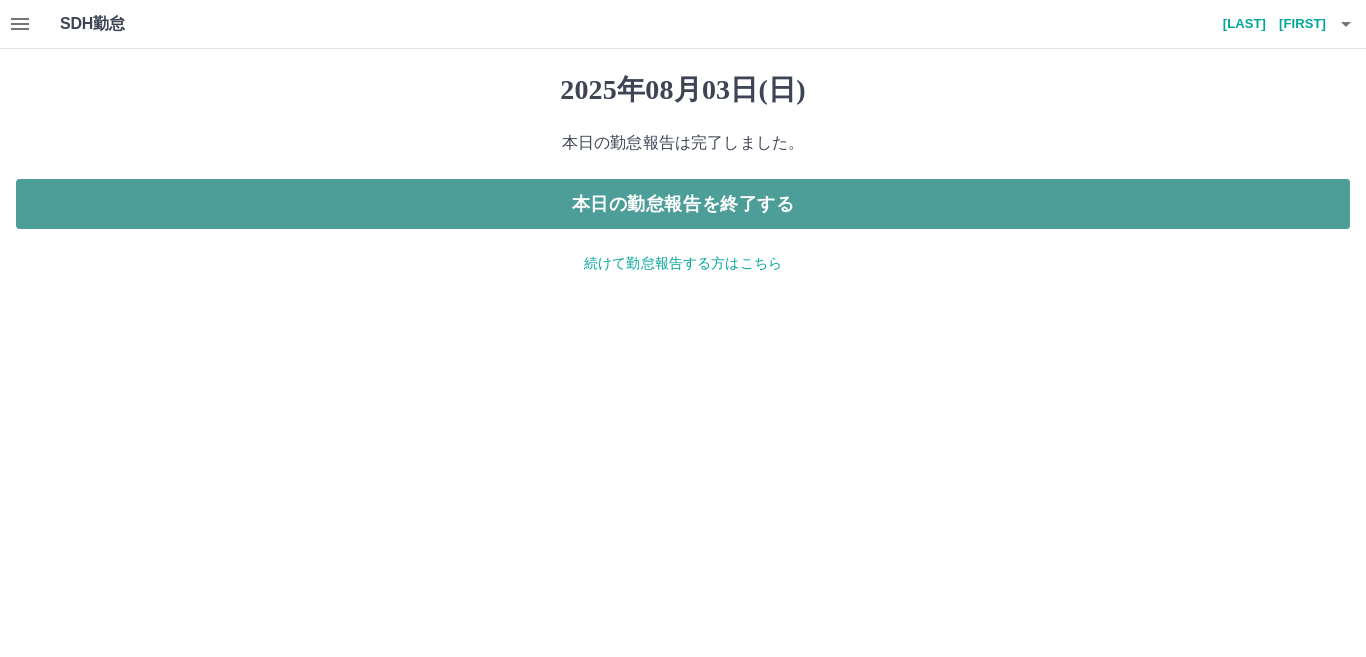 click on "本日の勤怠報告を終了する" at bounding box center (683, 204) 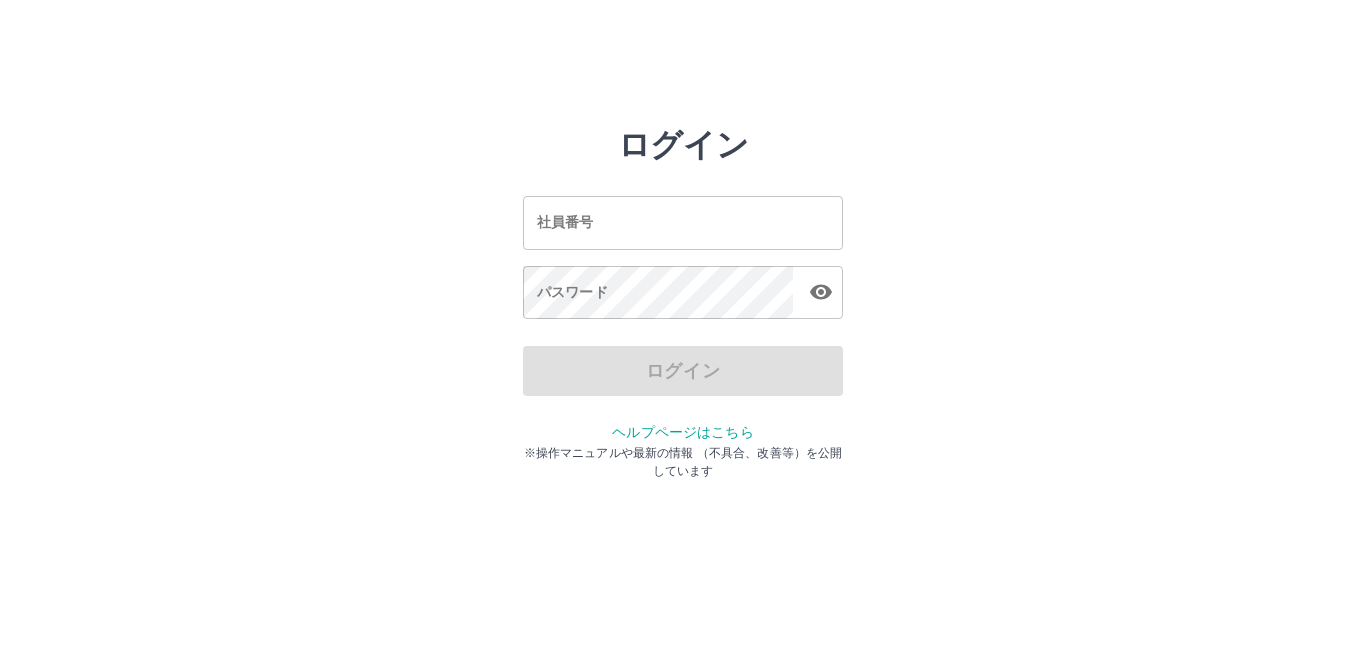 scroll, scrollTop: 0, scrollLeft: 0, axis: both 